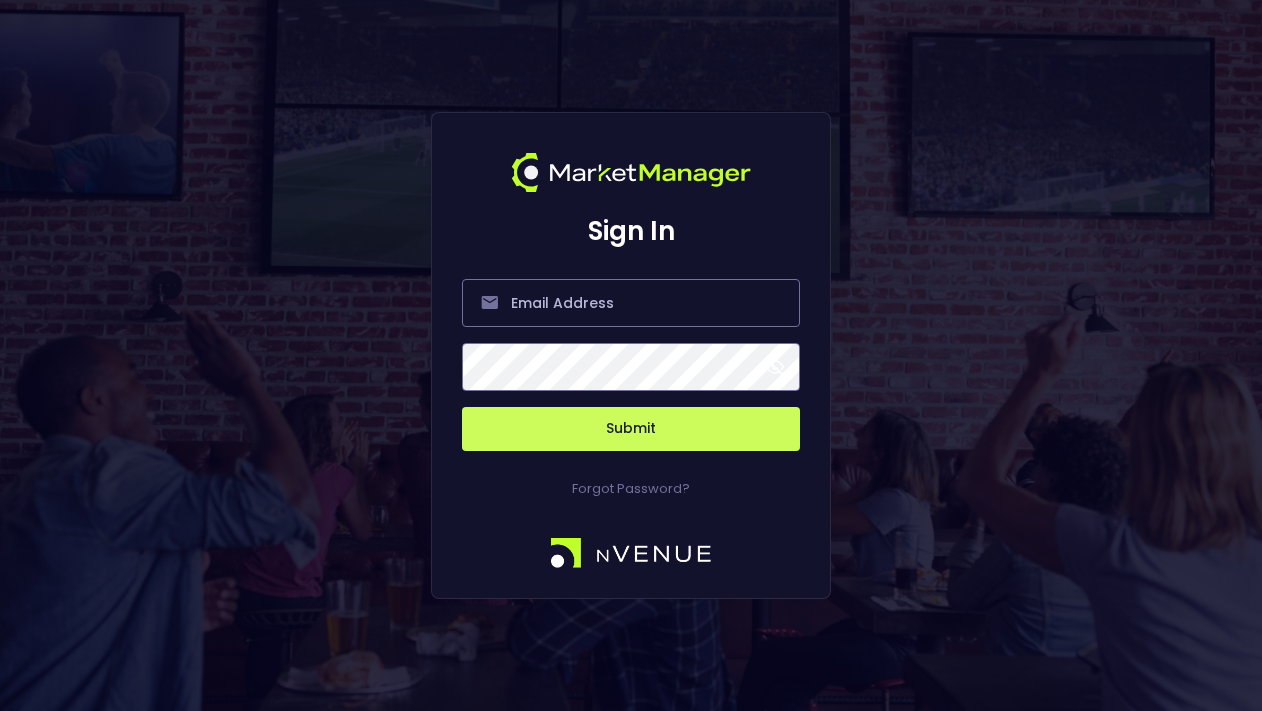 scroll, scrollTop: 0, scrollLeft: 0, axis: both 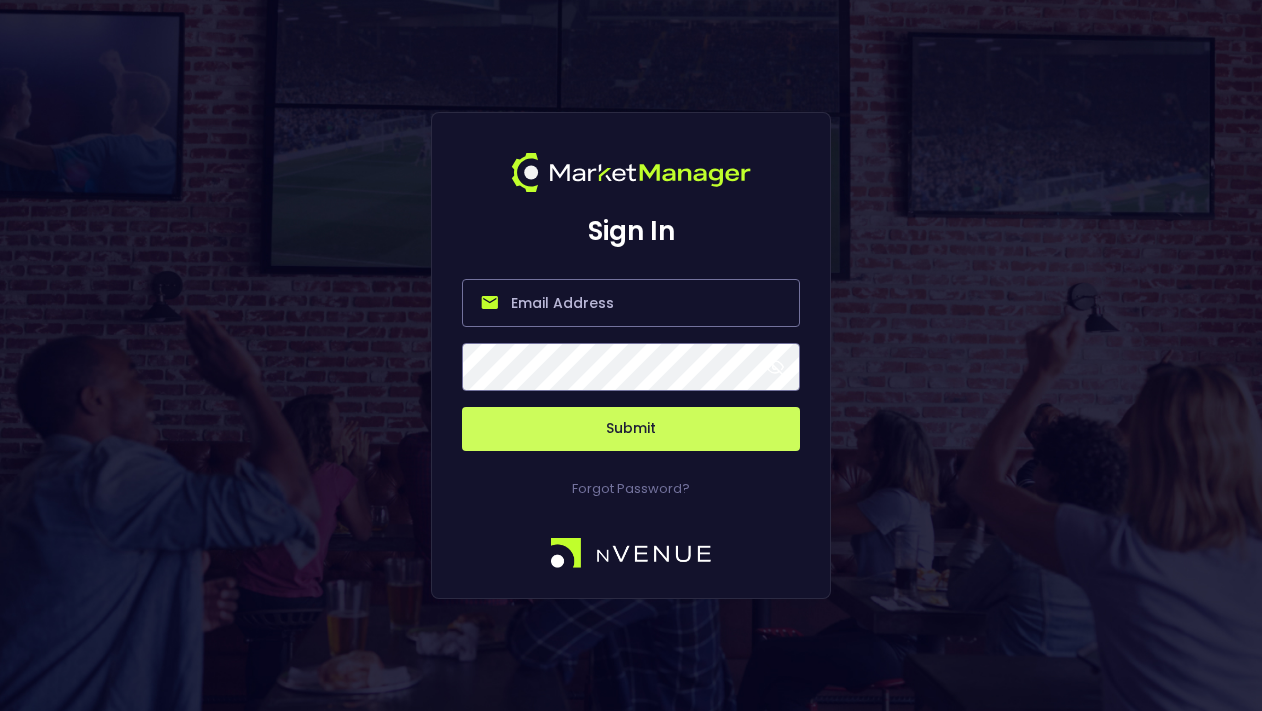 click at bounding box center (631, 303) 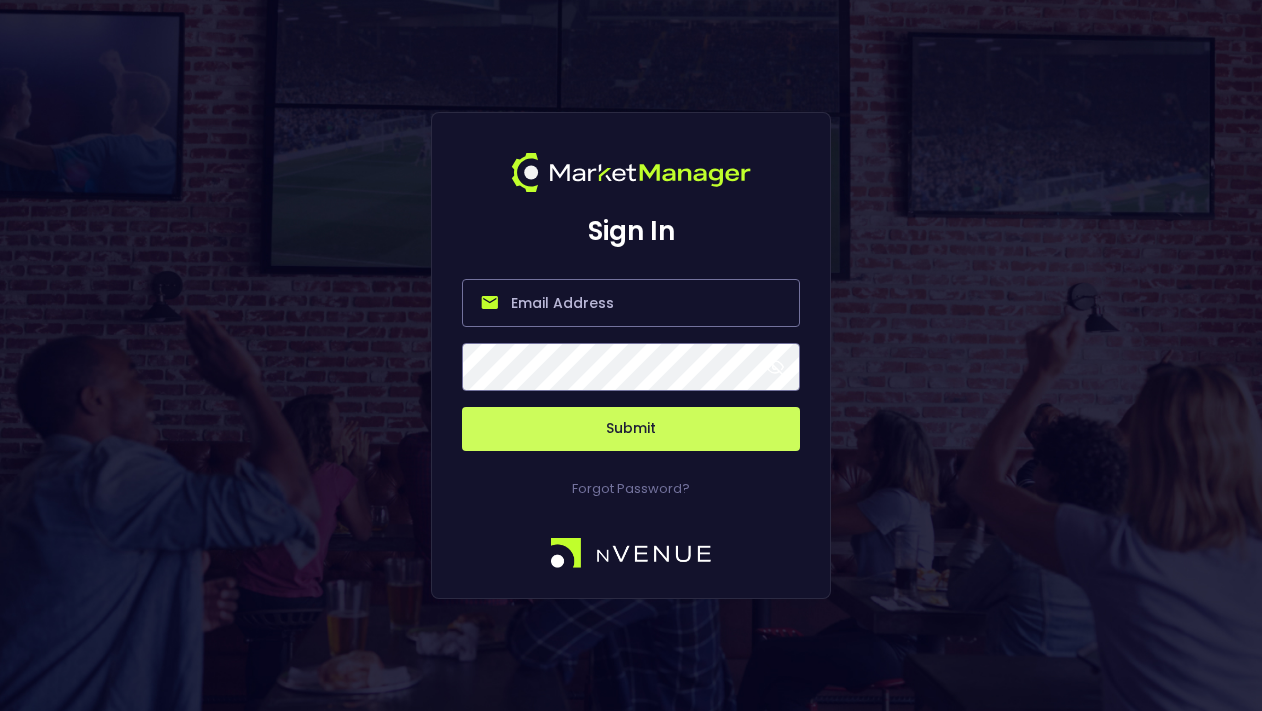 type on "[PERSON_NAME][EMAIL_ADDRESS][DOMAIN_NAME]" 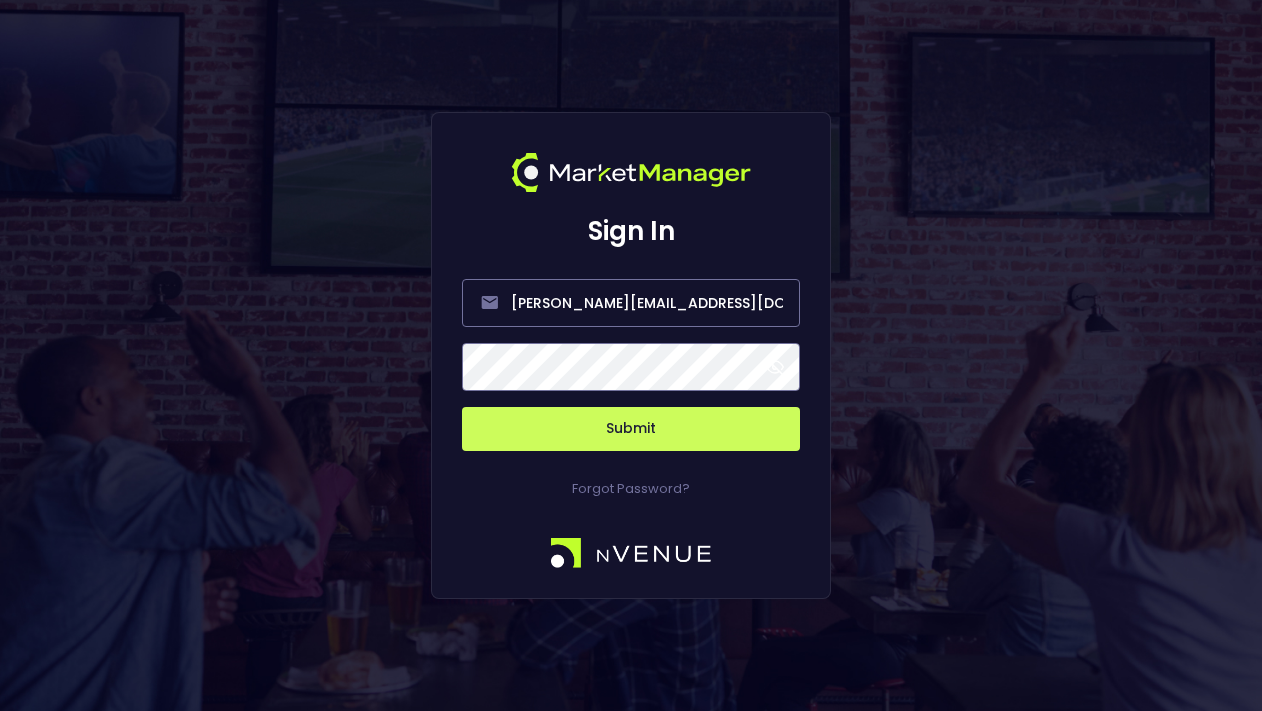 click on "Submit" at bounding box center (631, 429) 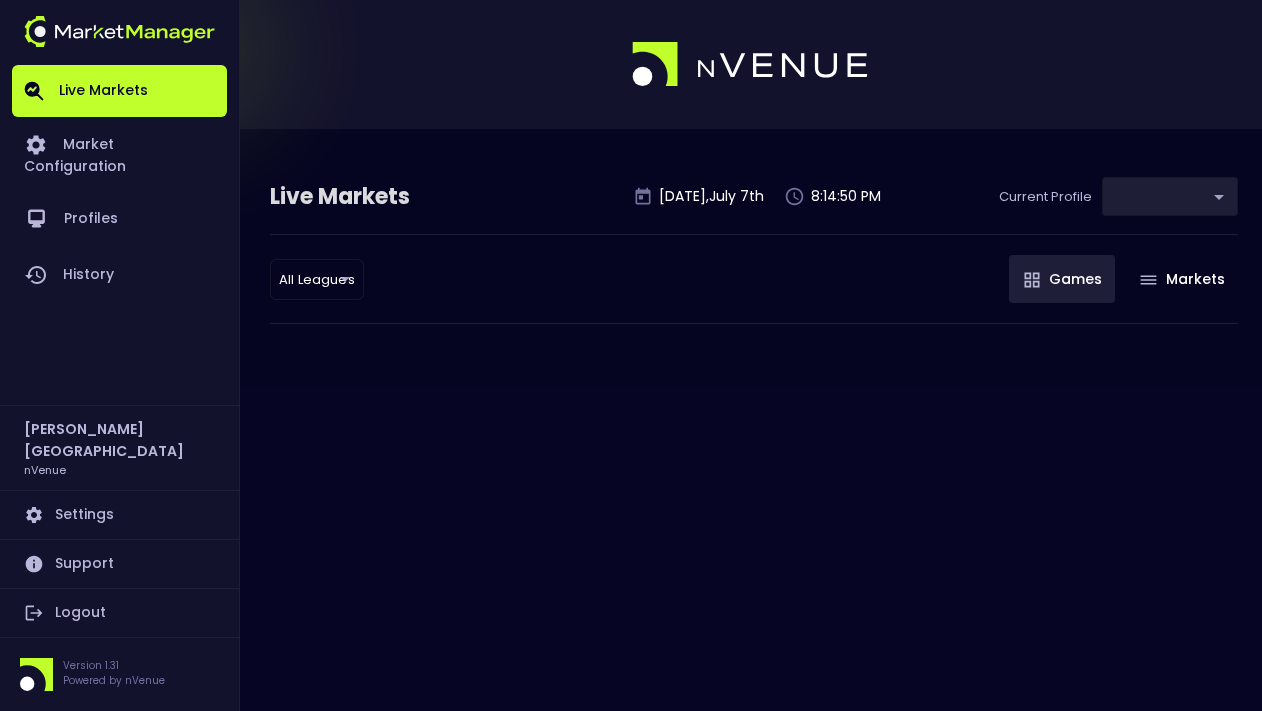type on "d66ee90f-df8e-430e-a05c-aaf70ad95ad9" 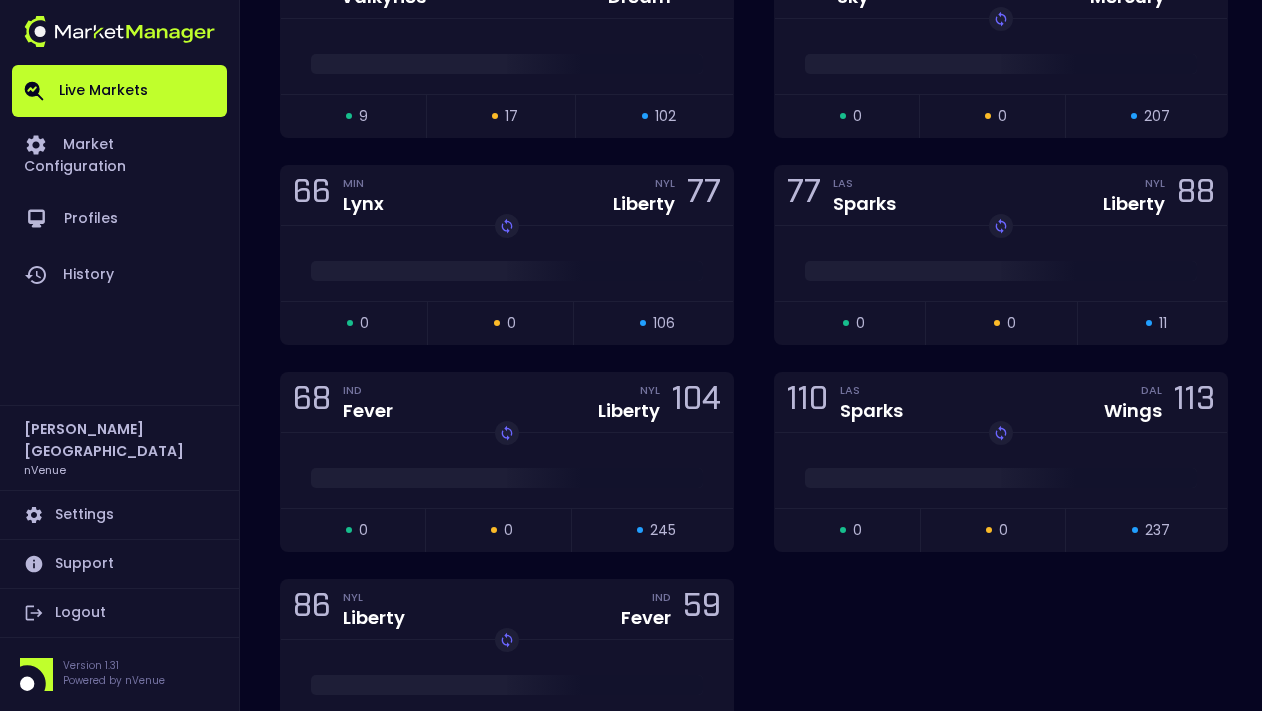 scroll, scrollTop: 2292, scrollLeft: 0, axis: vertical 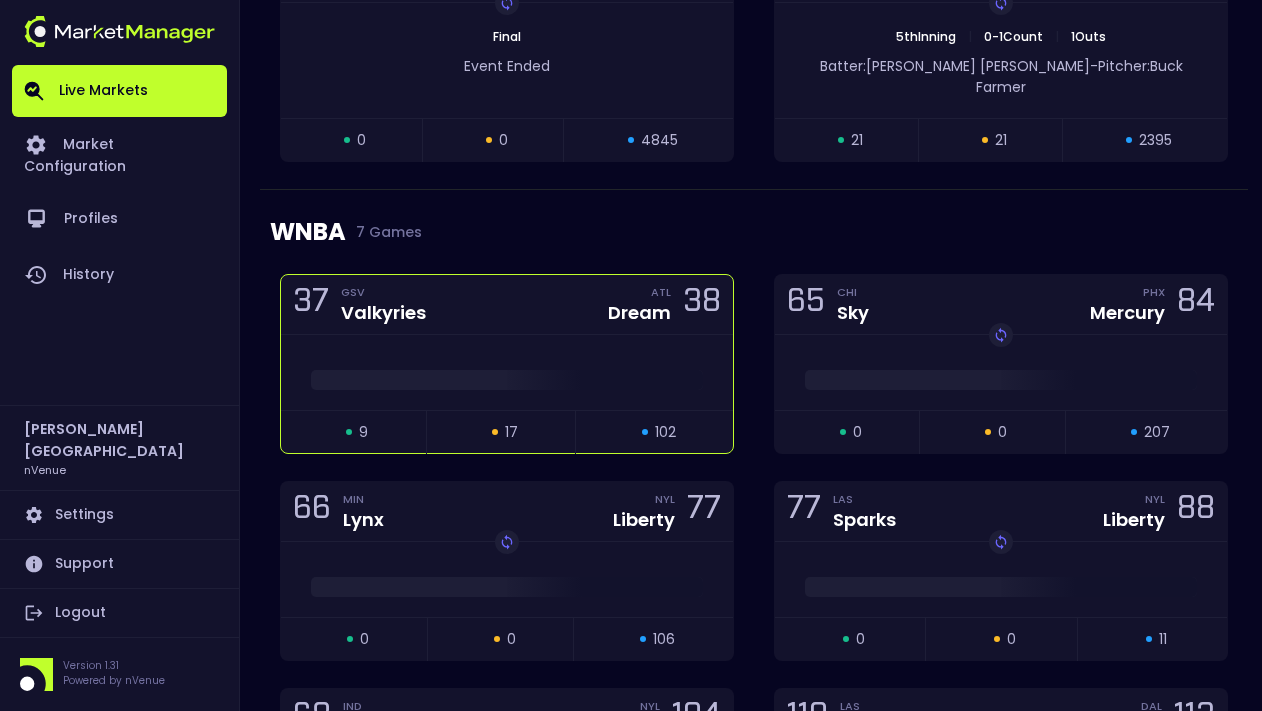click at bounding box center (507, 372) 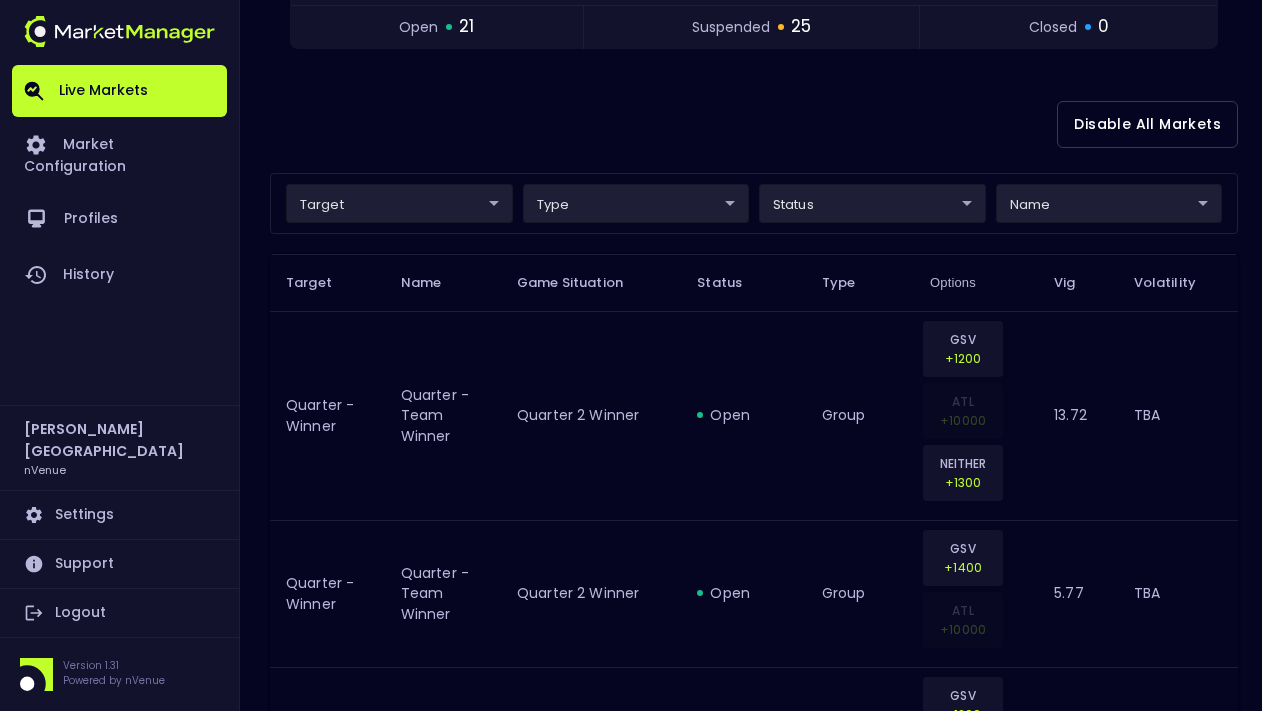 scroll, scrollTop: 490, scrollLeft: 0, axis: vertical 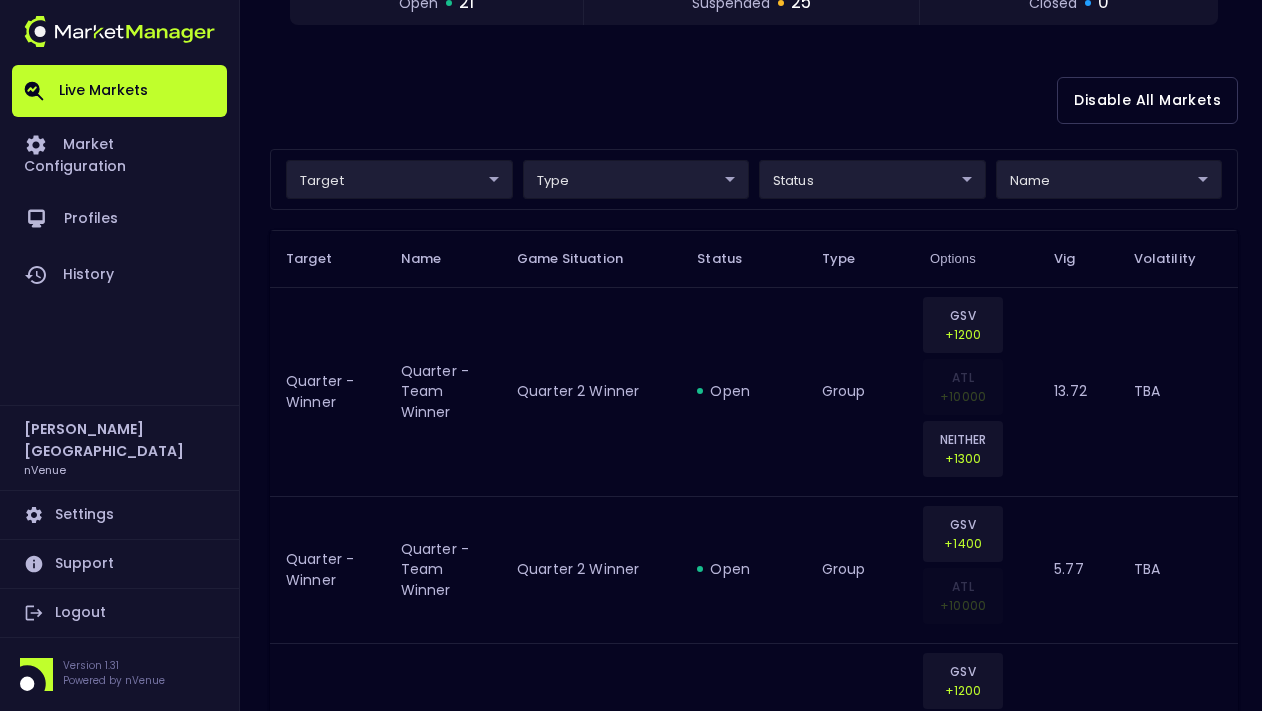 click on "Live Markets Market Configuration Profiles History Derek   Paris nVenue Settings Support Logout   Version 1.31  Powered by nVenue < All Games Monday ,  July   7 th 8:15:34 PM Current Profile testing d66ee90f-df8e-430e-a05c-aaf70ad95ad9 Select Target Market Status Type Vig Volatility Options Close 37 GSV Valkyries ATL Dream 38 T .  Fágbénlé :  0  pts A .  Gray :  11  pts 2nd  Quarter  -  03:08 open 21 suspended 25 closed 0 Disable All Markets target ​ ​ type ​ ​ status ​ ​ name ​ ​ Target Name Game Situation Status Type Options Vig Volatility Quarter - Winner Quarter - Team Winner Quarter 2 Winner  open group GSV +1200 ATL +10000 NEITHER +1300 13.72 TBA Quarter - Winner Quarter - Team Winner Quarter 2 Winner  open group GSV +1400 ATL +10000 5.77 TBA Quarter - Winner Quarter - Team Winner Quarter 2 Winner  suspended group GSV +1200 ATL +10000 NEITHER +1300 13.32 TBA Quarter - Winner Quarter - Team Winner Quarter 2 Winner  suspended group GSV +1400 ATL +10000 5.38 TBA Quarter - Winner group 8" at bounding box center (631, 2011) 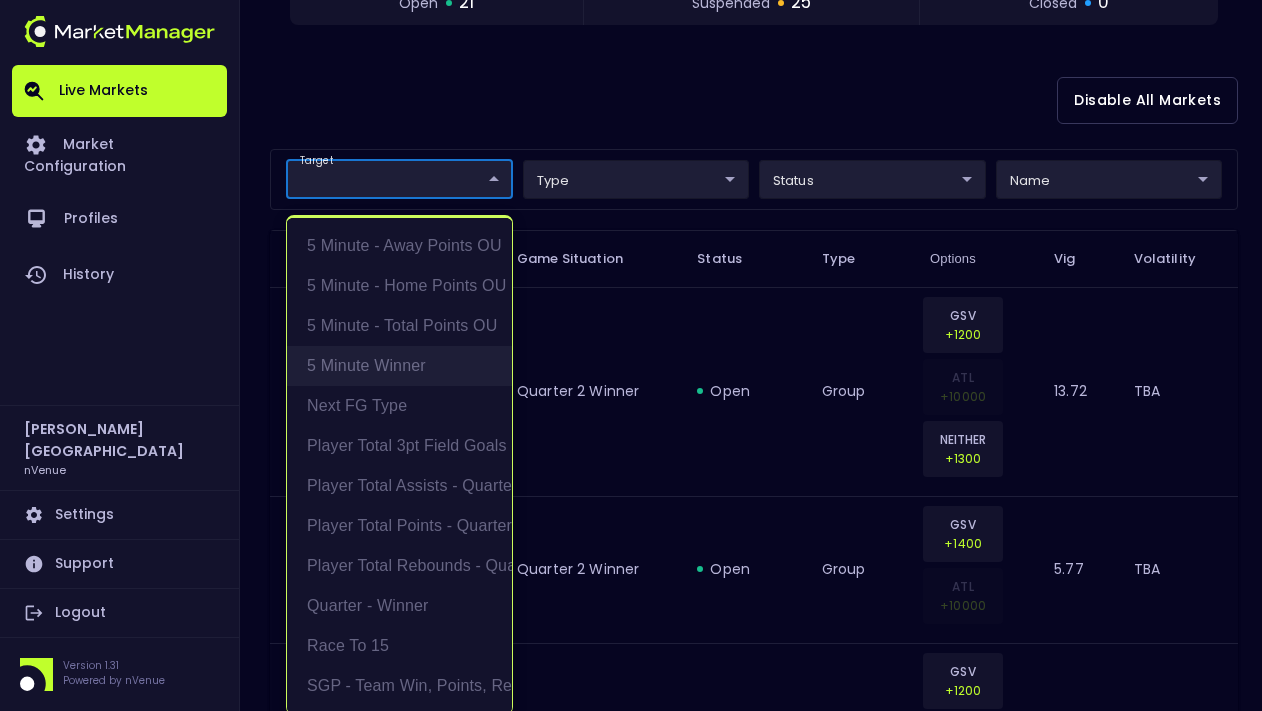 click on "5 Minute Winner" at bounding box center (399, 366) 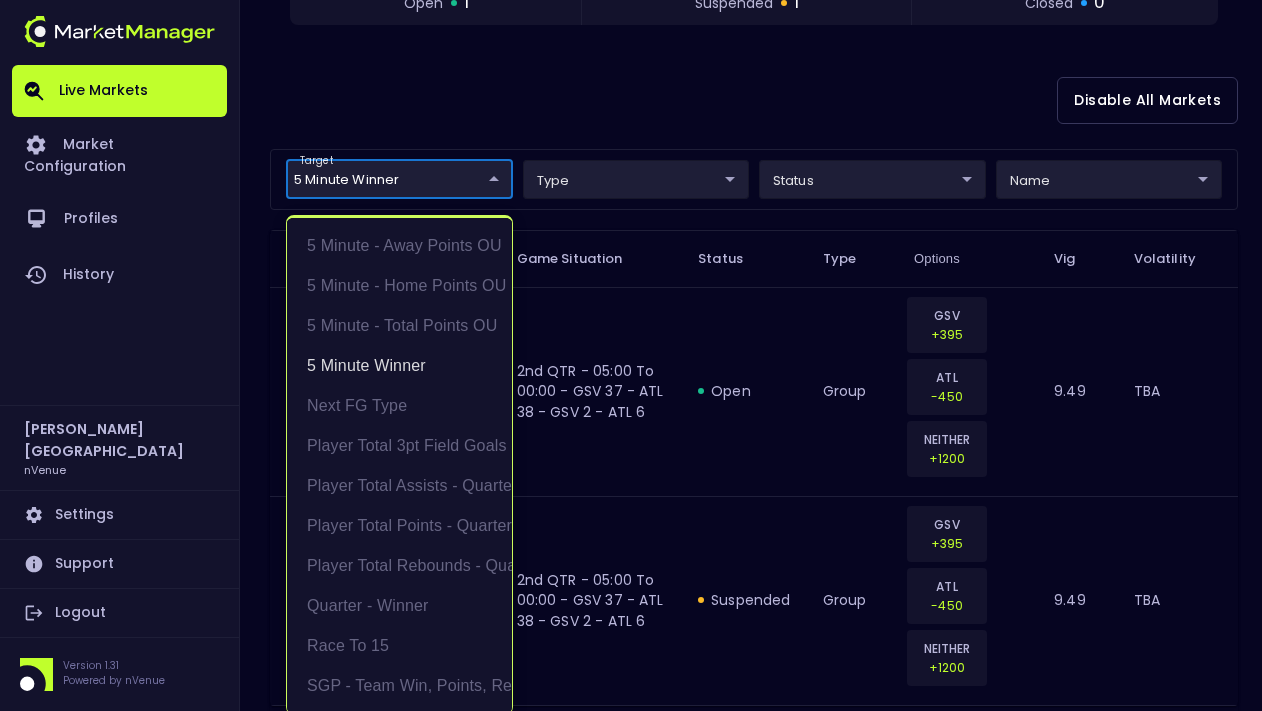 click at bounding box center (631, 355) 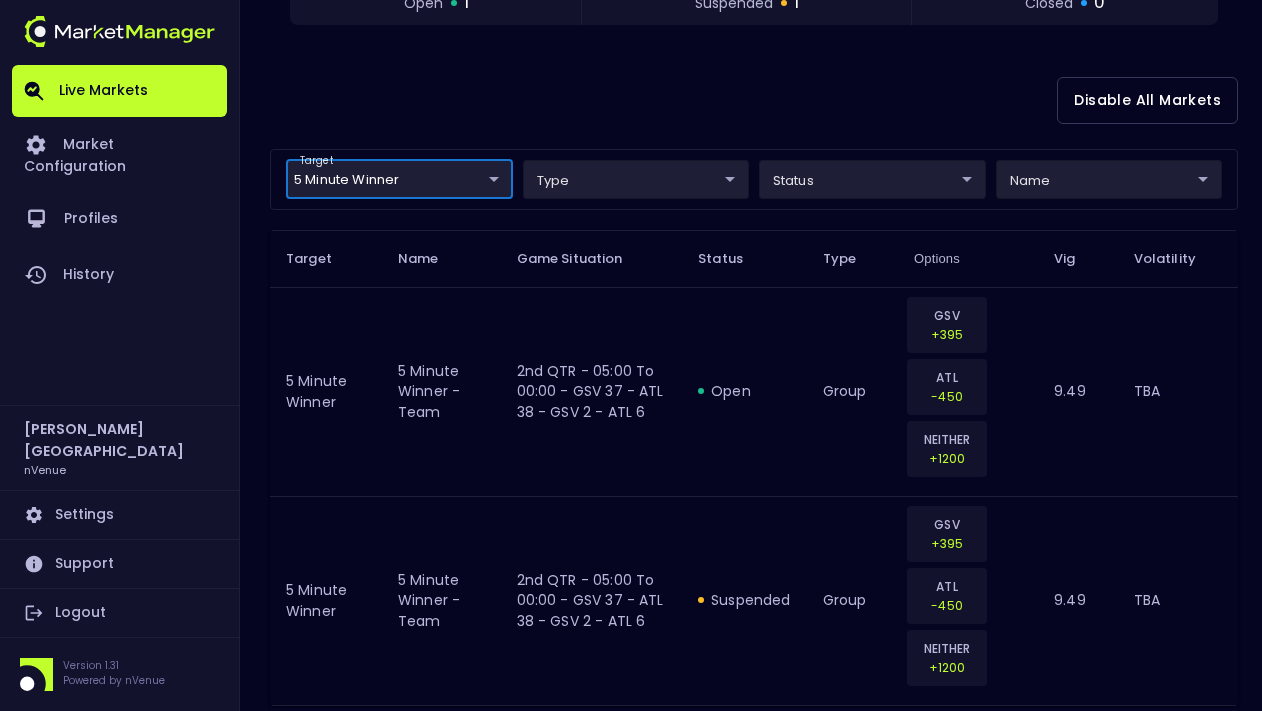 scroll, scrollTop: 0, scrollLeft: 0, axis: both 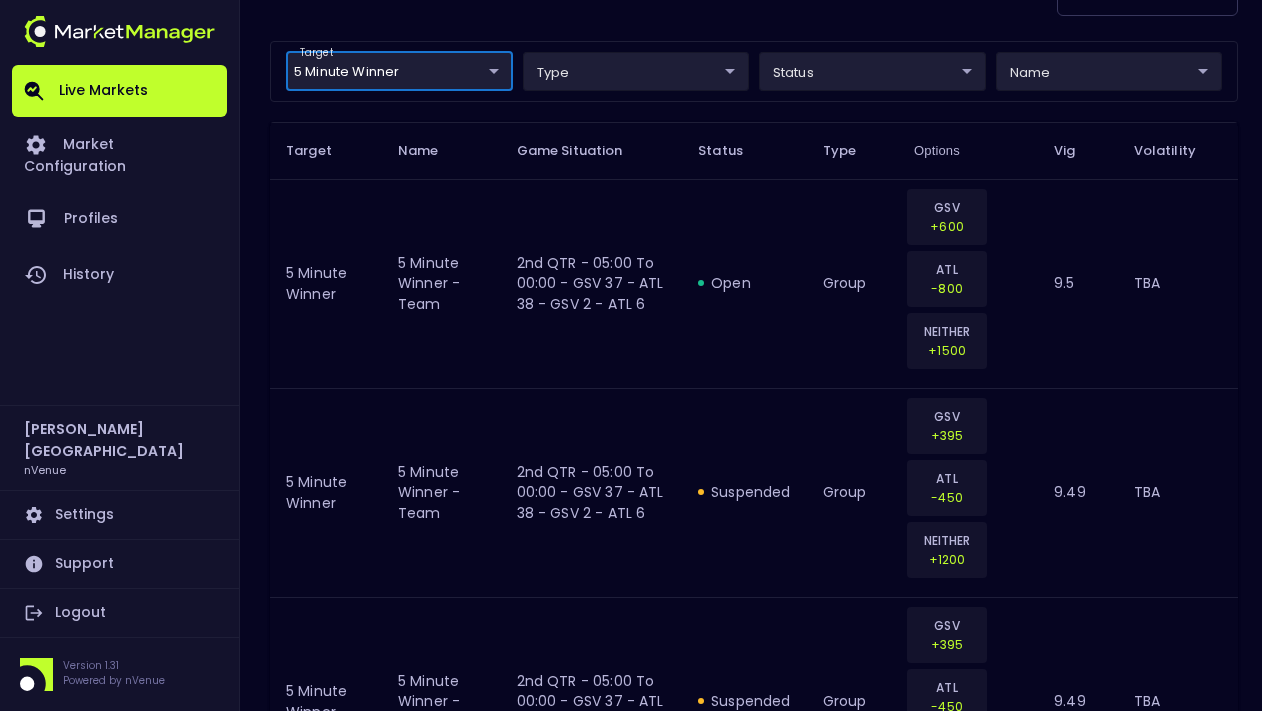 click on "Live Markets Market Configuration Profiles History Derek   Paris nVenue Settings Support Logout   Version 1.31  Powered by nVenue < All Games Monday ,  July   7 th 8:15:43 PM Current Profile testing d66ee90f-df8e-430e-a05c-aaf70ad95ad9 Select Target Market Status Type Vig Volatility Options Close 37 GSV Valkyries ATL Dream 38 T .  Fágbénlé :  0  pts A .  Gray :  11  pts 2nd  Quarter  -  02:56 open 1 suspended 2 closed 0 Disable All Markets target 5 Minute Winner 5 Minute Winner ​ type ​ ​ status ​ ​ name ​ ​ Target Name Game Situation Status Type Options Vig Volatility 5 Minute Winner 5 minute winner - team 2nd QTR - 05:00 to 00:00 - GSV 37 - ATL 38 - GSV 2 - ATL 6  open group GSV +600 ATL -800 NEITHER +1500 9.5 TBA 5 Minute Winner 5 minute winner - team 2nd QTR - 05:00 to 00:00 - GSV 37 - ATL 38 - GSV 2 - ATL 6  suspended group GSV +395 ATL -450 NEITHER +1200 9.49 TBA 5 Minute Winner 5 minute winner - team 2nd QTR - 05:00 to 00:00 - GSV 37 - ATL 38 - GSV 2 - ATL 6  suspended group GSV +395" at bounding box center (631, 148) 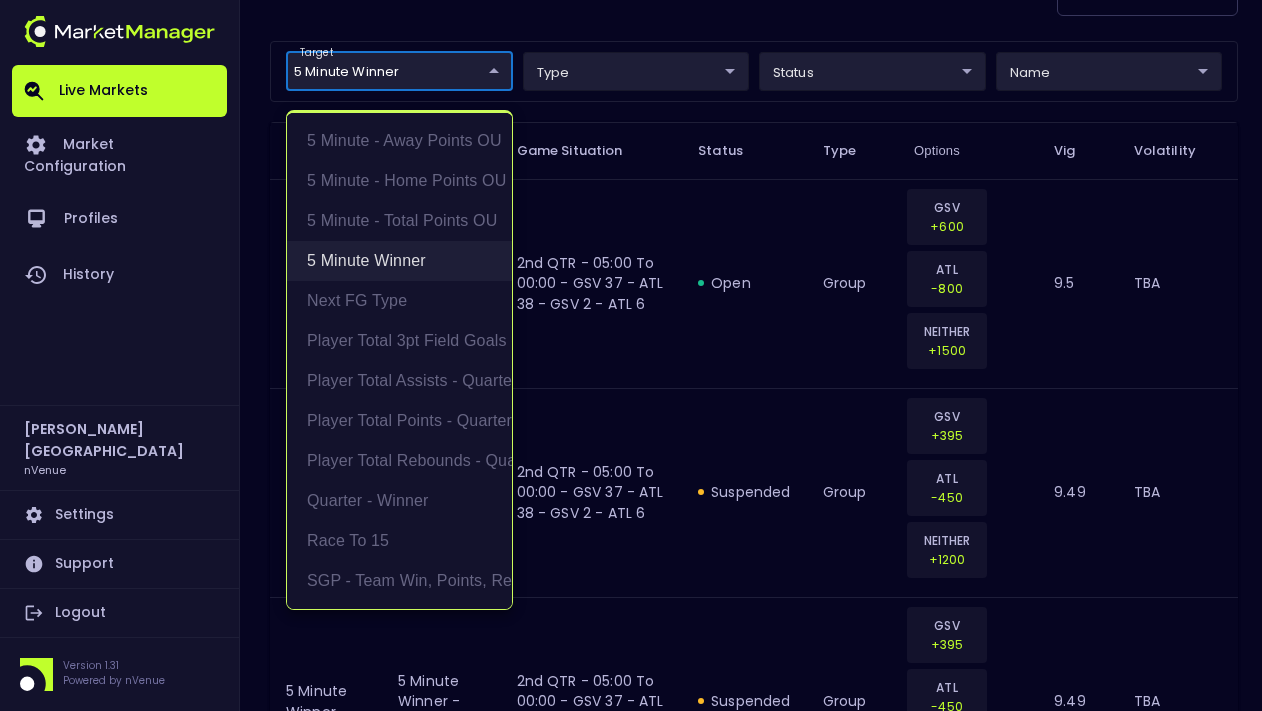click on "5 Minute Winner" at bounding box center [399, 261] 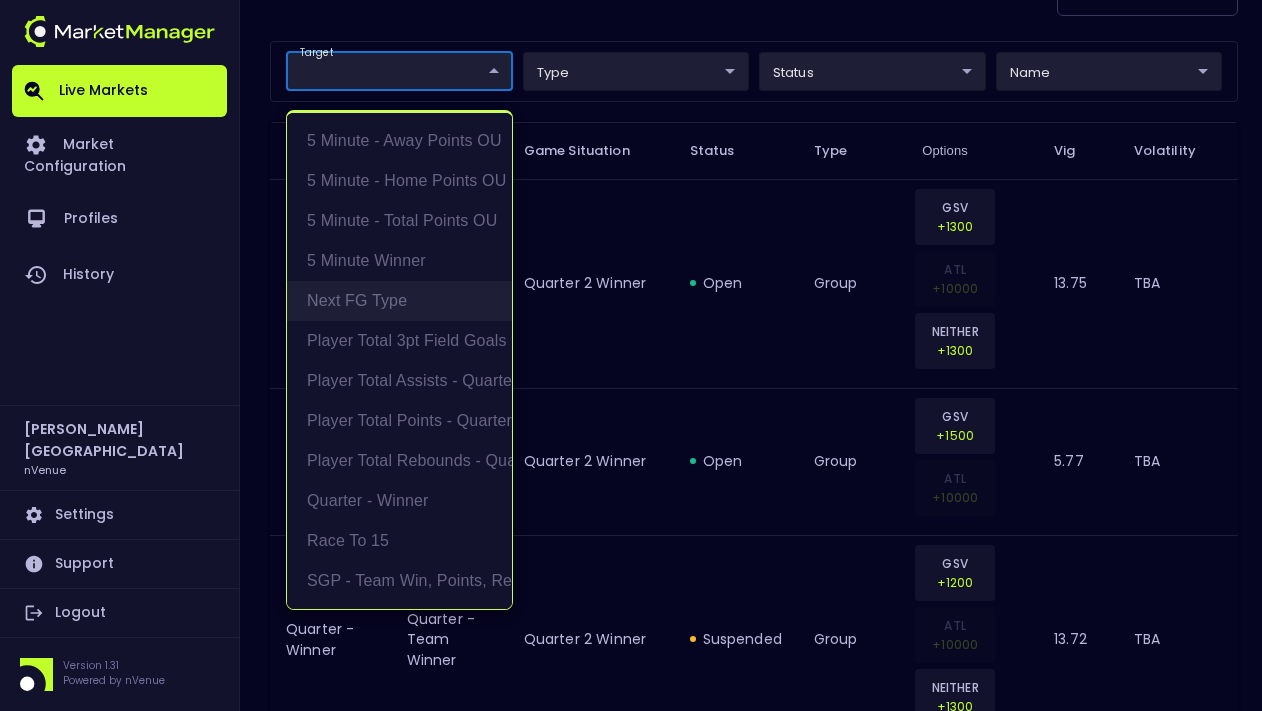 click on "Next FG Type" at bounding box center (399, 301) 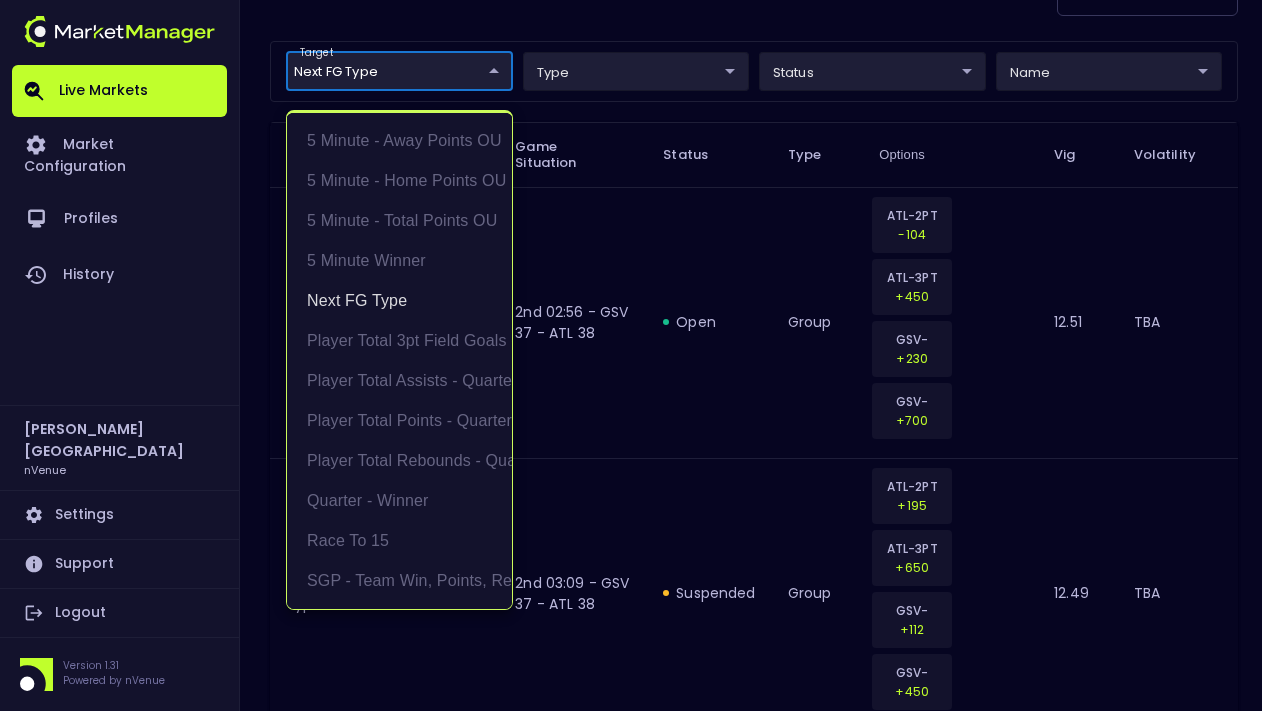 click at bounding box center [631, 355] 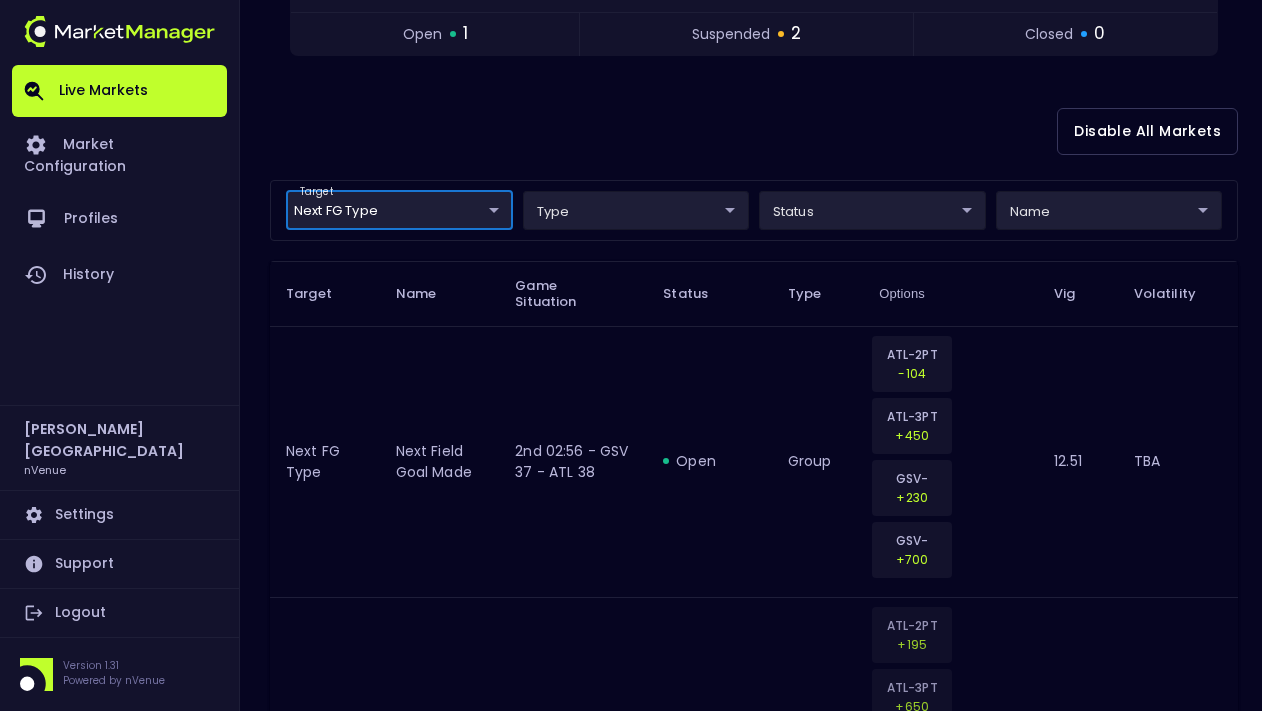 scroll, scrollTop: 409, scrollLeft: 0, axis: vertical 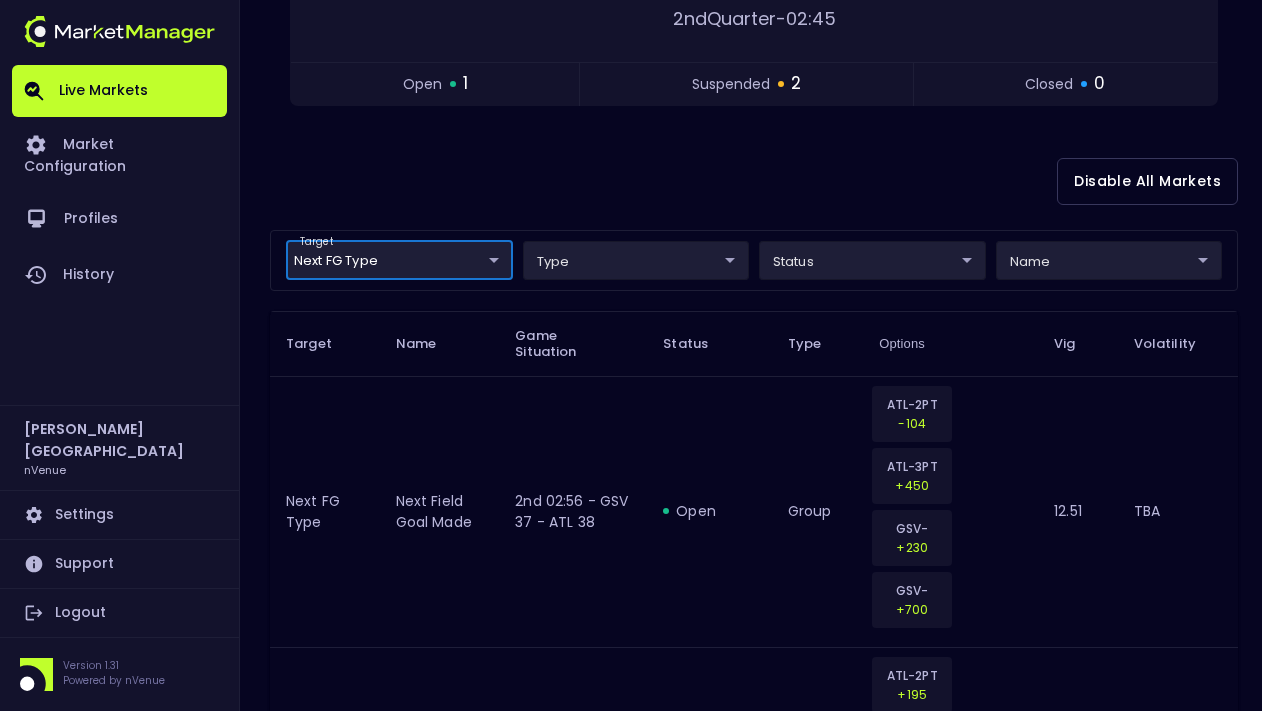 click on "target Next FG Type Next FG Type ​ type ​ ​ status ​ ​ name ​ ​" at bounding box center [754, 260] 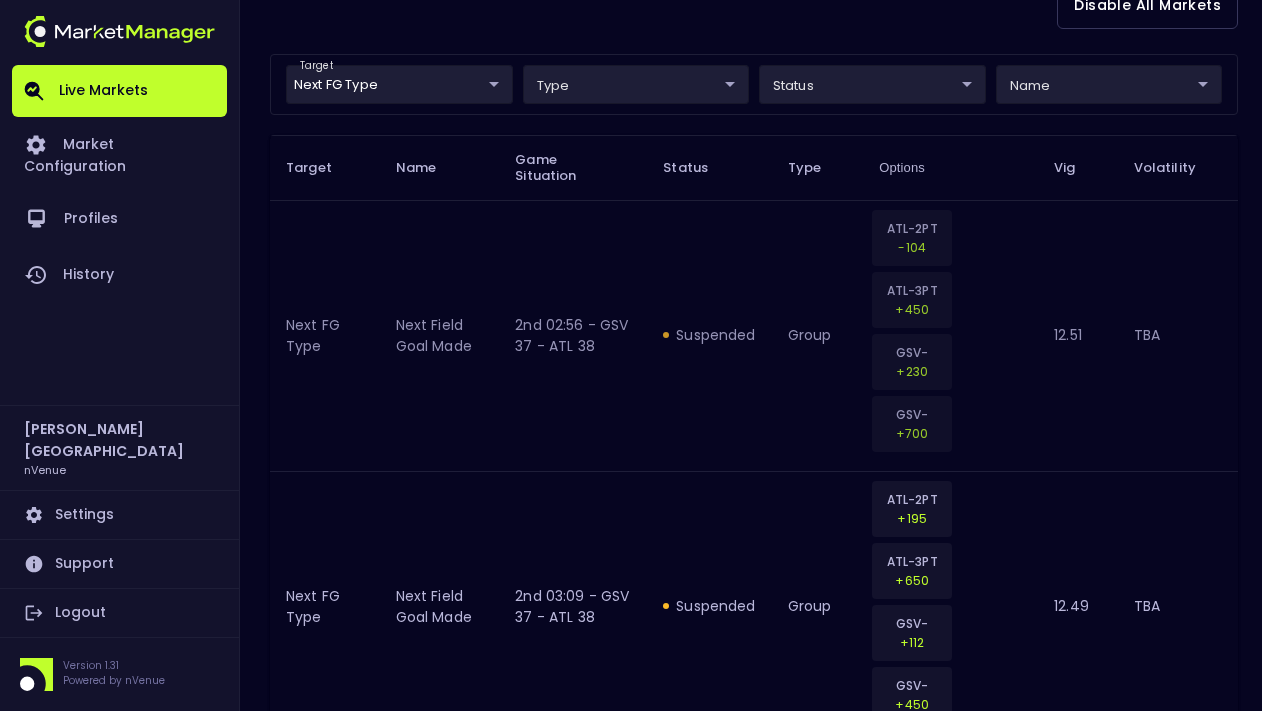 scroll, scrollTop: 561, scrollLeft: 0, axis: vertical 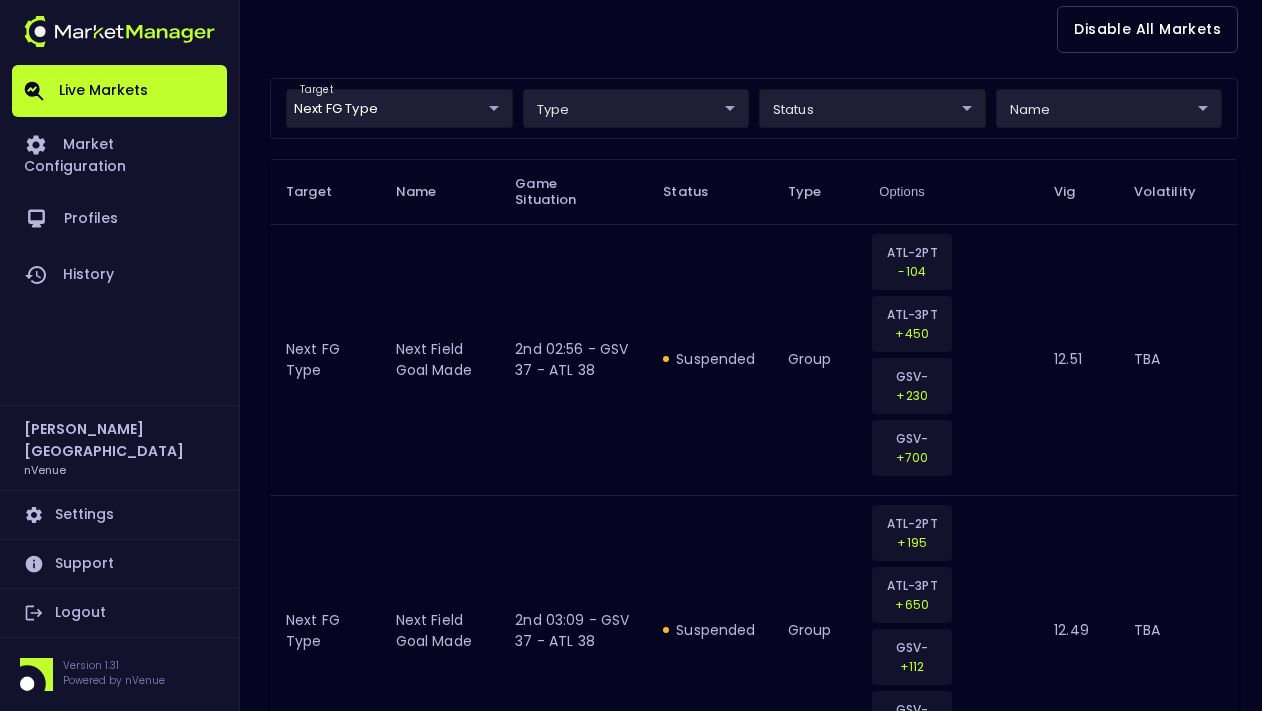 click on "Live Markets Market Configuration Profiles History Derek   Paris nVenue Settings Support Logout   Version 1.31  Powered by nVenue < All Games Monday ,  July   7 th 8:16:29 PM Current Profile testing d66ee90f-df8e-430e-a05c-aaf70ad95ad9 Select Target Market Status Type Vig Volatility Options Close 37 GSV Valkyries ATL Dream 38 T .  Fágbénlé :  0  pts A .  Gray :  11  pts 2nd  Quarter  -  02:34 open 0 suspended 3 closed 0 Disable All Markets target Next FG Type Next FG Type ​ type ​ ​ status ​ ​ name ​ ​ Target Name Game Situation Status Type Options Vig Volatility Next FG Type Next Field Goal Made 2nd 02:56 - GSV 37 - ATL 38  suspended group ATL-2PT -104 ATL-3PT +450 GSV-2PT +230 GSV-3PT +700 12.51 TBA Next FG Type Next Field Goal Made 2nd 03:09 - GSV 37 - ATL 38  suspended group ATL-2PT +195 ATL-3PT +650 GSV-2PT +112 GSV-3PT +450 12.49 TBA Next FG Type Next Field Goal Made 2nd 03:16 - GSV 37 - ATL 38  suspended group ATL-2PT +215 ATL-3PT +550 GSV-2PT +110 GSV-3PT +450 12.5 TBA Rows per page:" at bounding box center [631, 282] 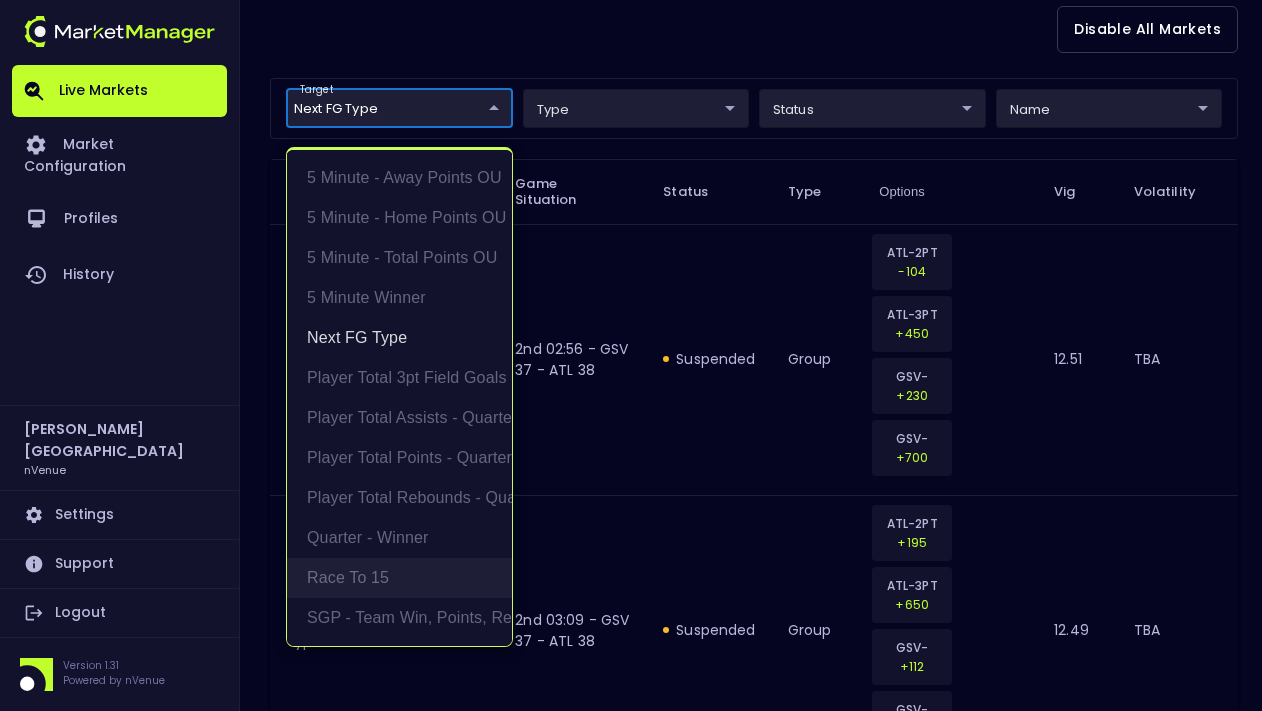 click on "Race to 15" at bounding box center (399, 578) 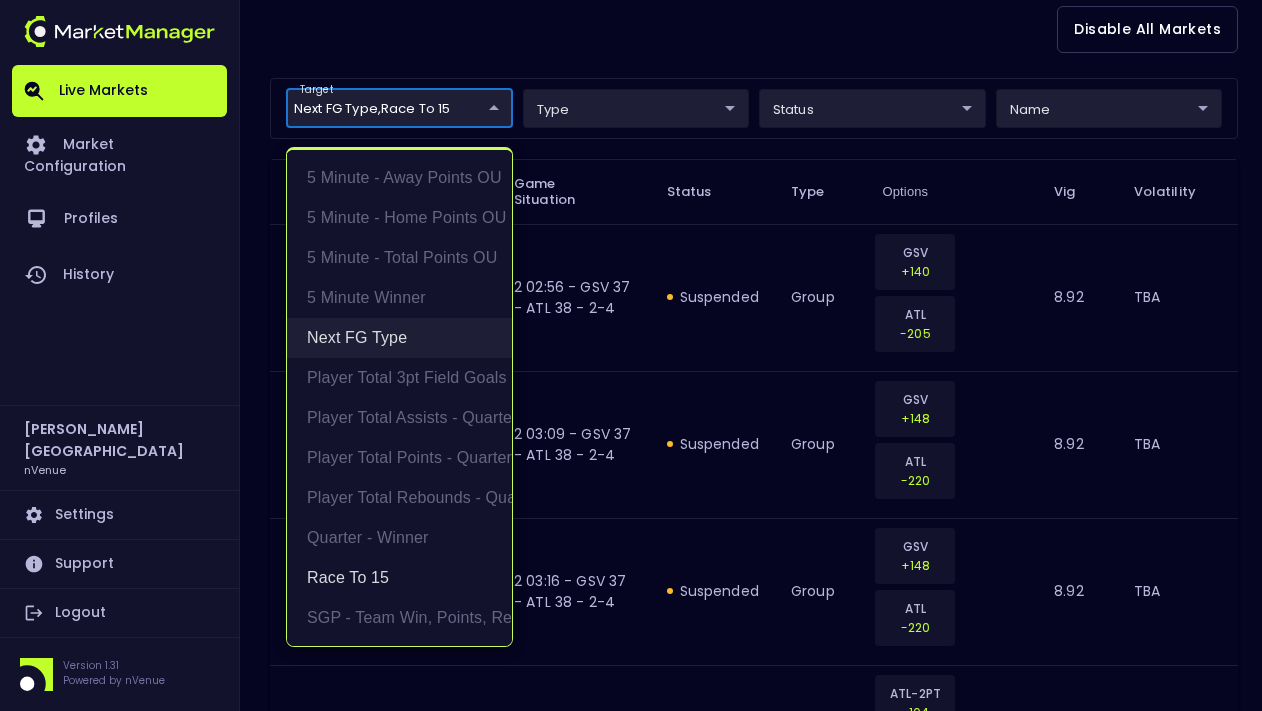 click on "Next FG Type" at bounding box center (399, 338) 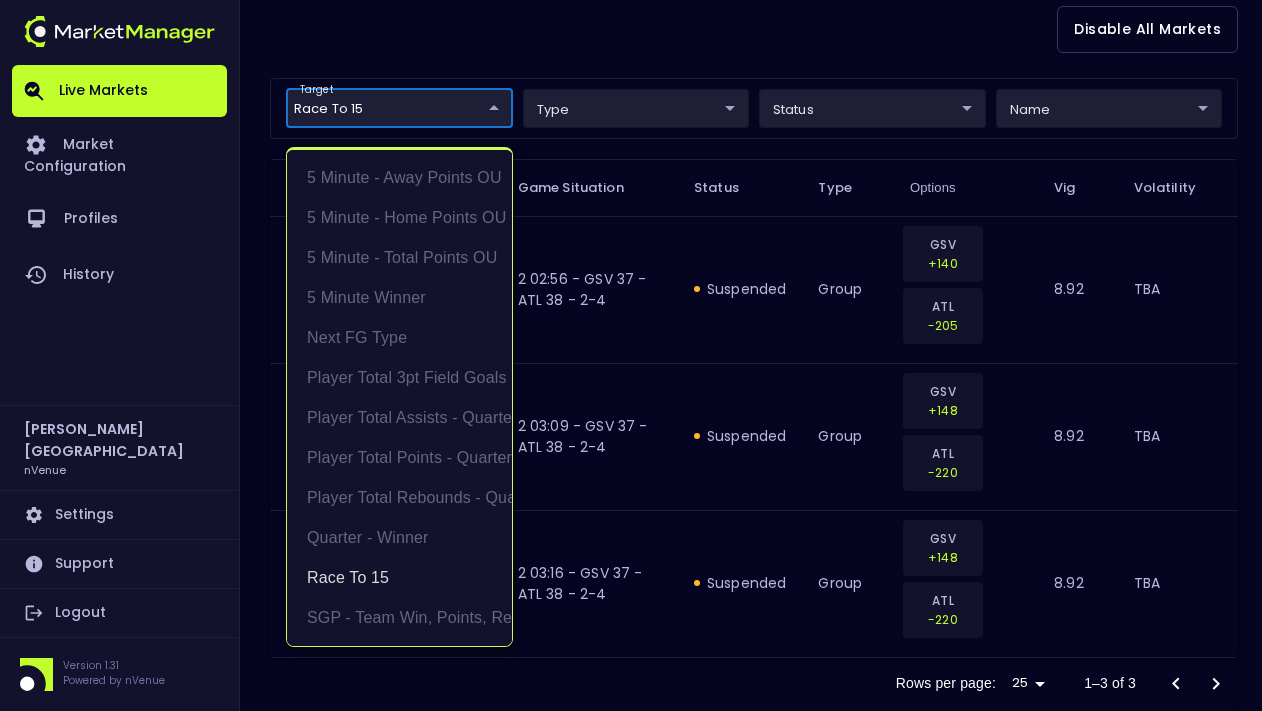 click at bounding box center (631, 355) 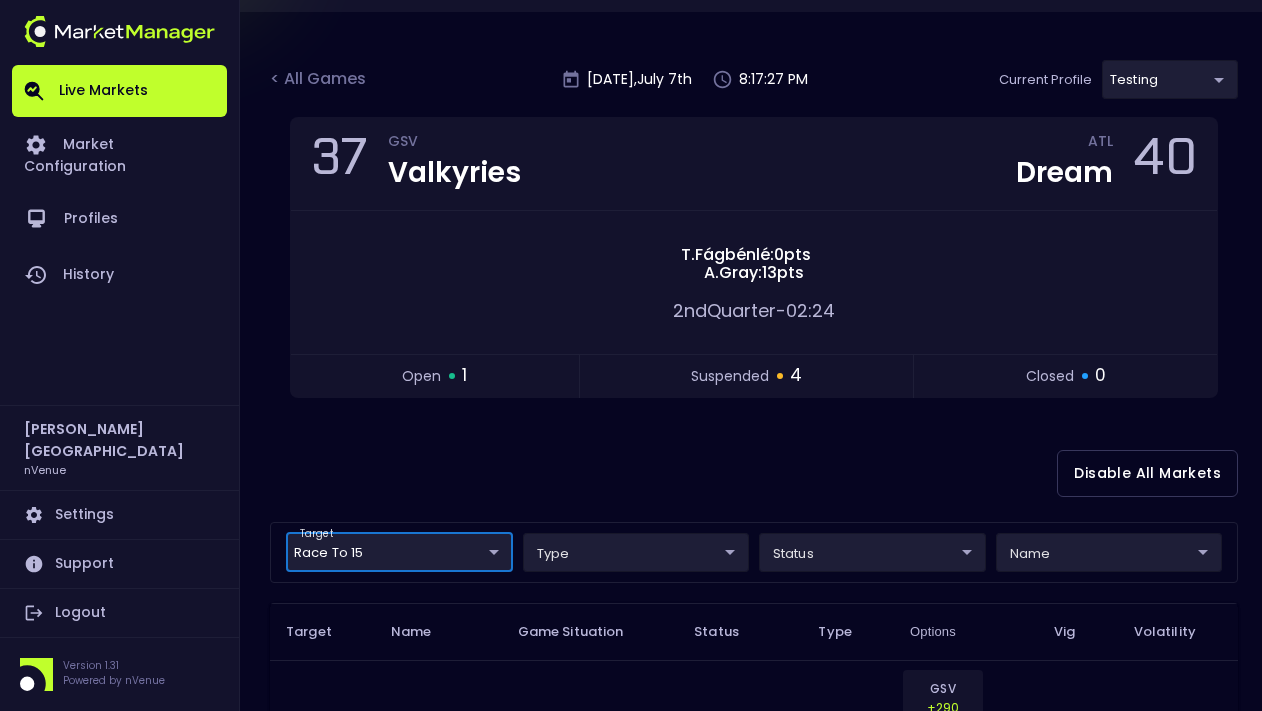 scroll, scrollTop: 113, scrollLeft: 0, axis: vertical 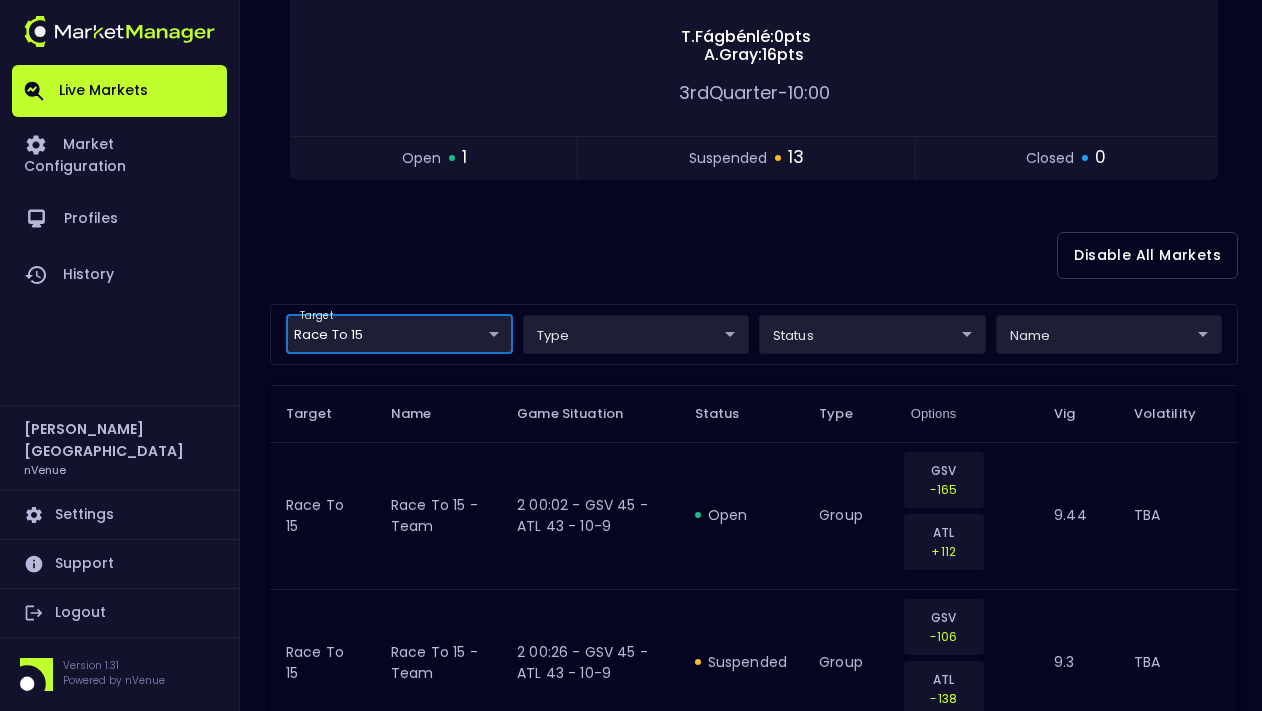 click on "Live Markets Market Configuration Profiles History Derek   Paris nVenue Settings Support Logout   Version 1.31  Powered by nVenue < All Games Monday ,  July   7 th 8:20:08 PM Current Profile testing d66ee90f-df8e-430e-a05c-aaf70ad95ad9 Select Target Market Status Type Vig Volatility Options Close 45 GSV Valkyries ATL Dream 43 T .  Fágbénlé :  0  pts A .  Gray :  16  pts 3rd  Quarter  -  10:00 open 1 suspended 13 closed 0 Disable All Markets target Race to 15 Race to 15 ​ type ​ ​ status ​ ​ name ​ ​ Target Name Game Situation Status Type Options Vig Volatility Race to 15 Race to 15 - team 2 00:02 - GSV 45 - ATL 43 - 10-9  open group GSV -165 ATL +112 9.44 TBA Race to 15 Race to 15 - team 2 00:26 - GSV 45 - ATL 43 - 10-9  suspended group GSV -106 ATL -138 9.3 TBA Race to 15 Race to 15 - team 2 00:43 - GSV 42 - ATL 43 - 7-9  suspended group GSV +126 ATL -185 9.18 TBA Race to 15 Race to 15 - team 2 00:55 - GSV 42 - ATL 43 - 7-9  suspended group GSV +230 ATL -370 9.18 TBA Race to 15 suspended GSV" at bounding box center (631, 1126) 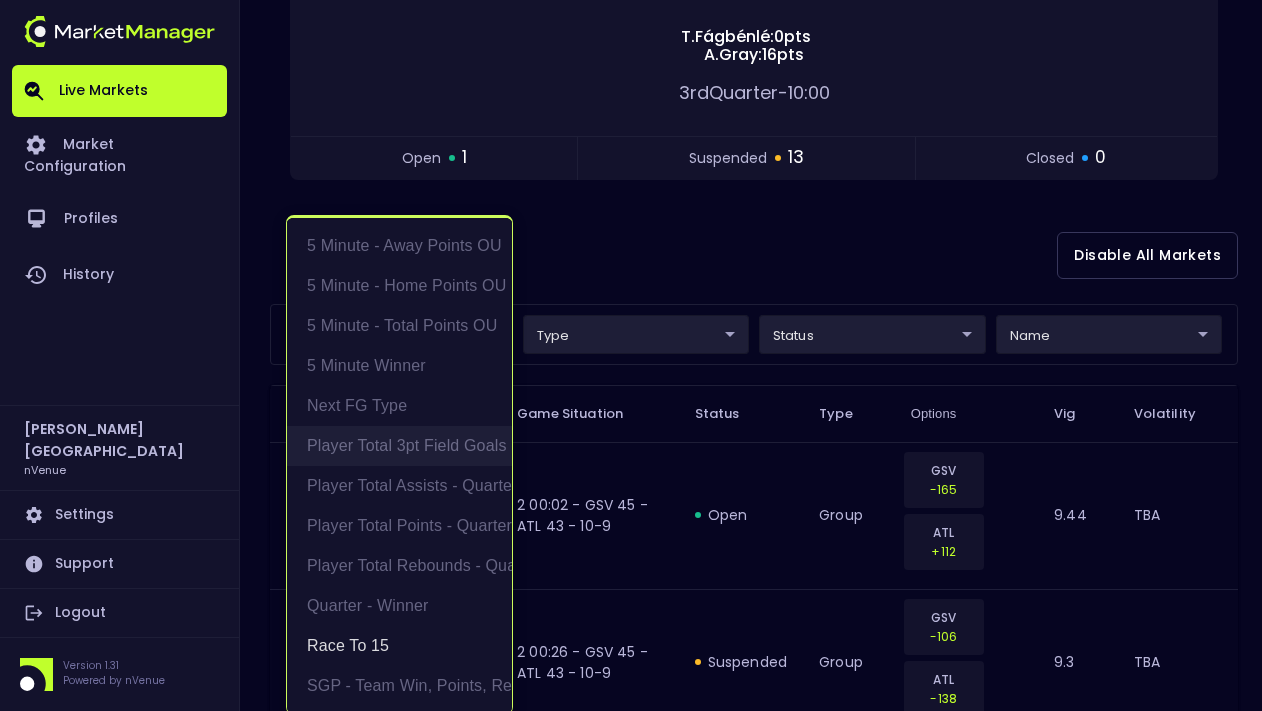 scroll, scrollTop: 4, scrollLeft: 0, axis: vertical 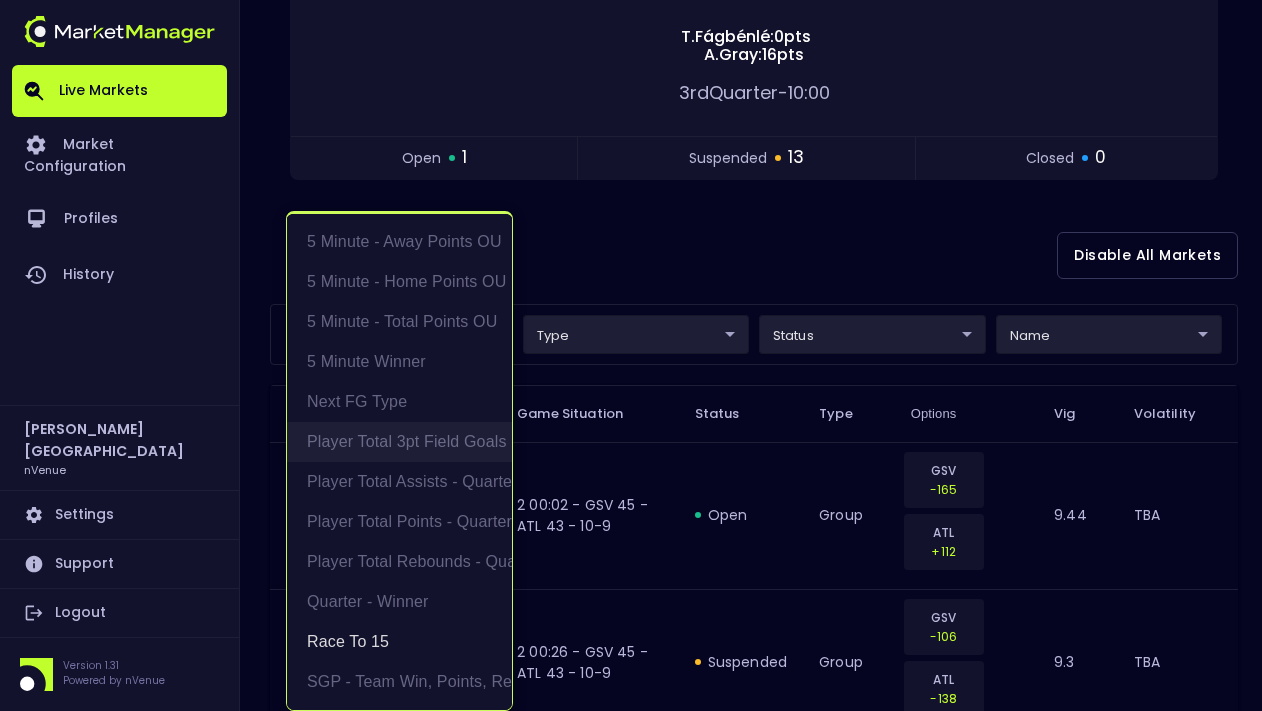 click on "Player Total 3pt Field Goals - Quarter" at bounding box center (399, 442) 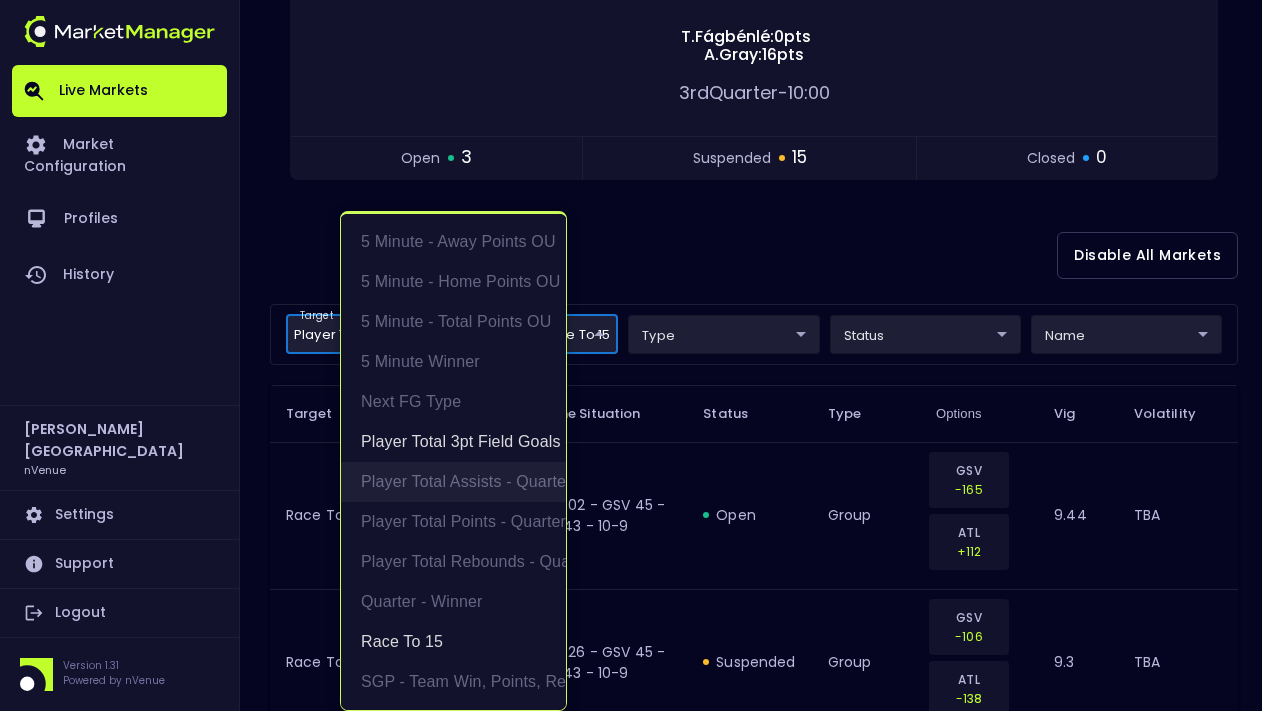 click on "Player Total Assists - Quarter" at bounding box center (453, 482) 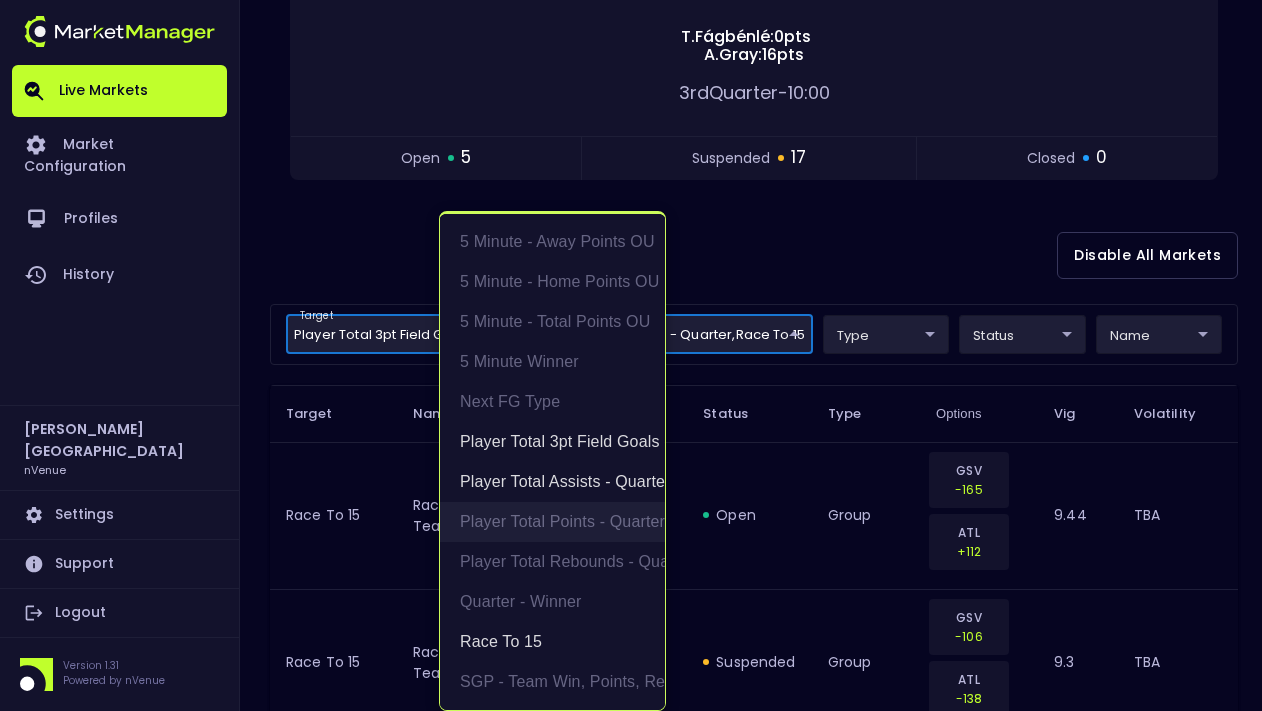 click on "Player Total Points - Quarter" at bounding box center (552, 522) 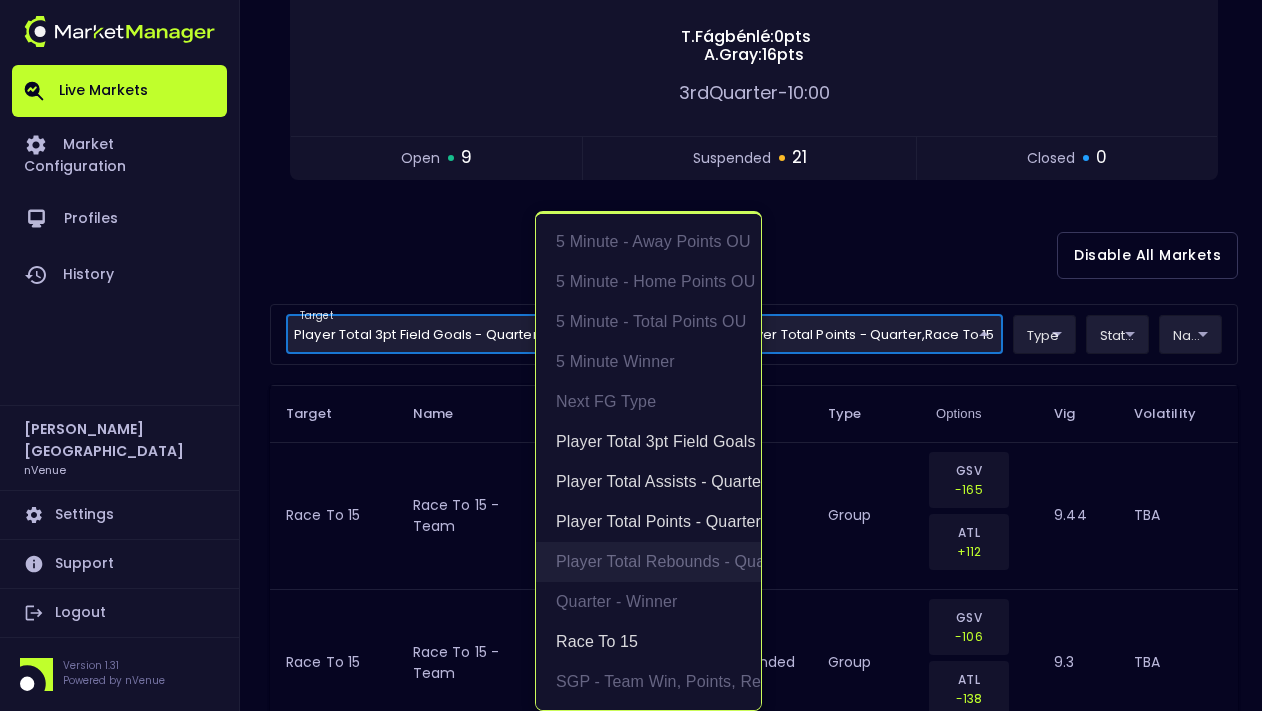 click on "Player Total Rebounds - Quarter" at bounding box center [648, 562] 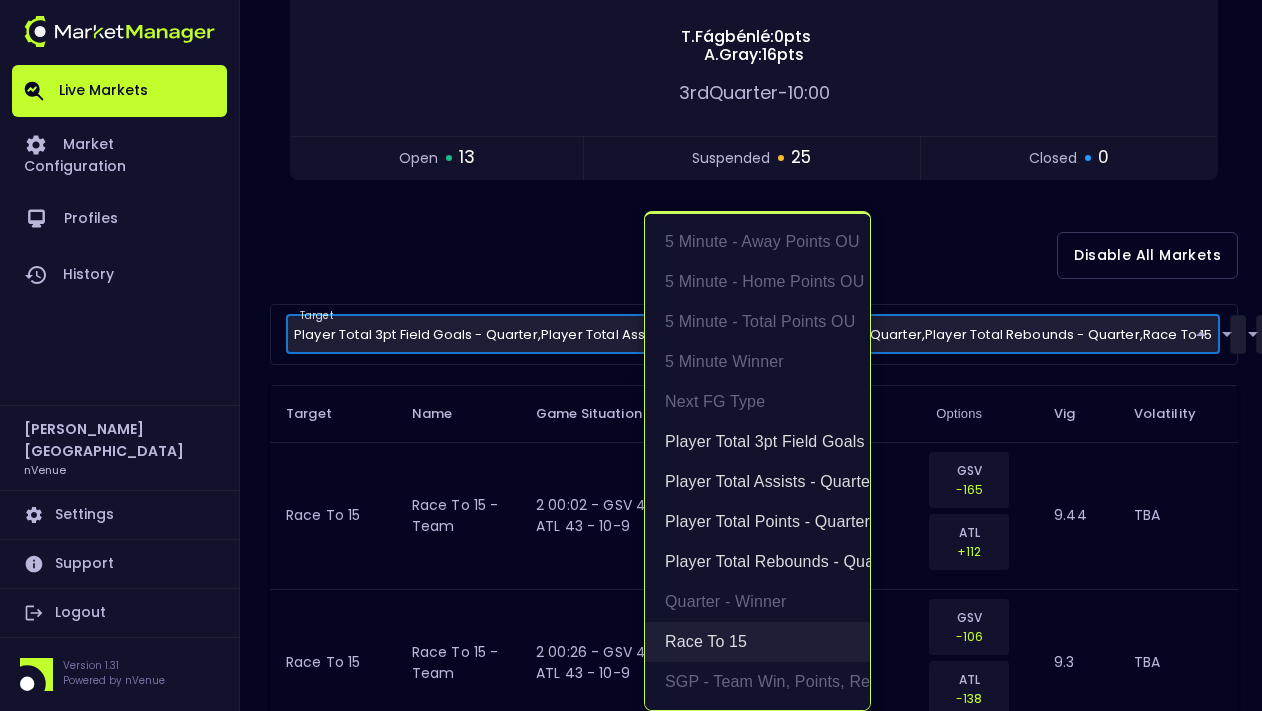 click on "Race to 15" at bounding box center (757, 642) 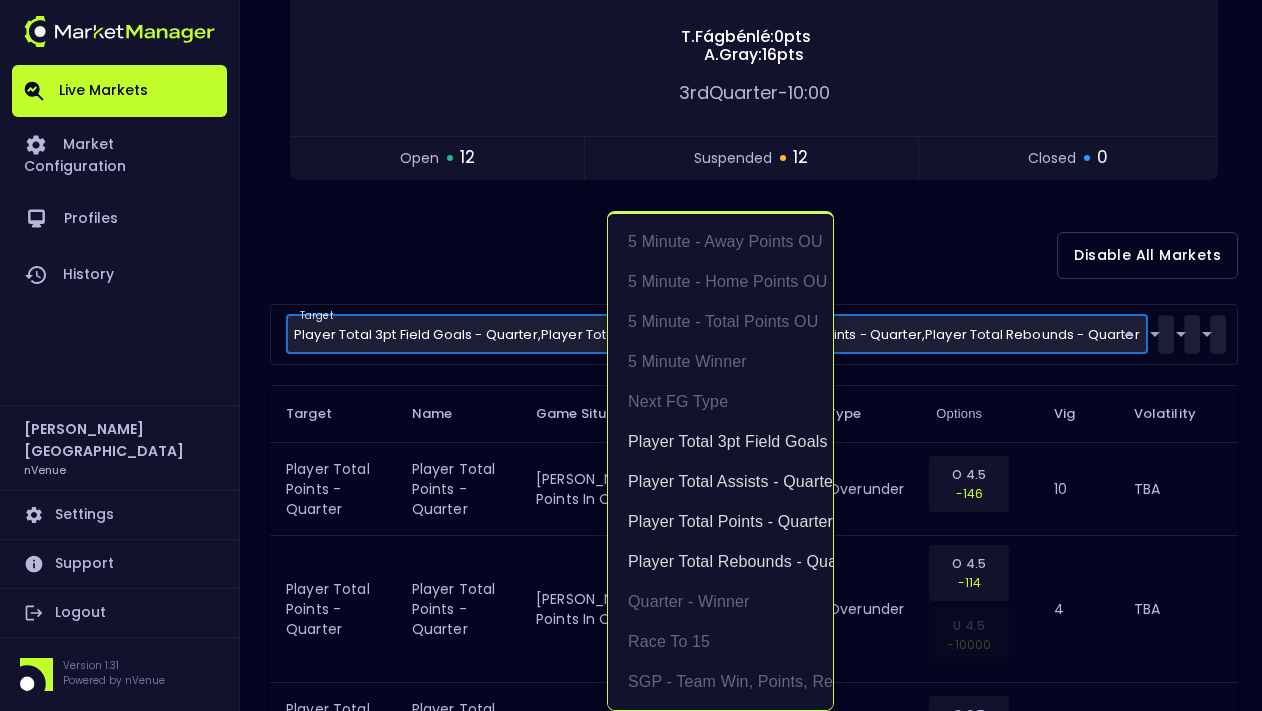 click at bounding box center [631, 355] 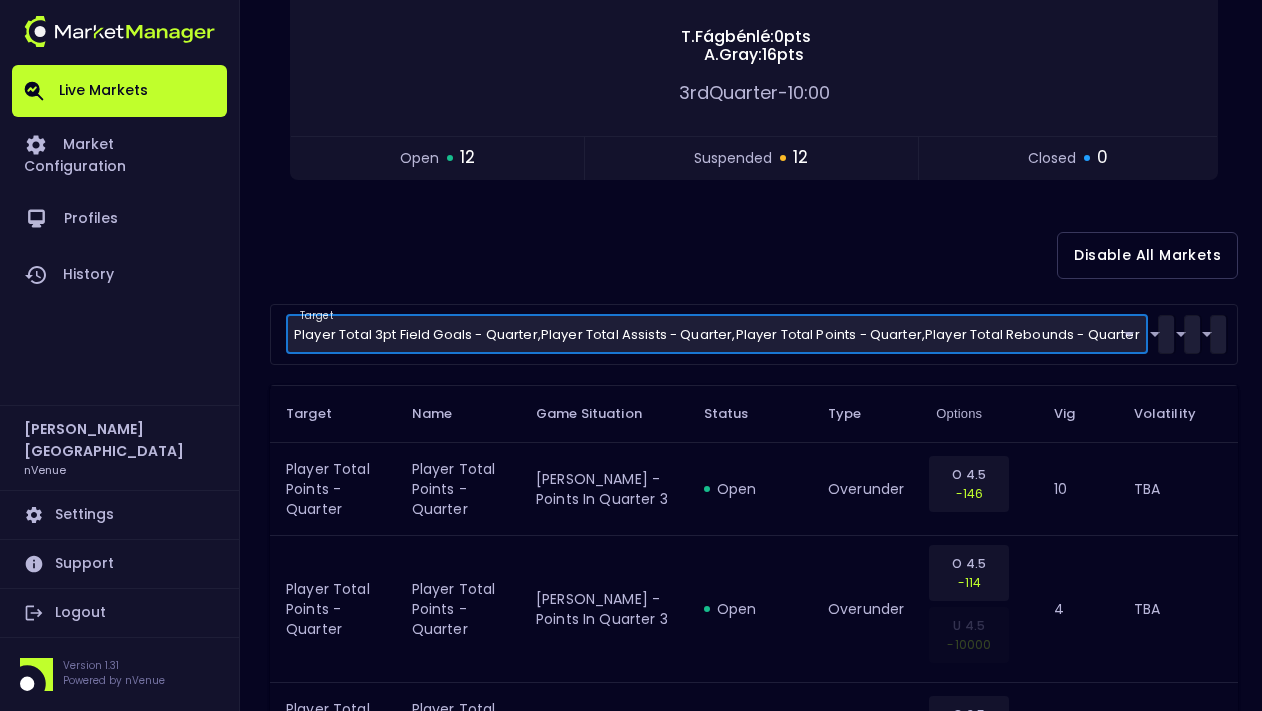 scroll, scrollTop: 0, scrollLeft: 0, axis: both 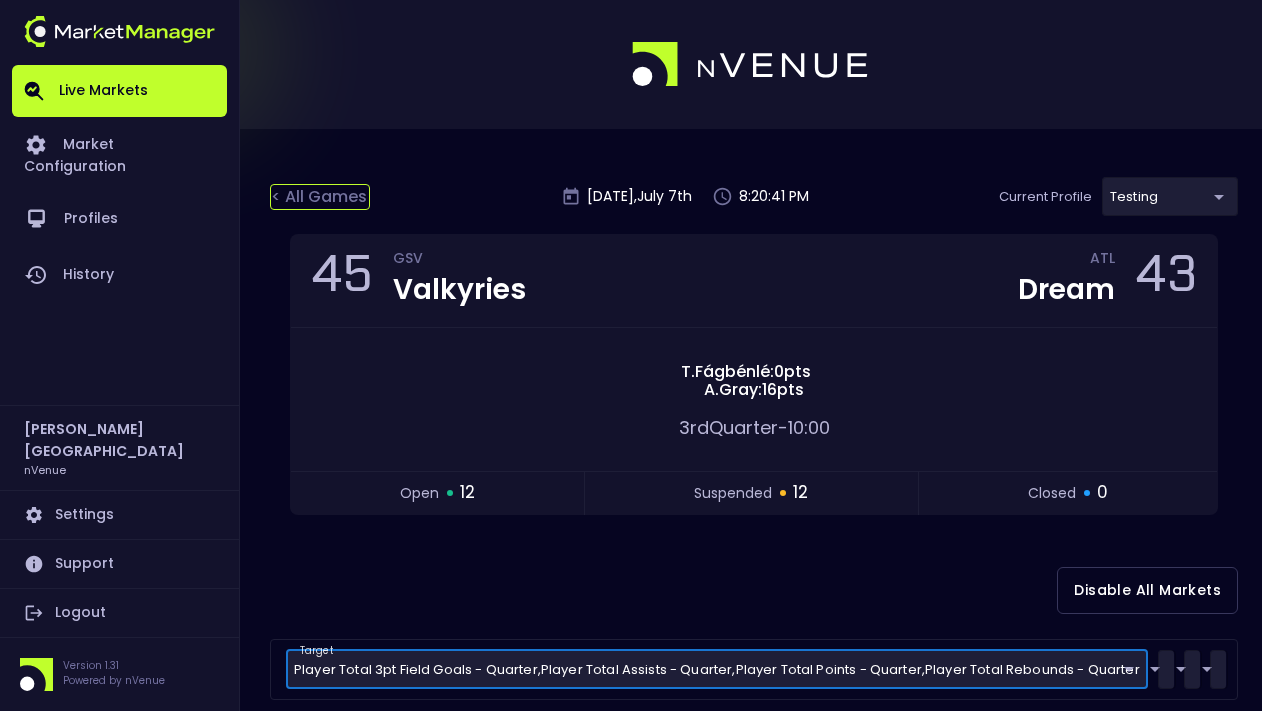 click on "< All Games" at bounding box center [320, 197] 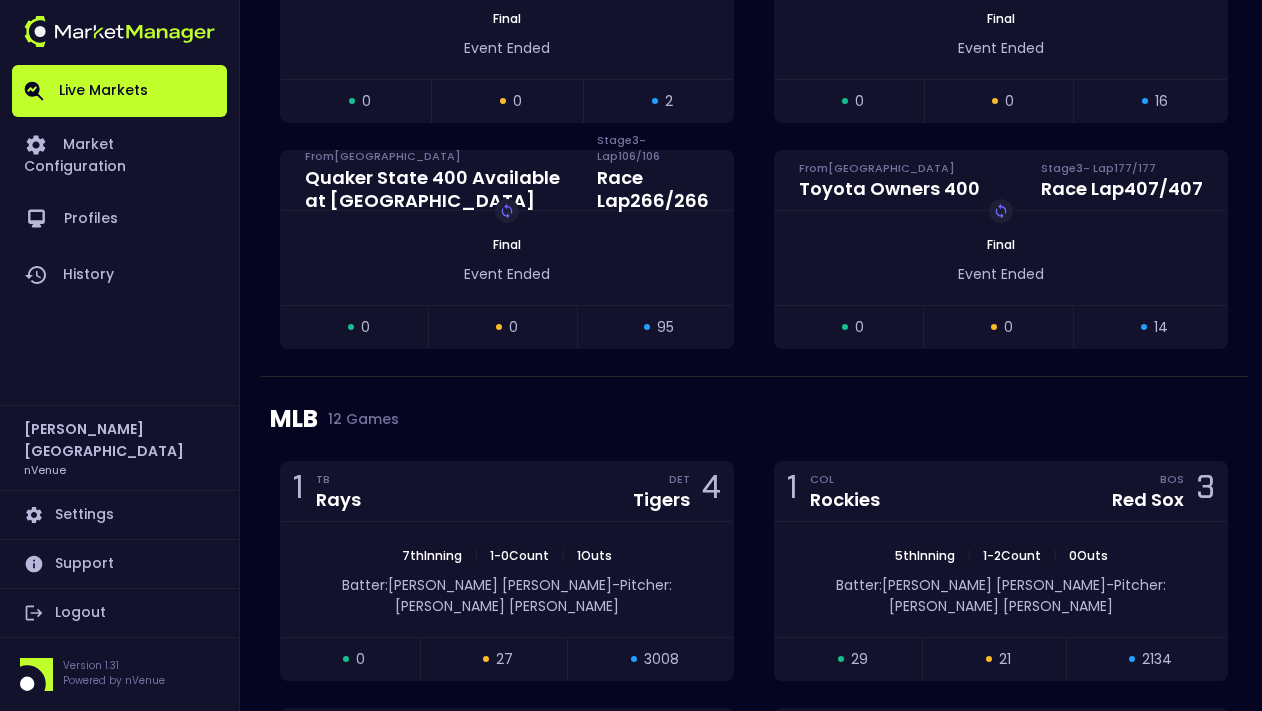 scroll, scrollTop: 487, scrollLeft: 0, axis: vertical 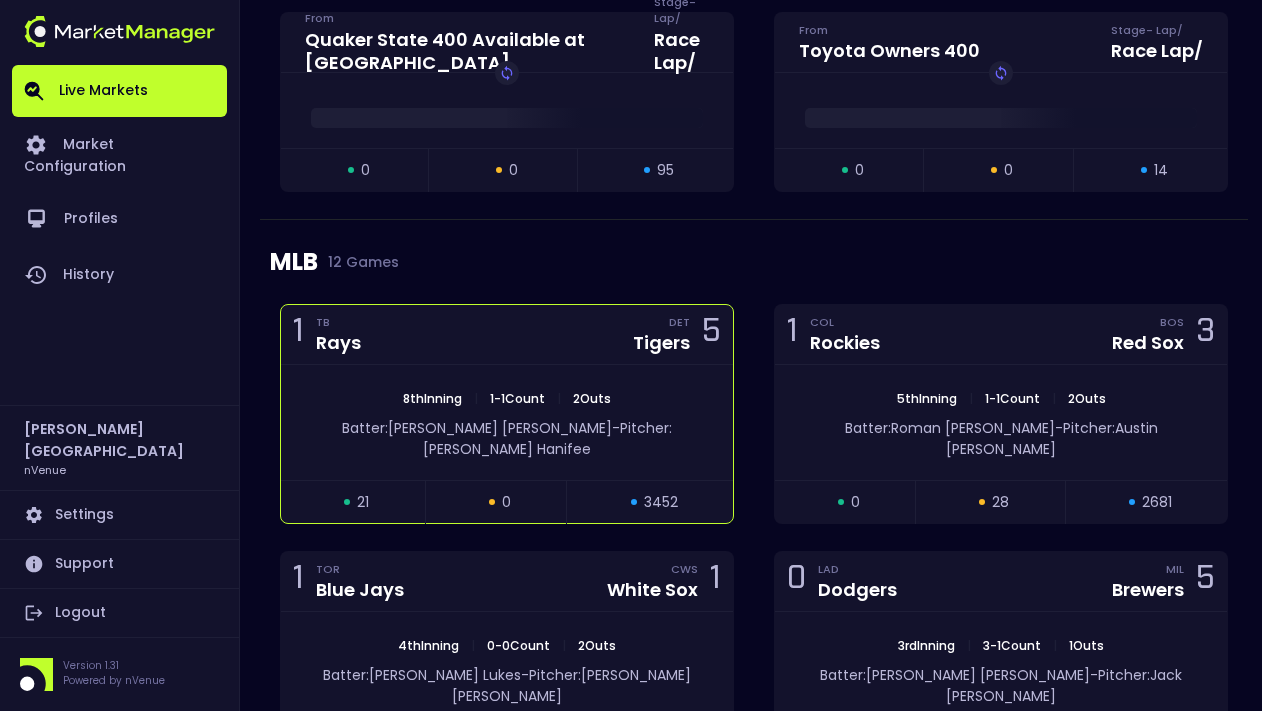 click on "8th  Inning | 1 - 1  Count | 2  Outs" at bounding box center [507, 399] 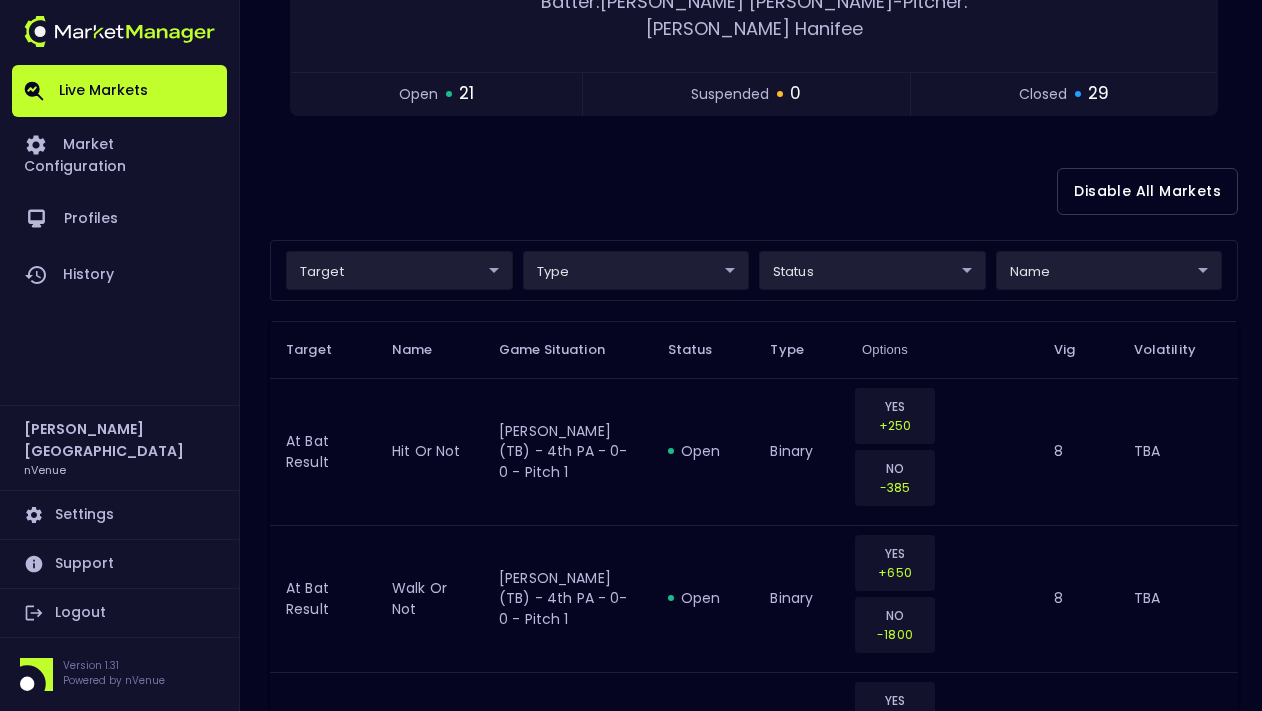 scroll, scrollTop: 0, scrollLeft: 0, axis: both 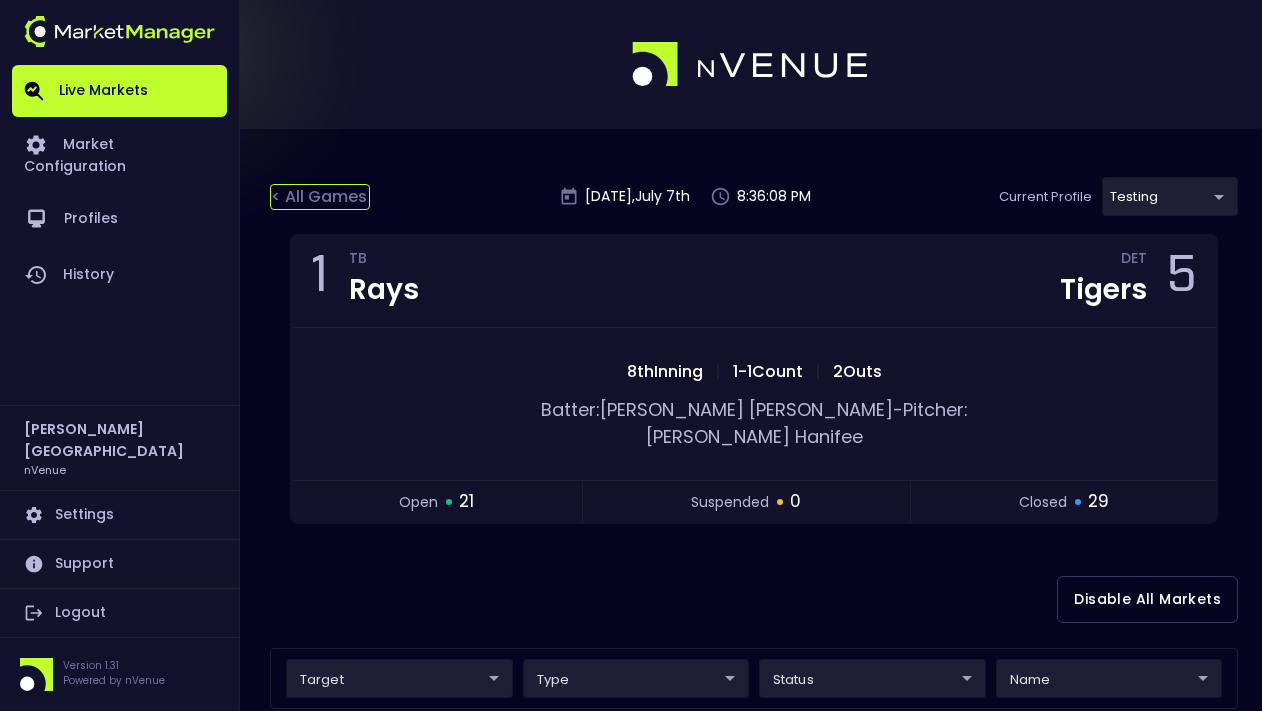 click on "< All Games" at bounding box center [320, 197] 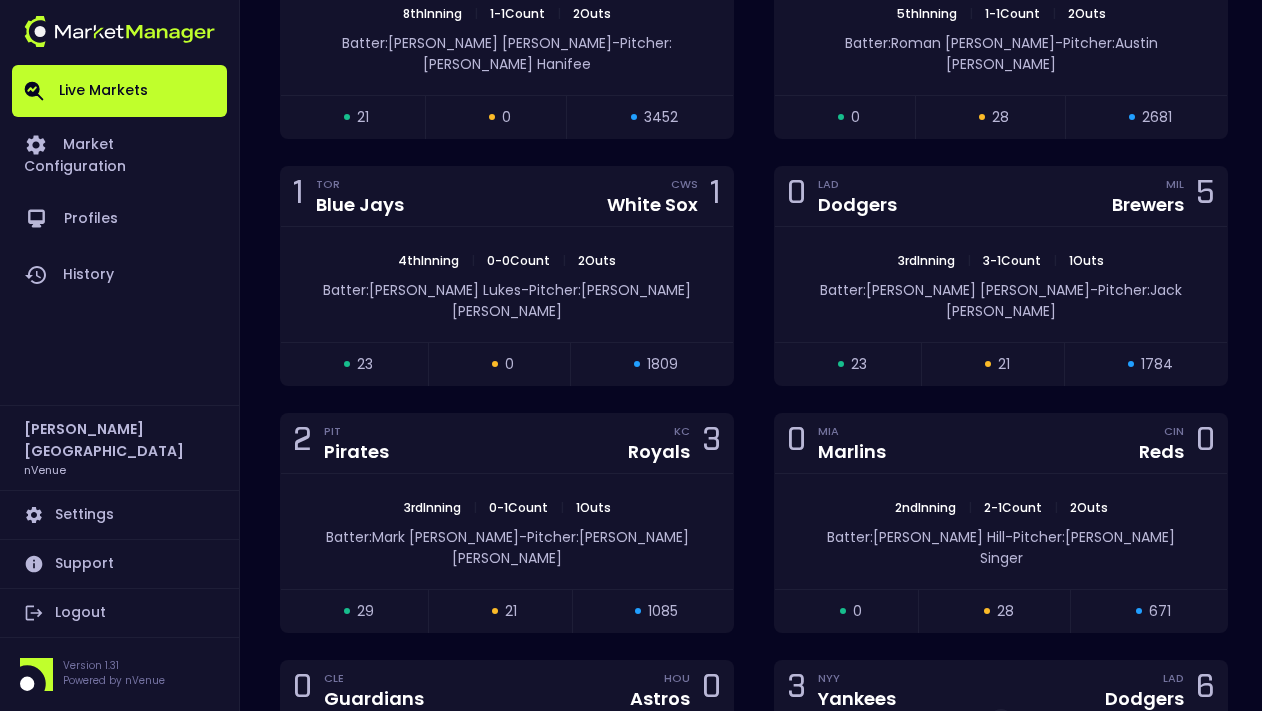 scroll, scrollTop: 966, scrollLeft: 0, axis: vertical 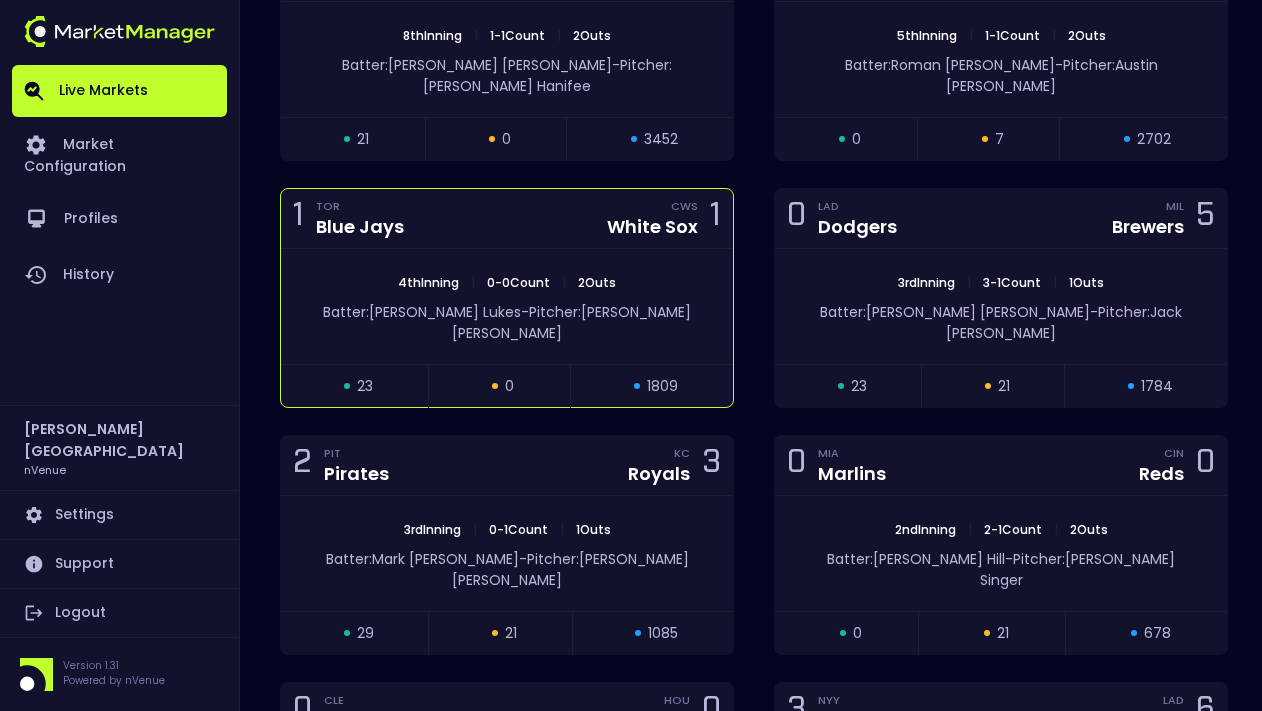 click on "Pitcher:  [PERSON_NAME]" at bounding box center (571, 322) 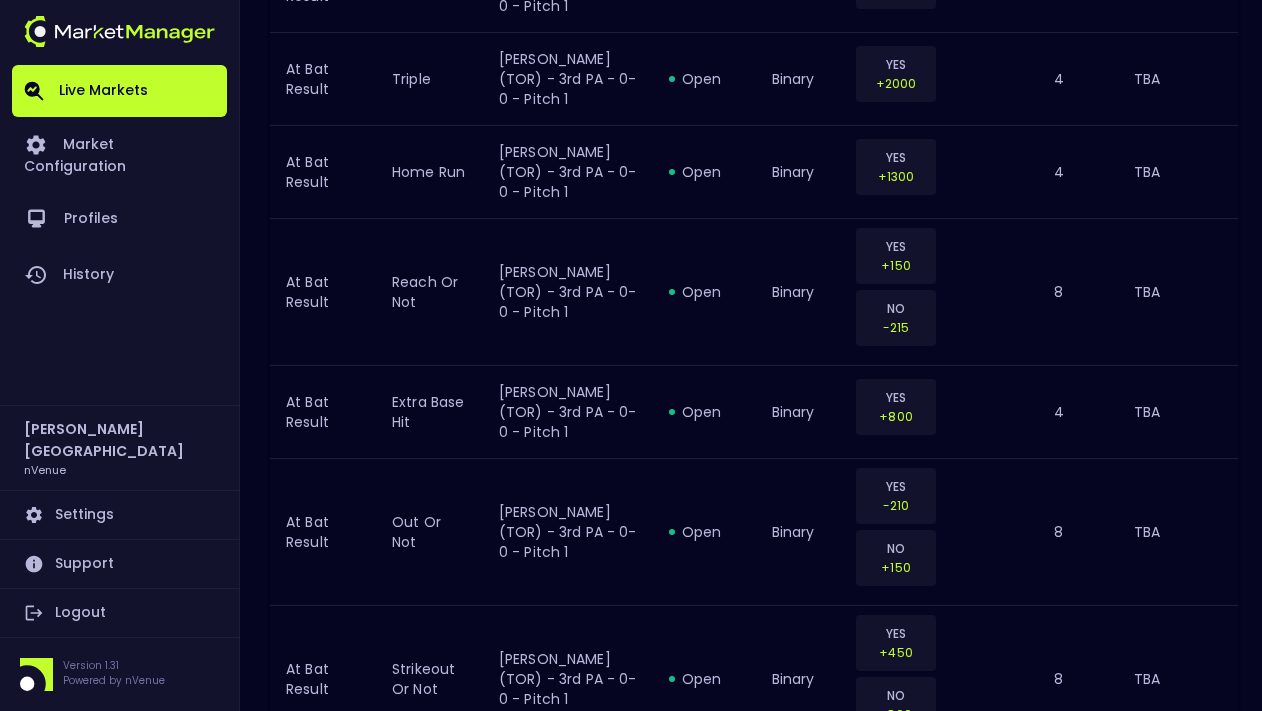 scroll, scrollTop: 0, scrollLeft: 0, axis: both 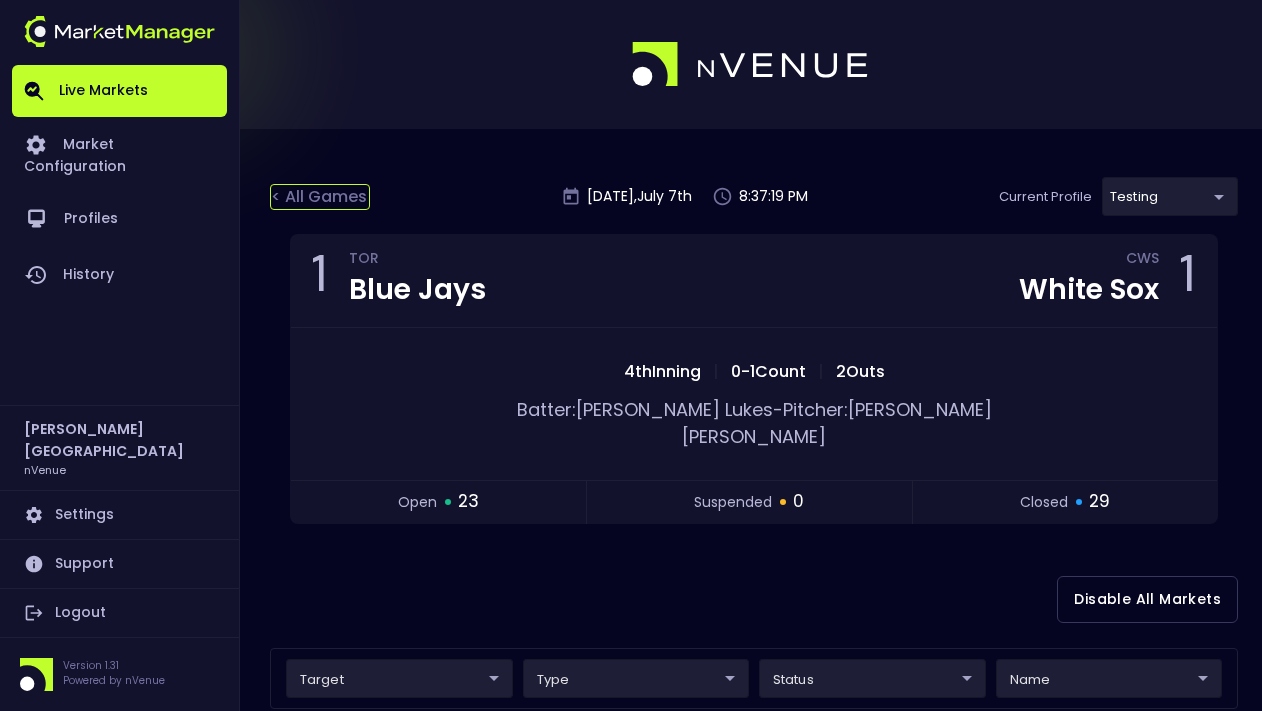 click on "< All Games" at bounding box center (320, 197) 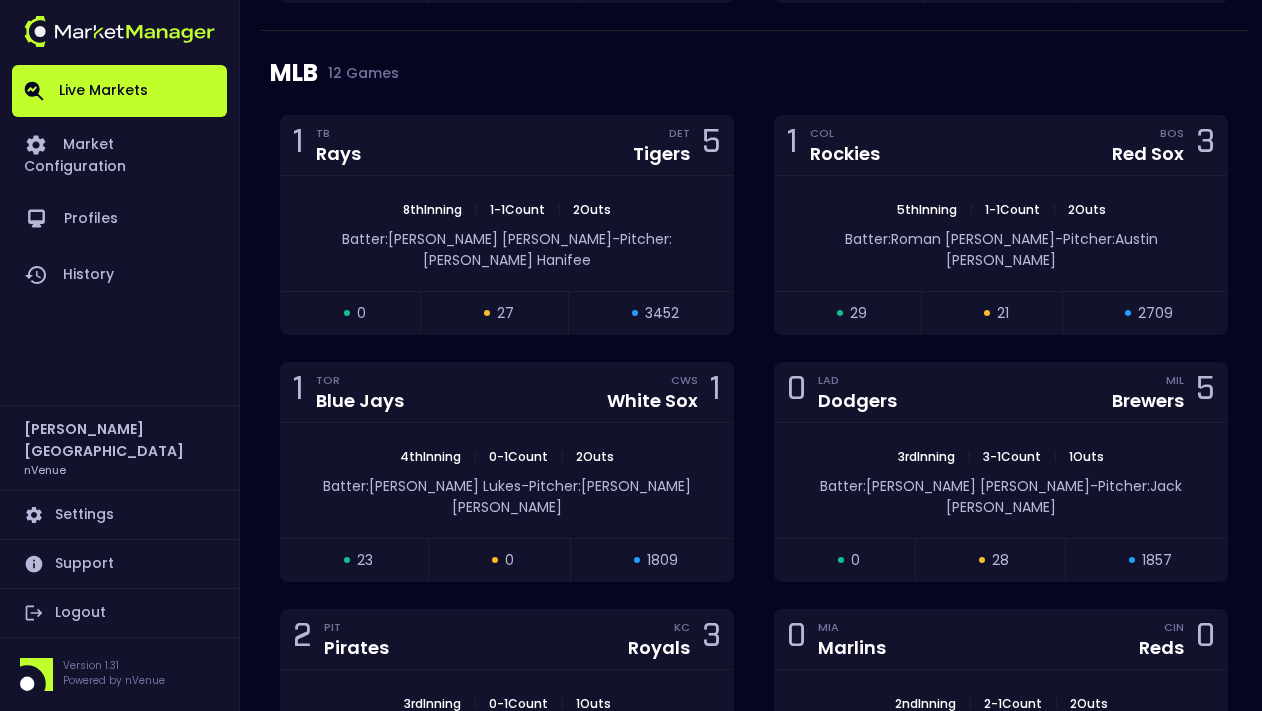 scroll, scrollTop: 793, scrollLeft: 0, axis: vertical 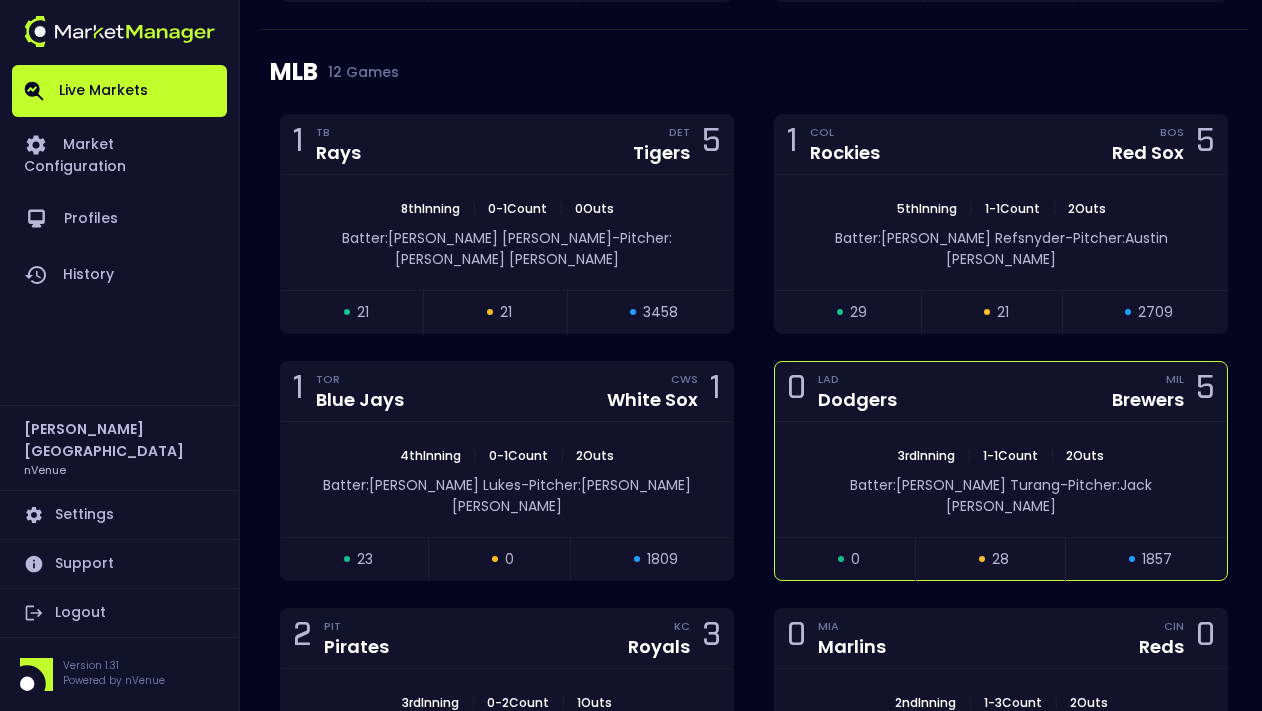 click on "0 LAD Dodgers MIL Brewers 5" at bounding box center (1001, 392) 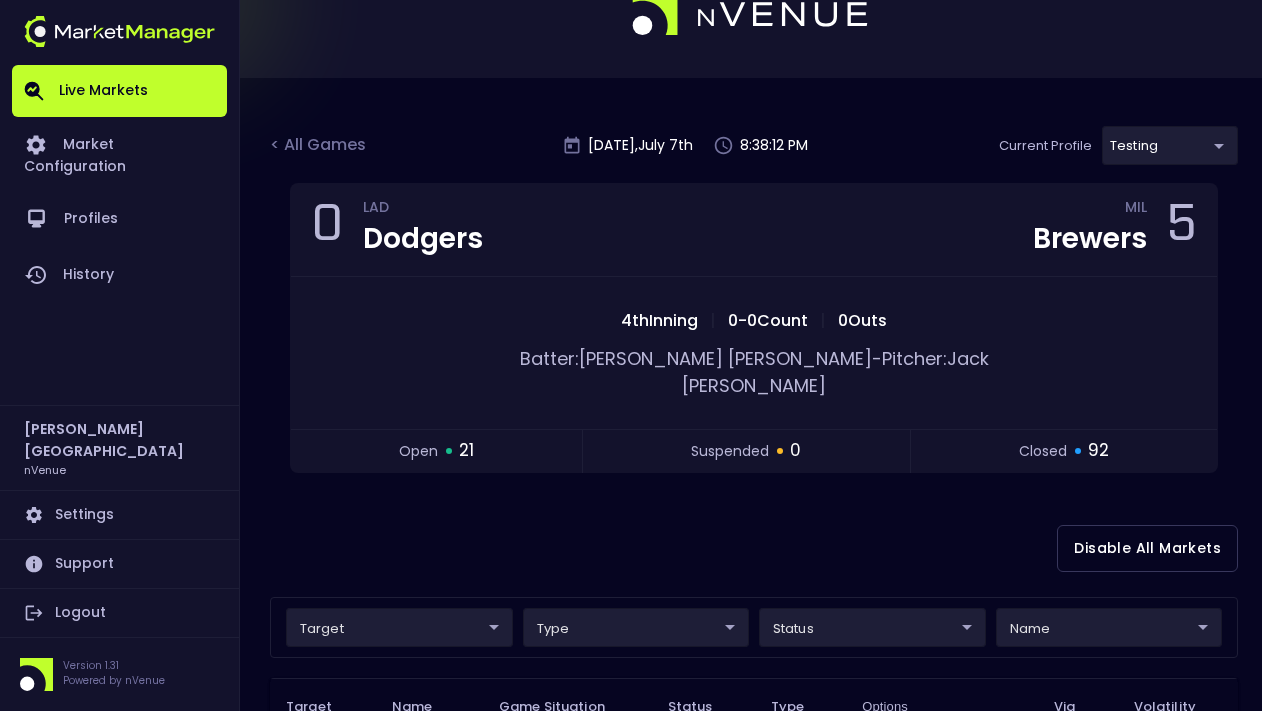 scroll, scrollTop: 74, scrollLeft: 0, axis: vertical 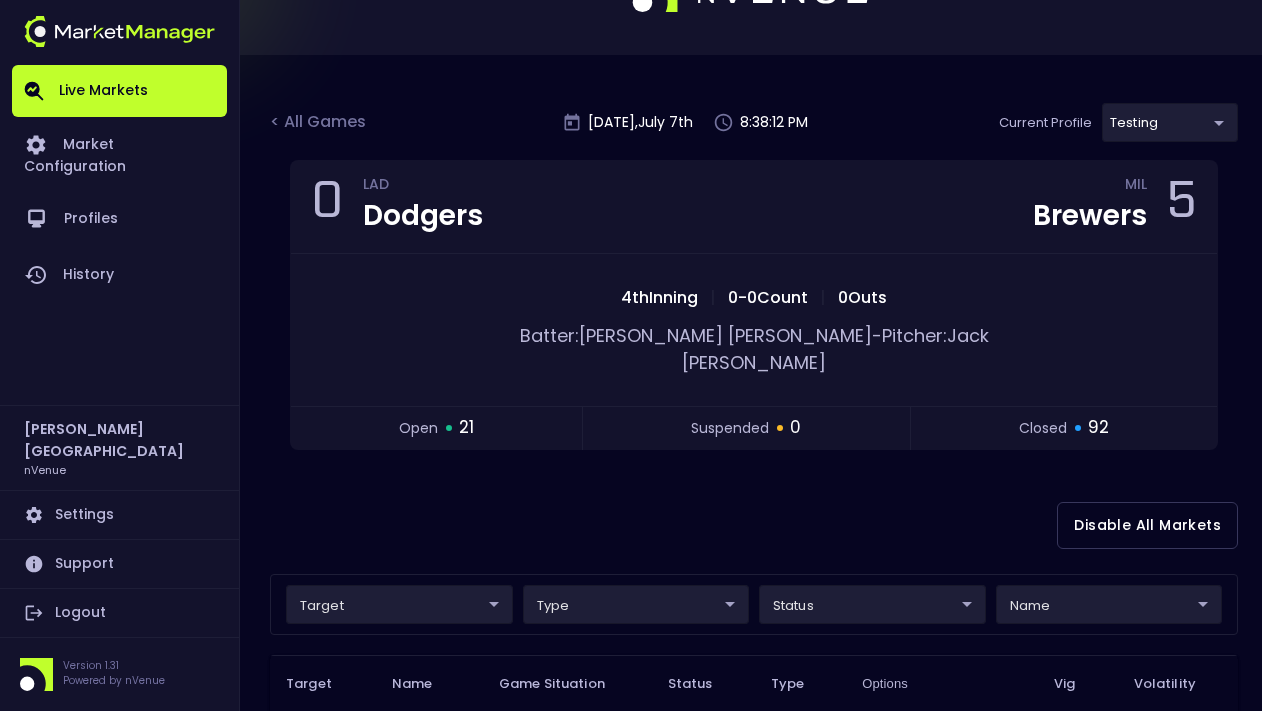 click on "Live Markets Market Configuration Profiles History [PERSON_NAME] nVenue Settings Support Logout   Version 1.31  Powered by nVenue < All Games [DATE] 8:38:12 PM Current Profile testing d66ee90f-df8e-430e-a05c-aaf70ad95ad9 Select Target Market Status Type Vig Volatility Options Close 0 LAD Dodgers MIL Brewers 5 4th  Inning | 0 - 0  Count | 0  Outs Batter:  [PERSON_NAME]:  [PERSON_NAME] open 21 suspended 0 closed 92 Disable All Markets target ​ ​ type ​ ​ status ​ ​ name ​ ​ Target Name Game Situation Status Type Options Vig Volatility At Bat Result hit or not [PERSON_NAME] (MIL) - 3rd PA - 0-0 - Pitch 1  open binary YES +255 NO -390 8 TBA At Bat Result walk or not [PERSON_NAME] (MIL) - 3rd PA - 0-0 - Pitch 1  open binary YES +650 NO -1700 8 TBA At Bat Result single [PERSON_NAME] (MIL) - 3rd PA - 0-0 - Pitch 1  open binary YES +355 NO -600 8 TBA At Bat Result double [PERSON_NAME] (MIL) - 3rd PA - 0-0 - Pitch 1  open binary YES +1100 4 TBA At Bat Result triple open binary" at bounding box center [631, 2778] 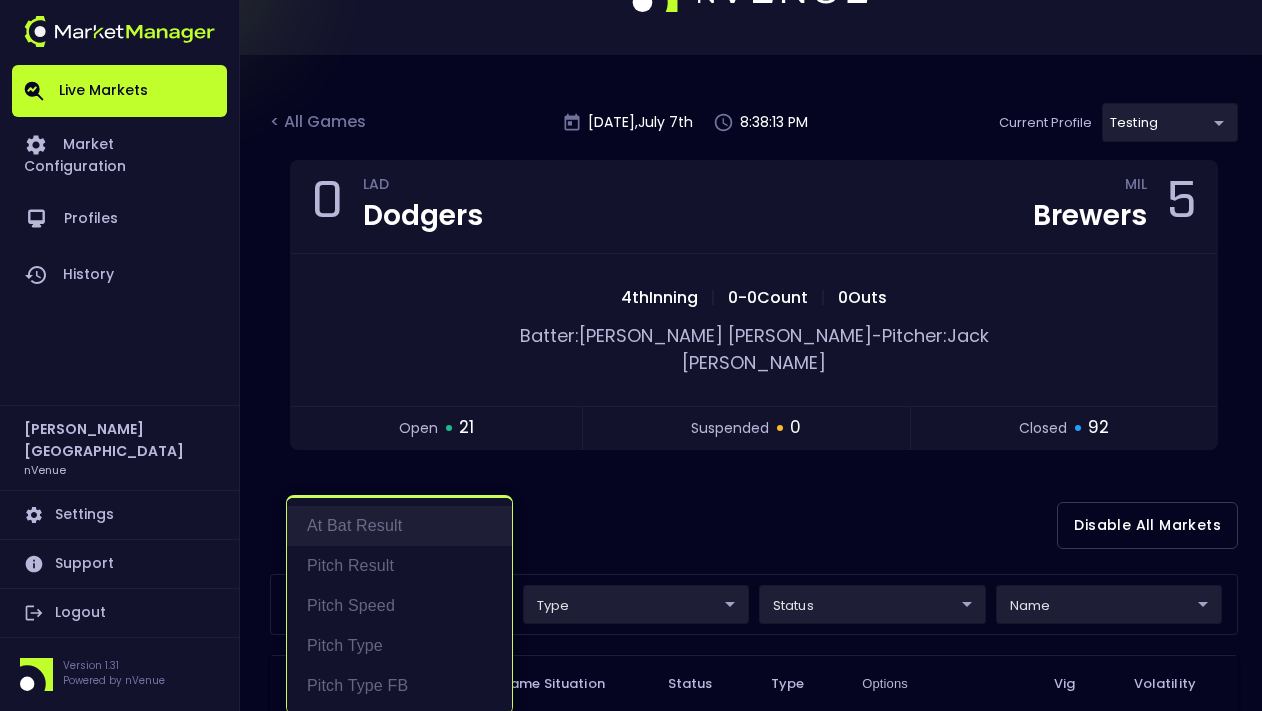 click on "At Bat Result" at bounding box center (399, 526) 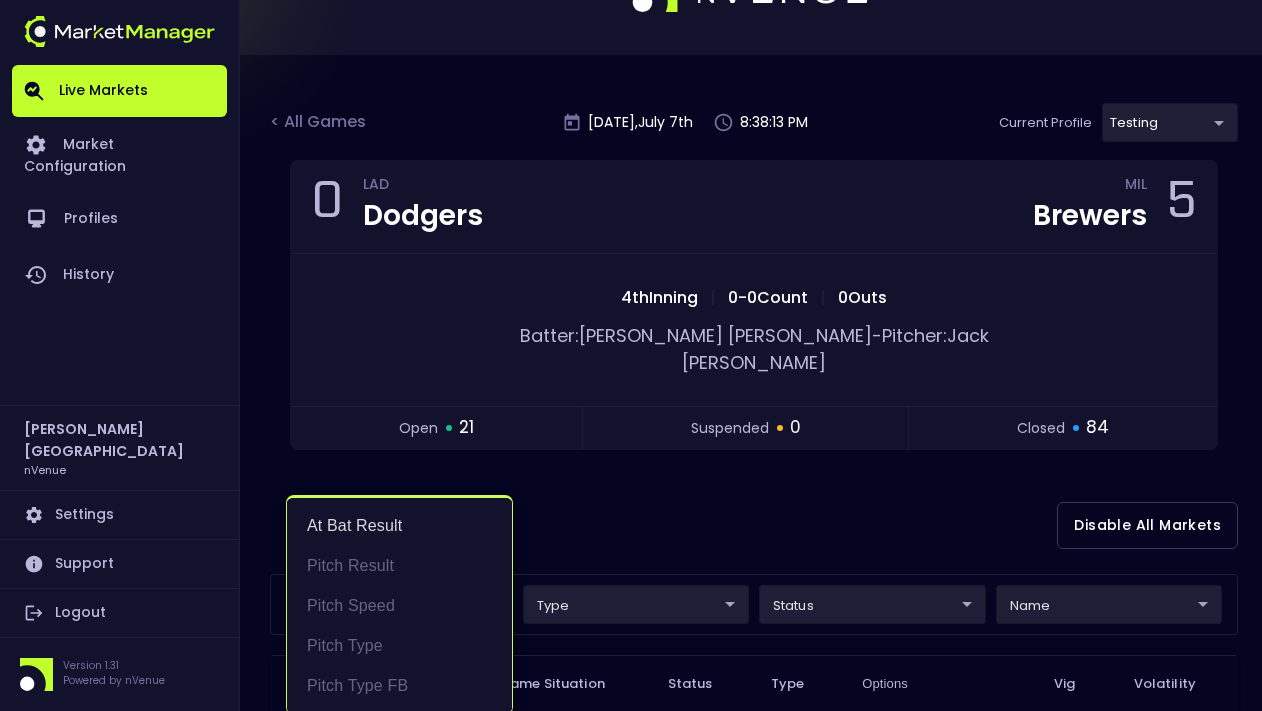 click at bounding box center [631, 355] 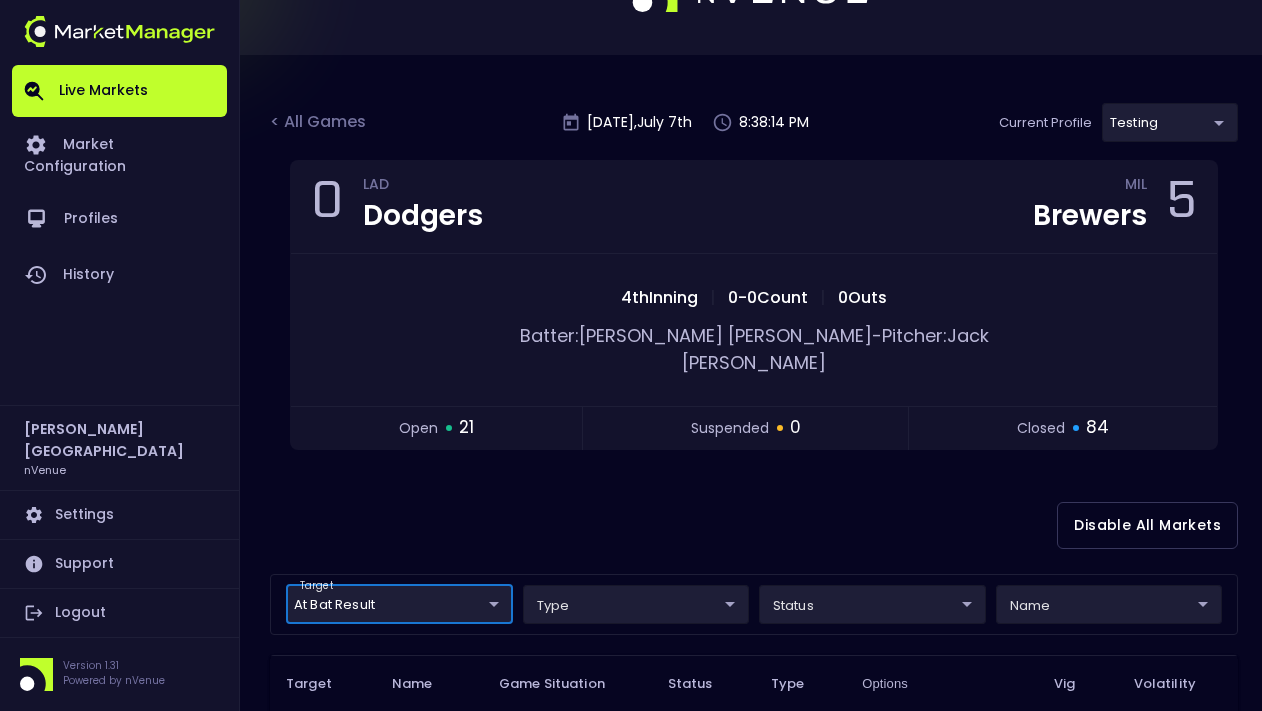 scroll, scrollTop: 0, scrollLeft: 0, axis: both 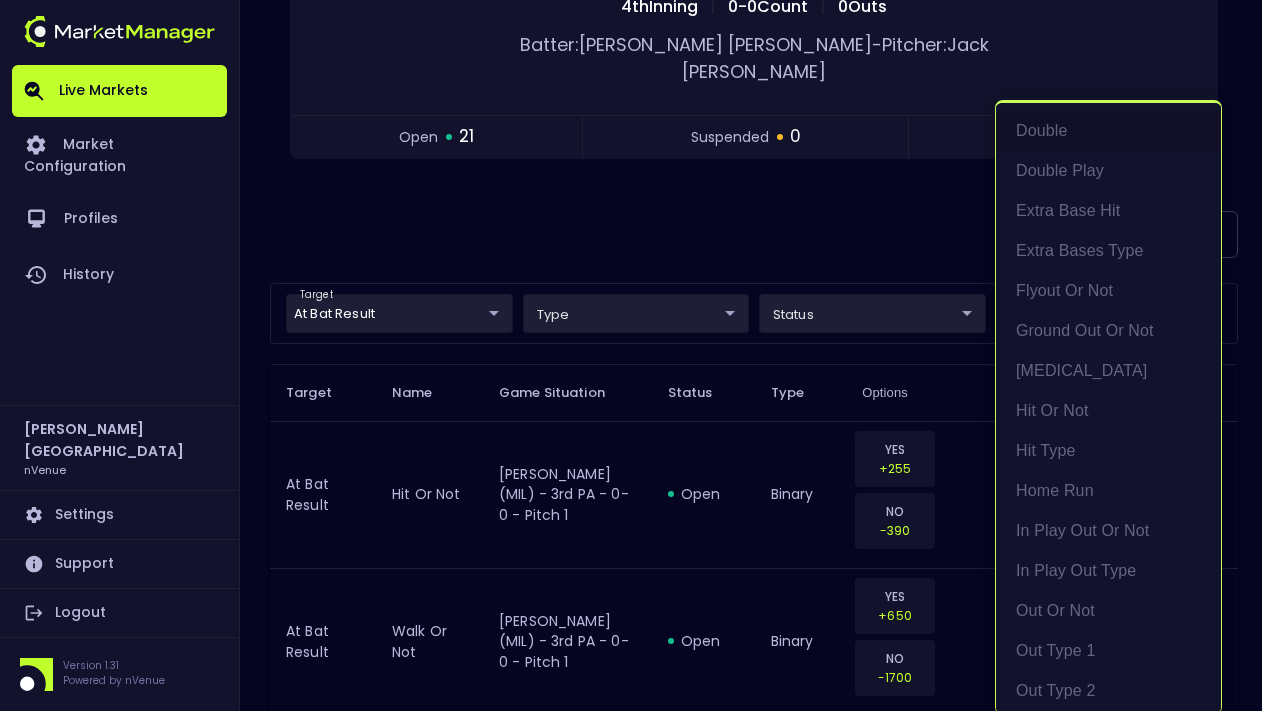 click on "Live Markets Market Configuration Profiles History [PERSON_NAME] nVenue Settings Support Logout   Version 1.31  Powered by nVenue < All Games [DATE] 8:38:15 PM Current Profile testing d66ee90f-df8e-430e-a05c-aaf70ad95ad9 Select Target Market Status Type Vig Volatility Options Close 0 LAD Dodgers MIL Brewers 5 4th  Inning | 0 - 0  Count | 0  Outs Batter:  [PERSON_NAME]:  [PERSON_NAME] open 21 suspended 0 closed 84 Disable All Markets target At Bat Result At Bat Result ​ type ​ ​ status ​ ​ name ​ ​ Target Name Game Situation Status Type Options Vig Volatility At Bat Result hit or not [PERSON_NAME] (MIL) - 3rd PA - 0-0 - Pitch 1  open binary YES +255 NO -390 8 TBA At Bat Result walk or not [PERSON_NAME] (MIL) - 3rd PA - 0-0 - Pitch 1  open binary YES +650 NO -1700 8 TBA At Bat Result single [PERSON_NAME] (MIL) - 3rd PA - 0-0 - Pitch 1  open binary YES +355 NO -600 8 TBA At Bat Result double [PERSON_NAME] (MIL) - 3rd PA - 0-0 - Pitch 1  open binary YES +1100 4 TBA triple 4" at bounding box center (631, 2487) 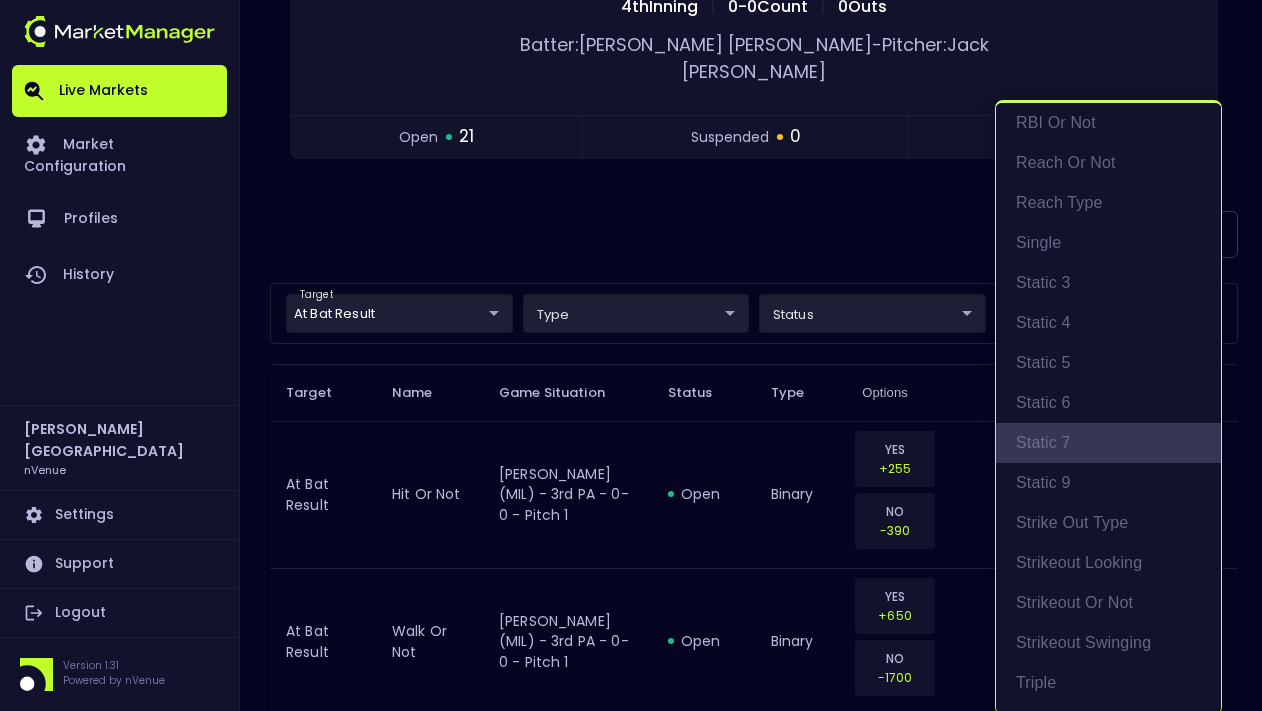 click on "Static 7" at bounding box center (1108, 443) 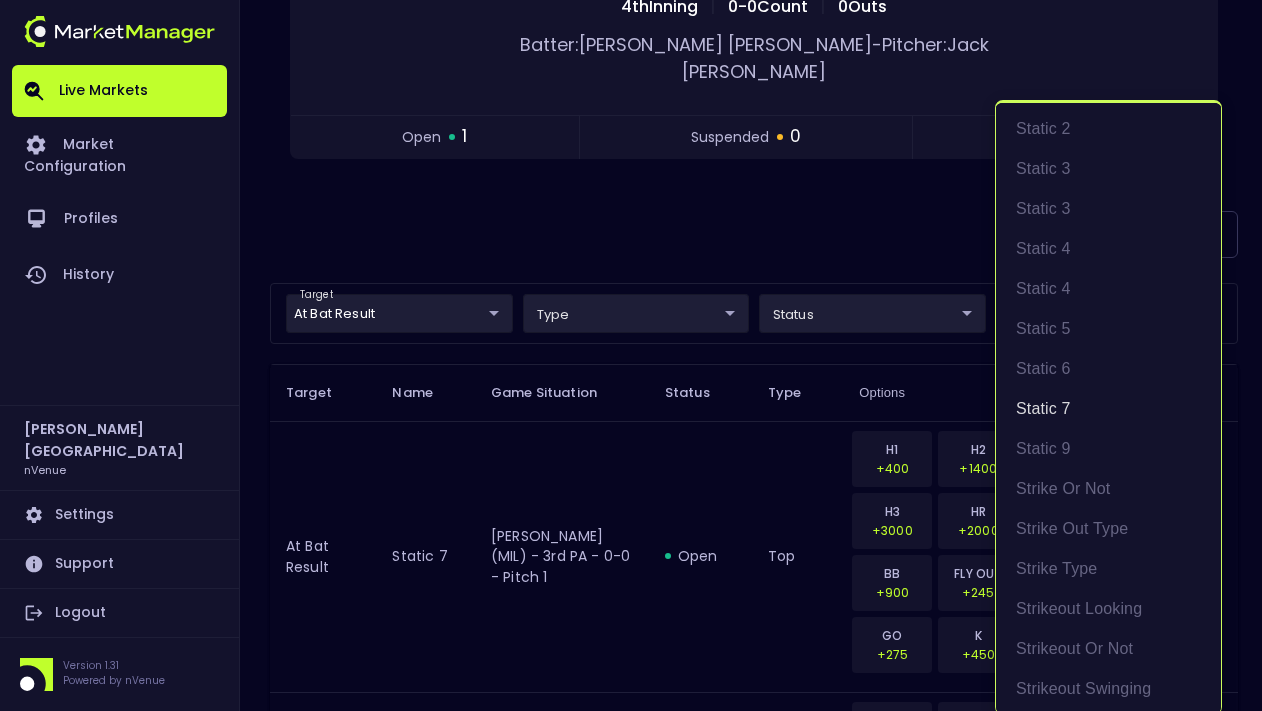 click at bounding box center [631, 355] 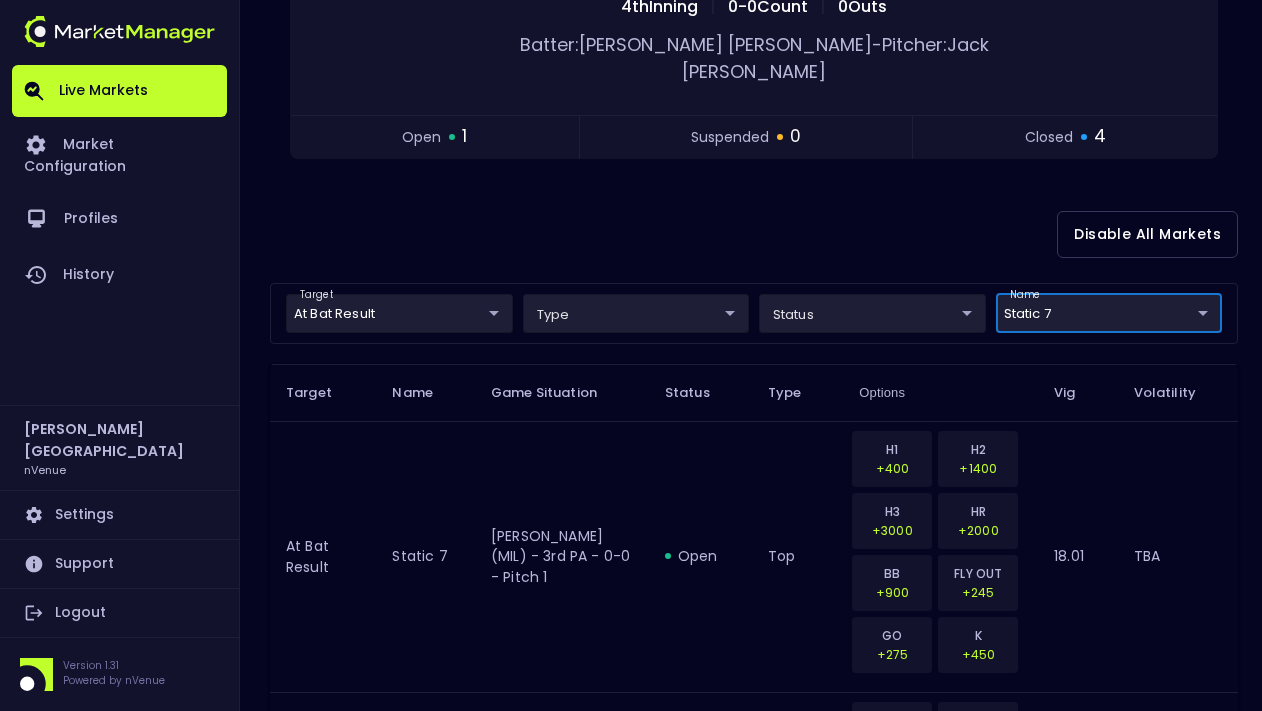 scroll, scrollTop: 0, scrollLeft: 0, axis: both 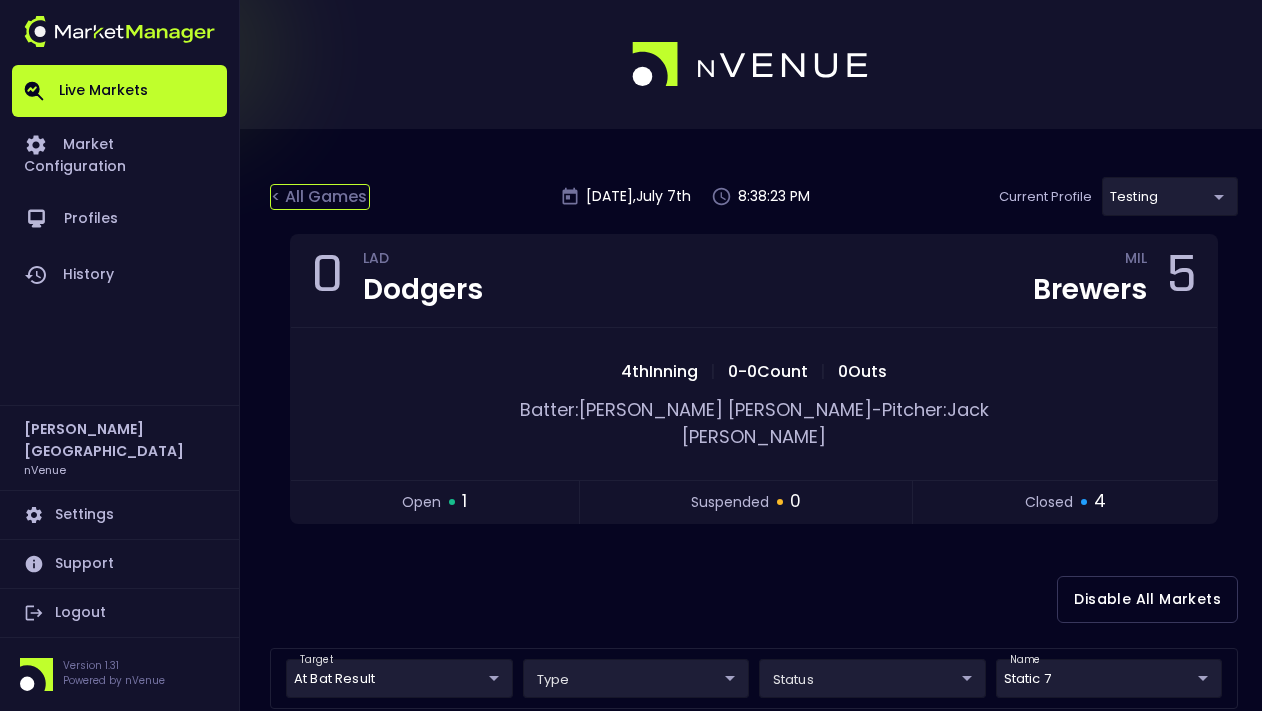 click on "< All Games" at bounding box center [320, 197] 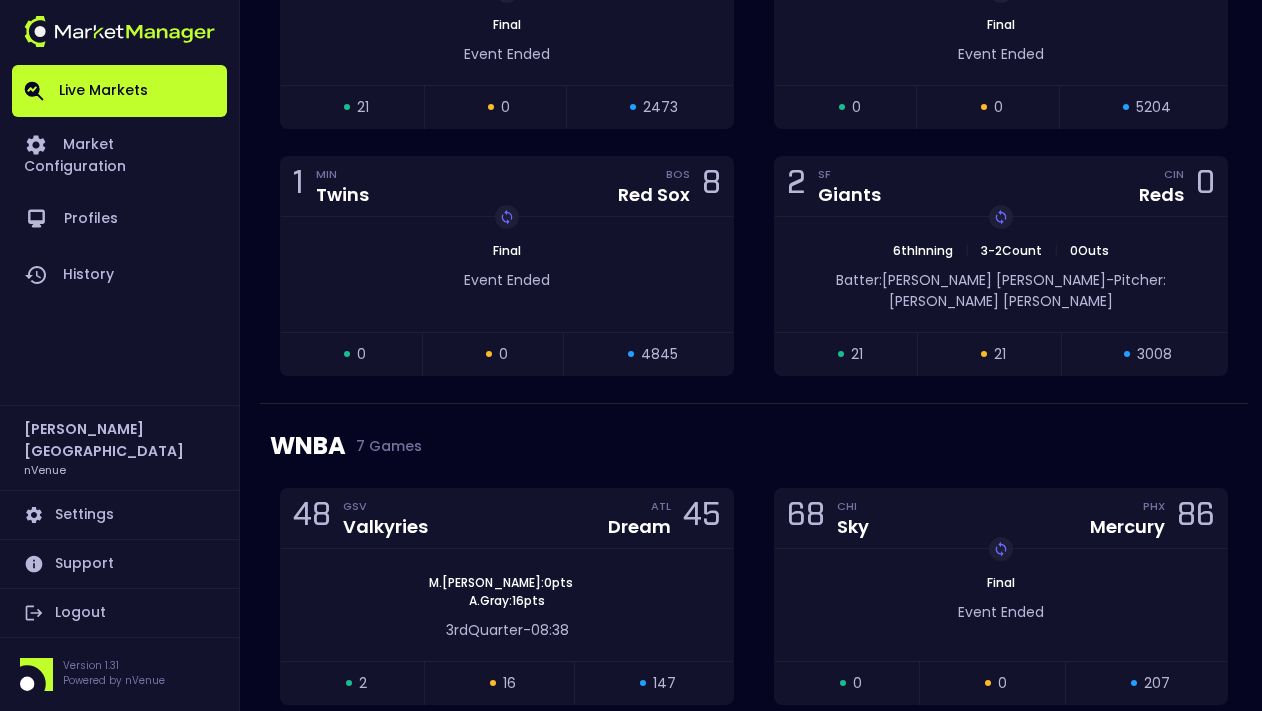 scroll, scrollTop: 1990, scrollLeft: 0, axis: vertical 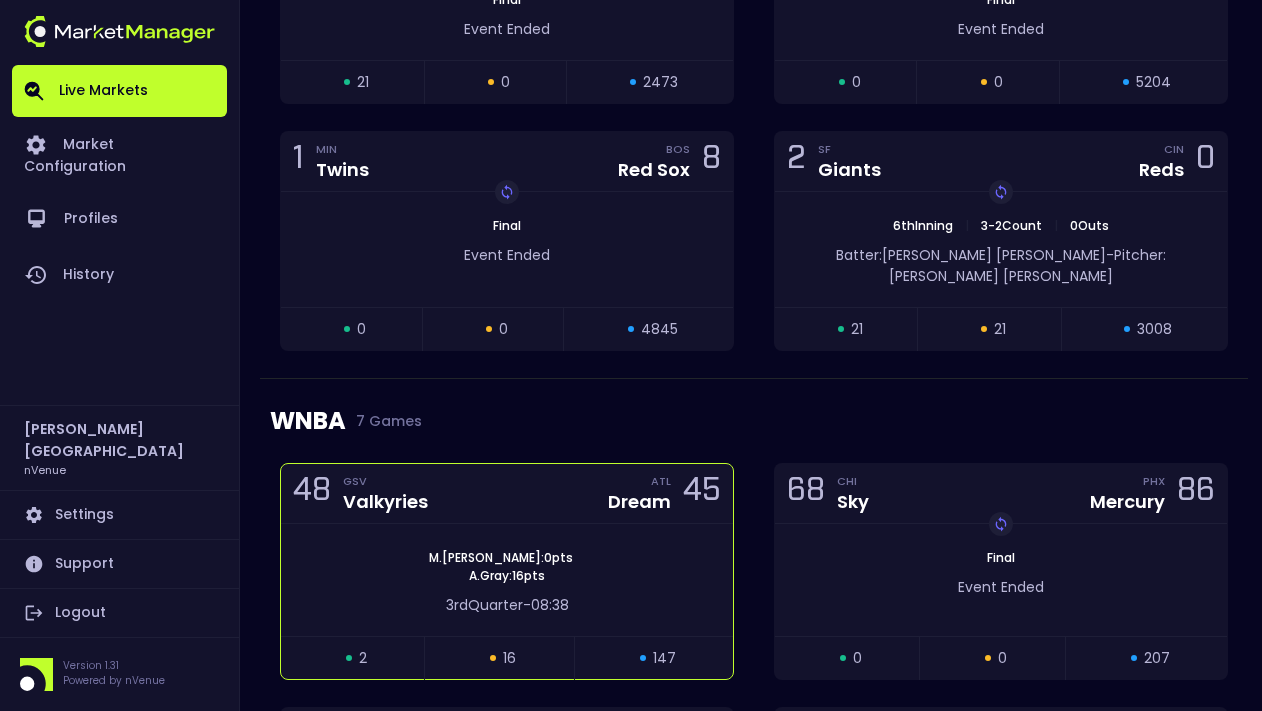 click on "[PERSON_NAME] :  0  pts [PERSON_NAME] :  16  pts 3rd  Quarter  -  08:38" at bounding box center (507, 580) 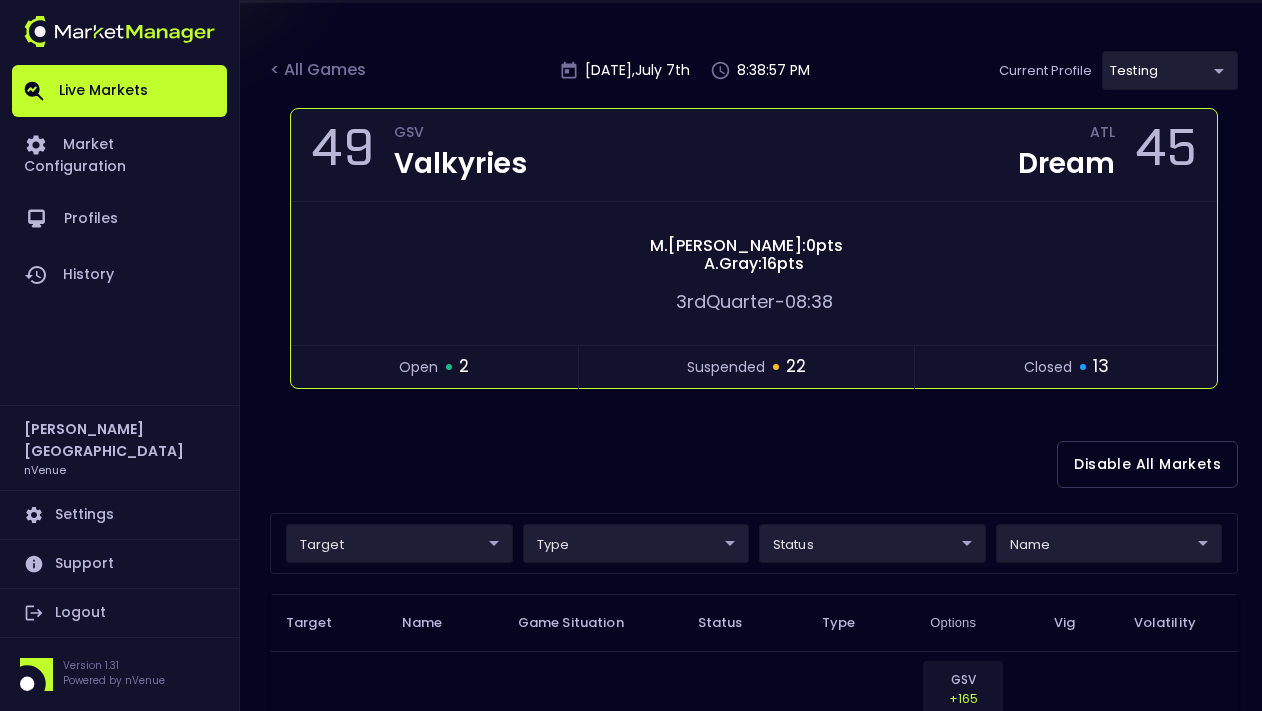 scroll, scrollTop: 178, scrollLeft: 0, axis: vertical 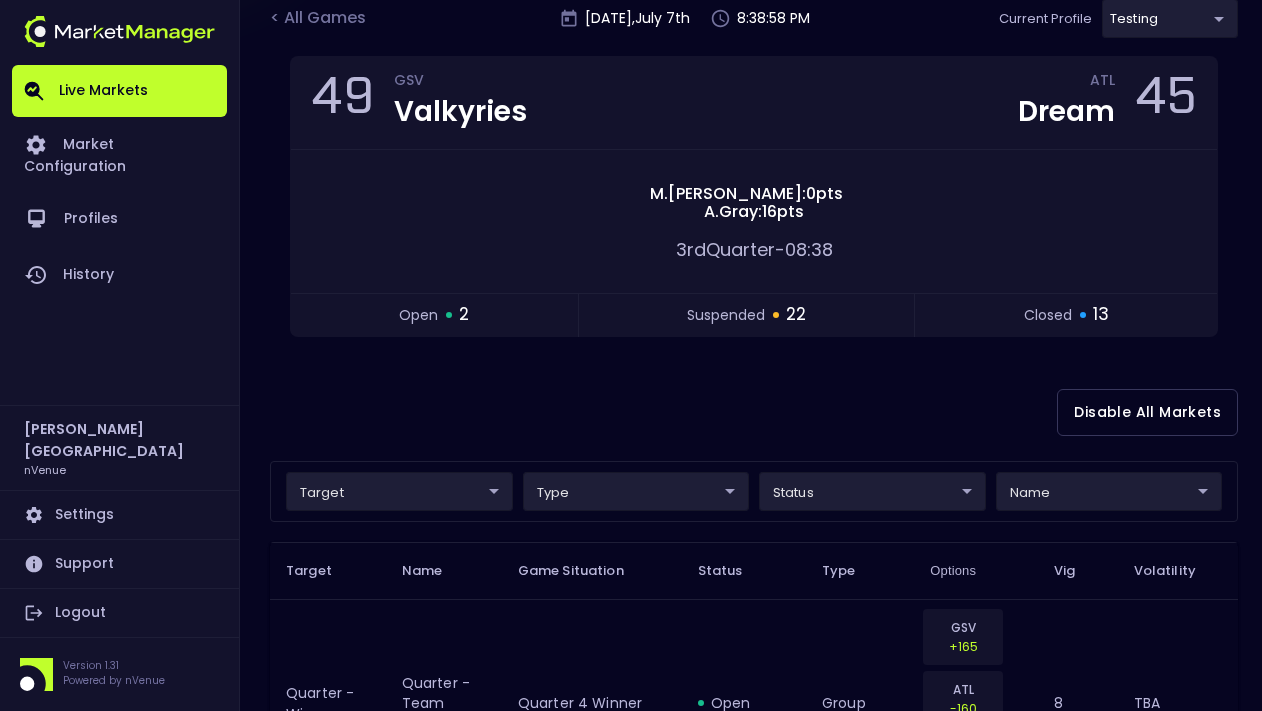 click on "Live Markets Market Configuration Profiles History [PERSON_NAME] nVenue Settings Support Logout   Version 1.31  Powered by nVenue < All Games [DATE] 8:38:58 PM Current Profile testing d66ee90f-df8e-430e-a05c-aaf70ad95ad9 Select Target Market Status Type Vig Volatility Options Close 49 GSV Valkyries ATL Dream 45 [PERSON_NAME] :  0  pts [PERSON_NAME] :  16  pts 3rd  Quarter  -  08:38 open 2 suspended 22 closed 13 Disable All Markets target ​ ​ type ​ ​ status ​ ​ name ​ ​ Target Name Game Situation Status Type Options Vig Volatility Quarter - Winner Quarter - Team Winner Quarter 4 Winner  open group GSV +165 ATL -160 NEITHER +1100 8 TBA Quarter - Winner Quarter - Team Winner Quarter 4 Winner  open group GSV +140 ATL -200 8 TBA Quarter - Winner Quarter - Team Winner Quarter 4 Winner  suspended group GSV +165 ATL -160 NEITHER +1100 8 TBA Quarter - Winner Quarter - Team Winner Quarter 4 Winner  suspended group GSV +140 ATL -200 8 TBA Quarter - Winner Quarter - Team Winner suspended group" at bounding box center (631, 2241) 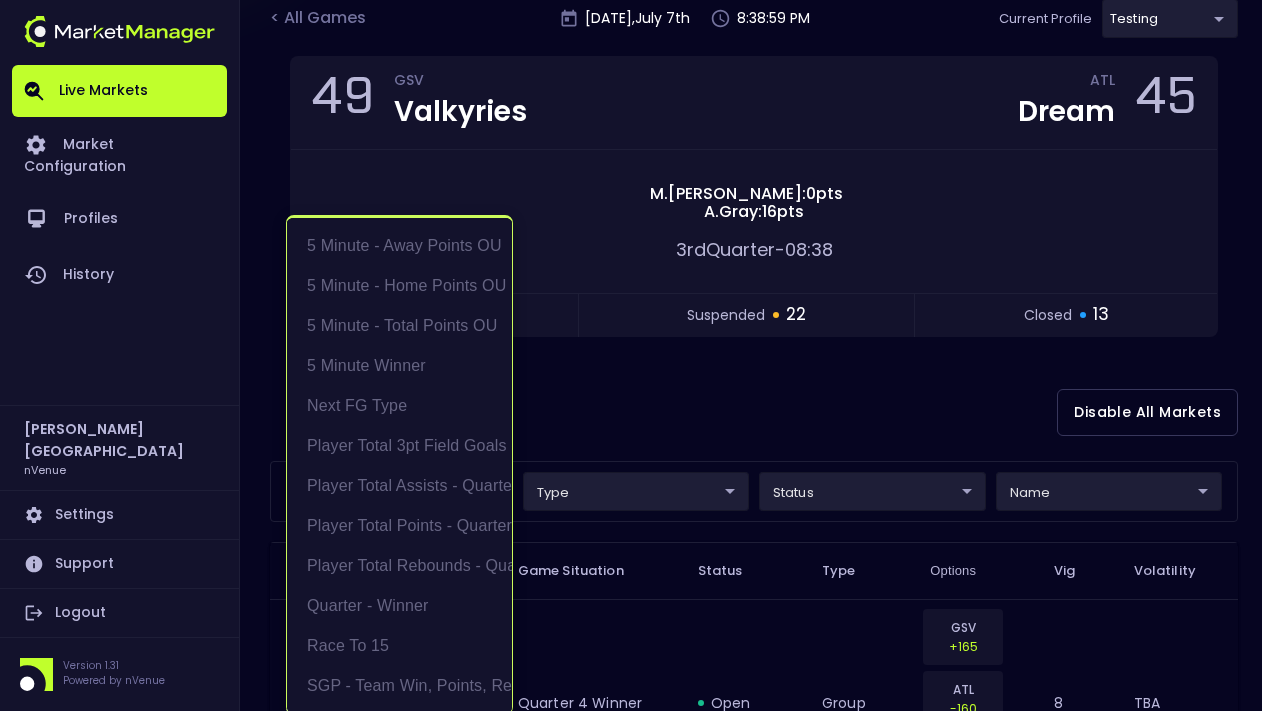scroll, scrollTop: 4, scrollLeft: 0, axis: vertical 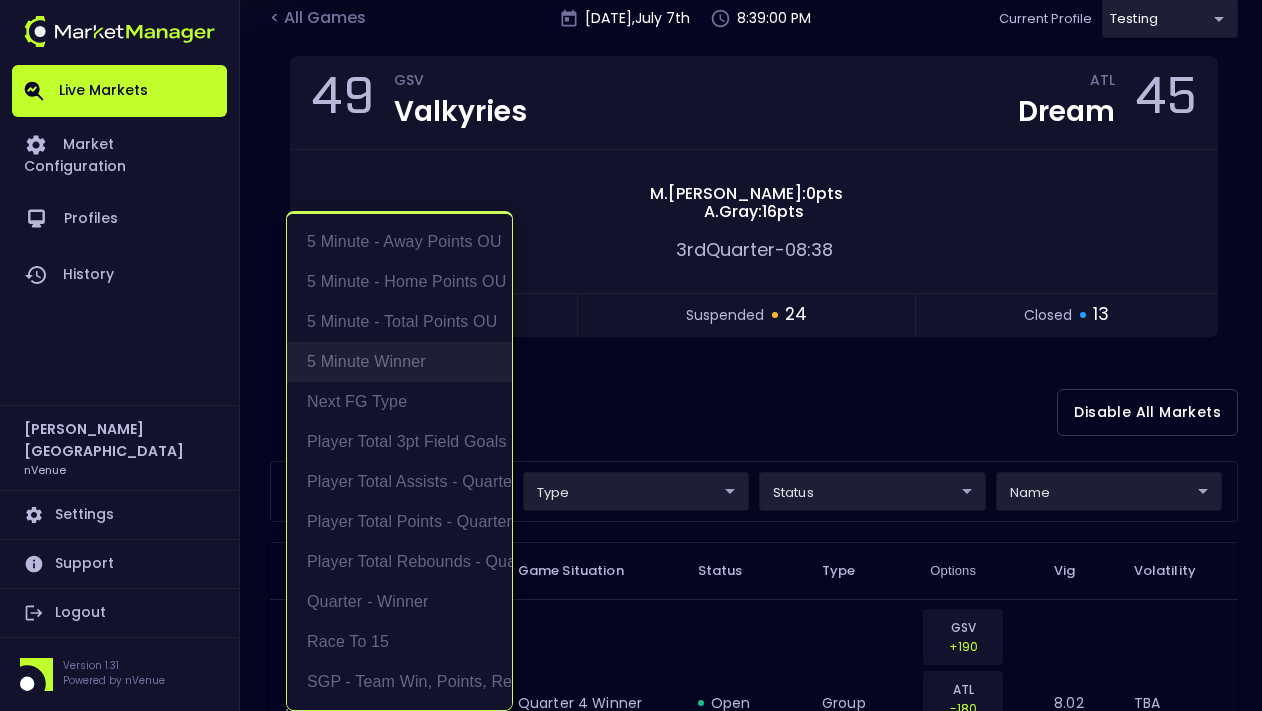 click on "5 Minute Winner" at bounding box center [399, 362] 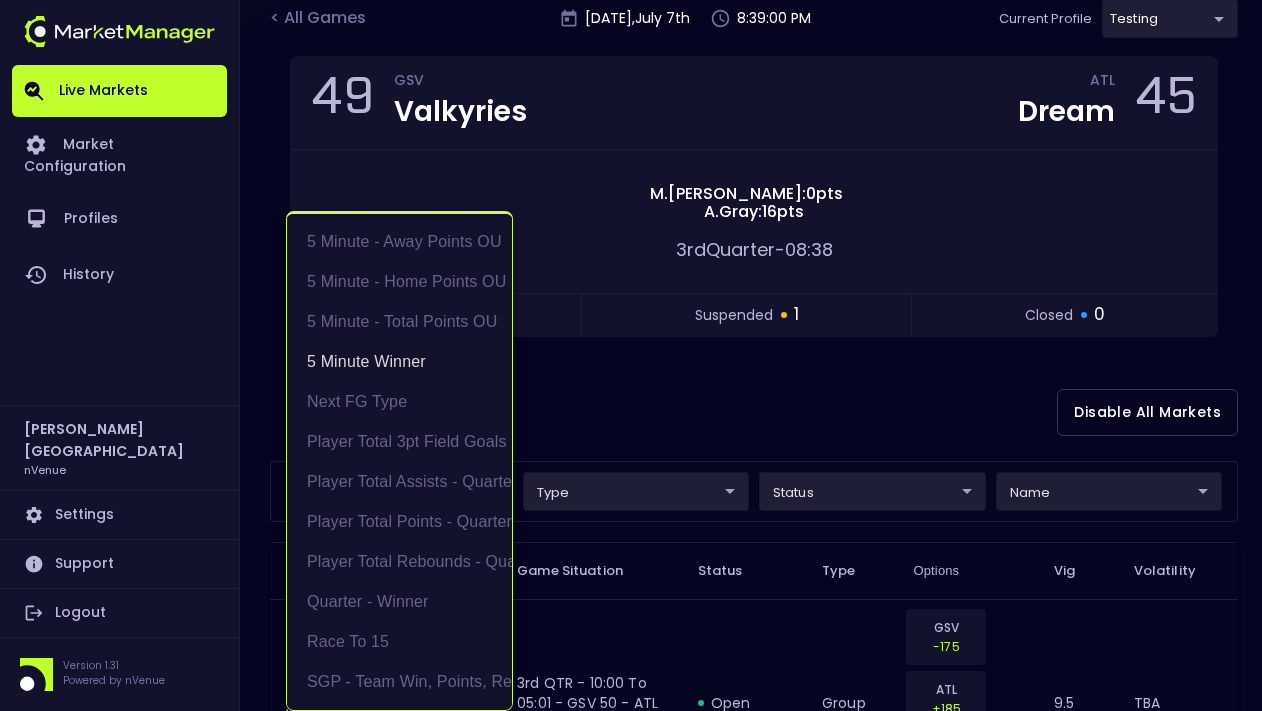click at bounding box center (631, 355) 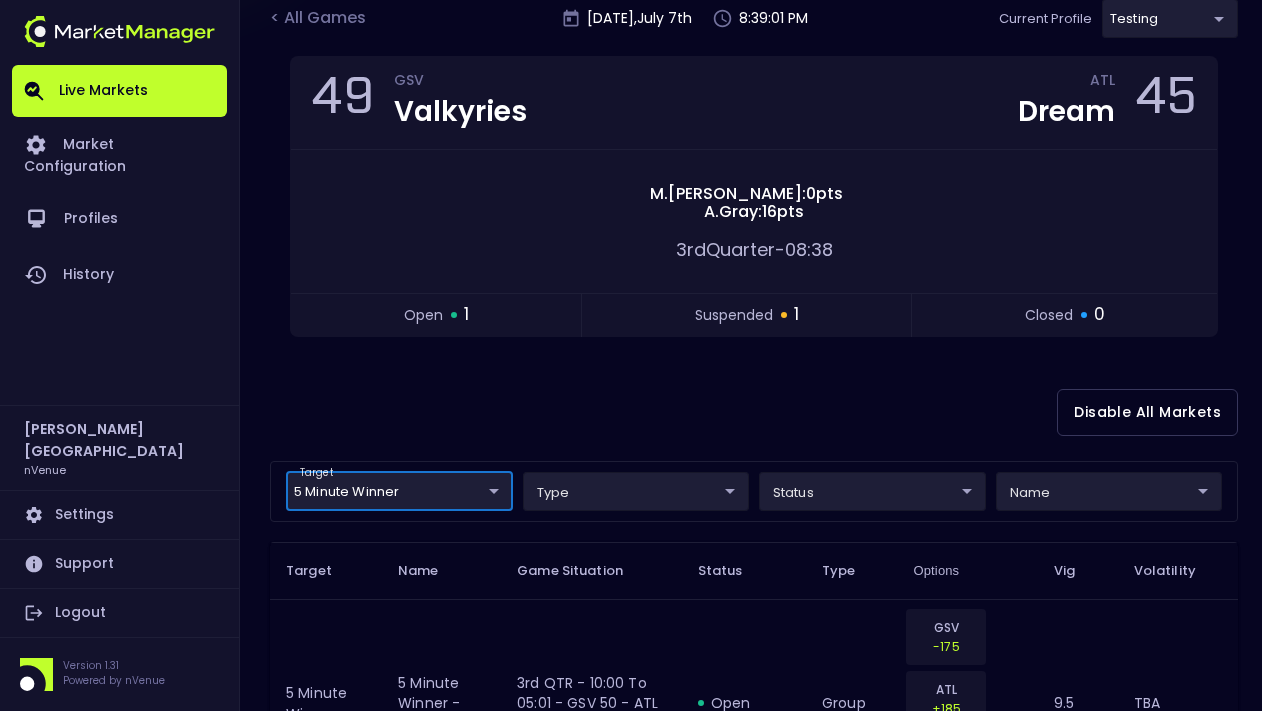 scroll, scrollTop: 0, scrollLeft: 0, axis: both 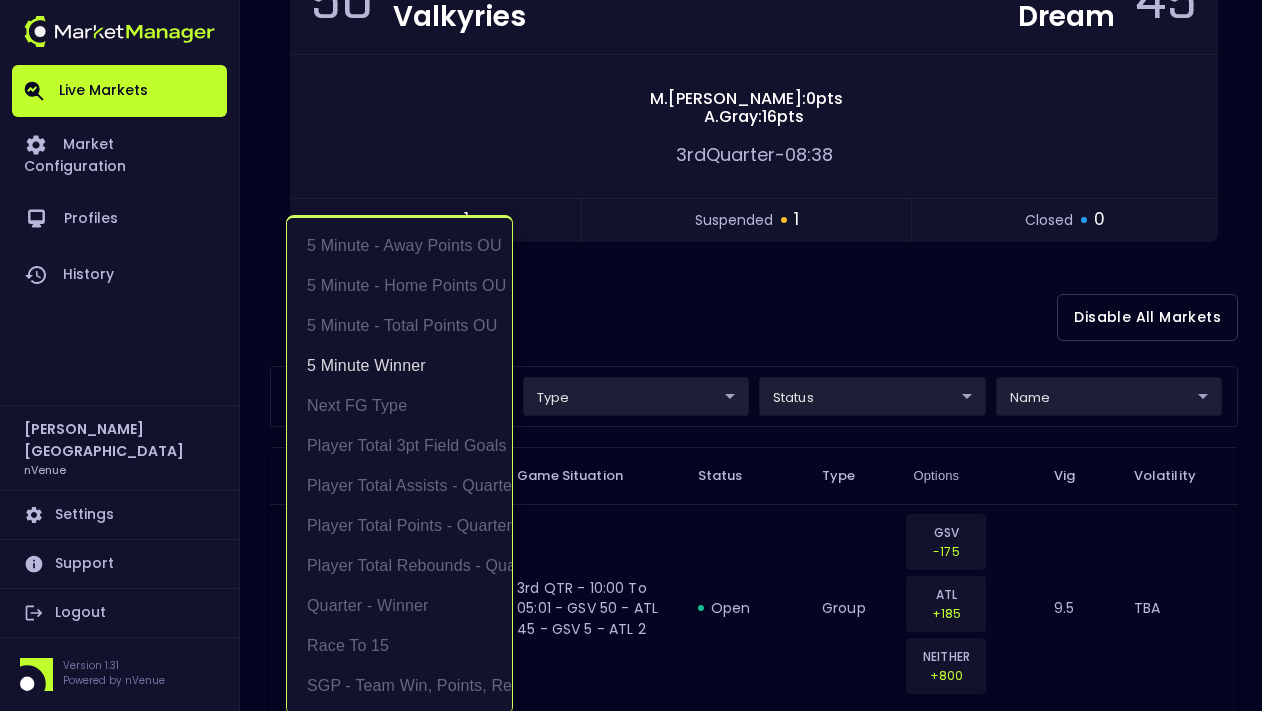 click on "Live Markets Market Configuration Profiles History [PERSON_NAME] nVenue Settings Support Logout   Version 1.31  Powered by nVenue < All Games [DATE] 8:39:03 PM Current Profile testing d66ee90f-df8e-430e-a05c-aaf70ad95ad9 Select Target Market Status Type Vig Volatility Options Close 50 GSV Valkyries ATL Dream 45 [PERSON_NAME] :  0  pts [PERSON_NAME] :  16  pts 3rd  Quarter  -  08:38 open 1 suspended 1 closed 0 Disable All Markets target 5 Minute Winner 5 Minute Winner ​ type ​ ​ status ​ ​ name ​ ​ Target Name Game Situation Status Type Options Vig Volatility 5 Minute Winner 5 minute winner - team 3rd QTR - 10:00 to 05:01 - GSV 50 - ATL 45 - GSV 5 - ATL 2  open group GSV -175 ATL +185 NEITHER +800 9.5 TBA 5 Minute Winner 5 minute winner - team 3rd QTR - 10:00 to 05:01 - GSV 47 - ATL 45 - GSV 2 - ATL 2  suspended group GSV +116 ATL -112 NEITHER +900 9.5 TBA Rows per page: 25 25 1–2 of 2 5 Minute - Away Points OU 5 Minute - Home Points OU 5 Minute - Total Points OU 5 Minute Winner" at bounding box center [631, 368] 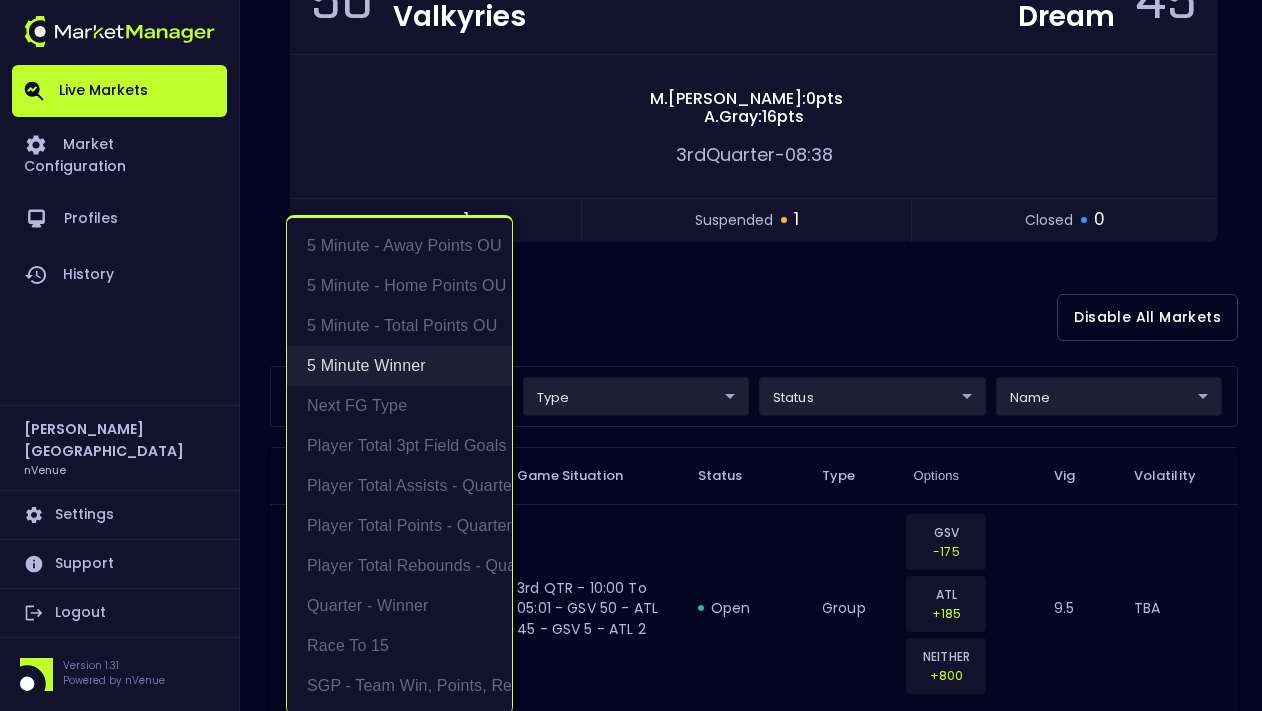 click on "5 Minute Winner" at bounding box center [399, 366] 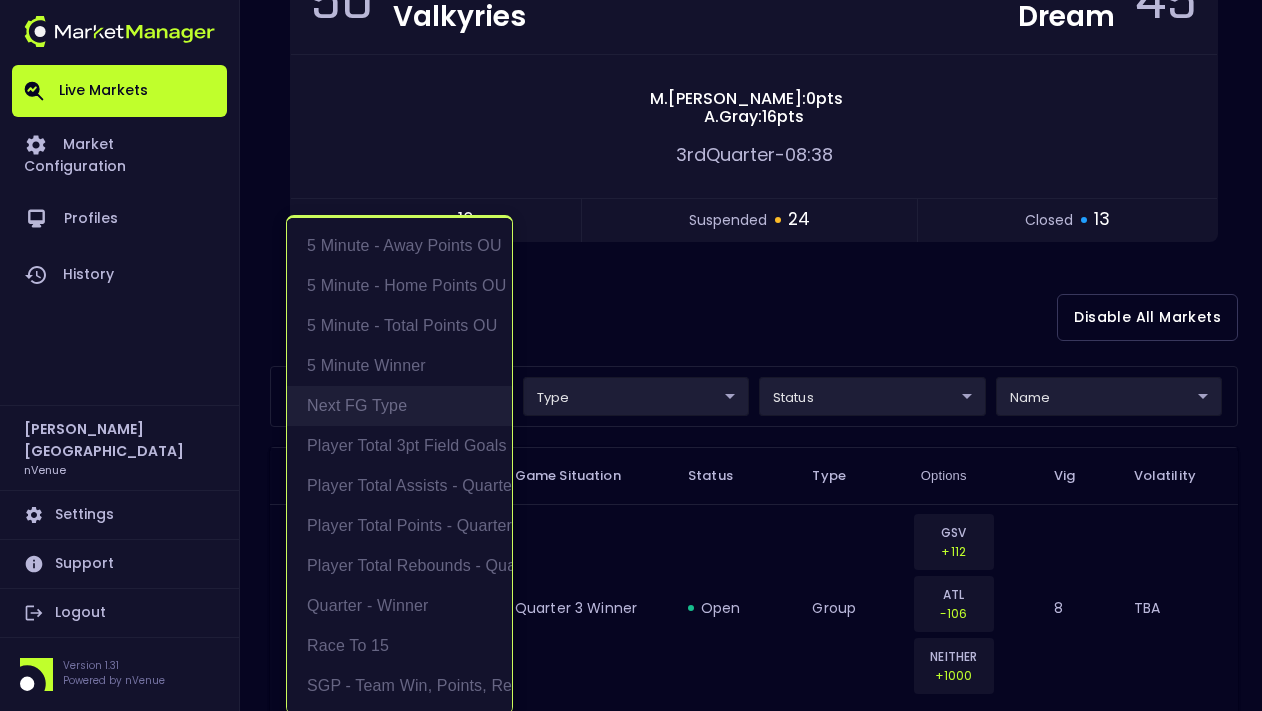 click on "Next FG Type" at bounding box center (399, 406) 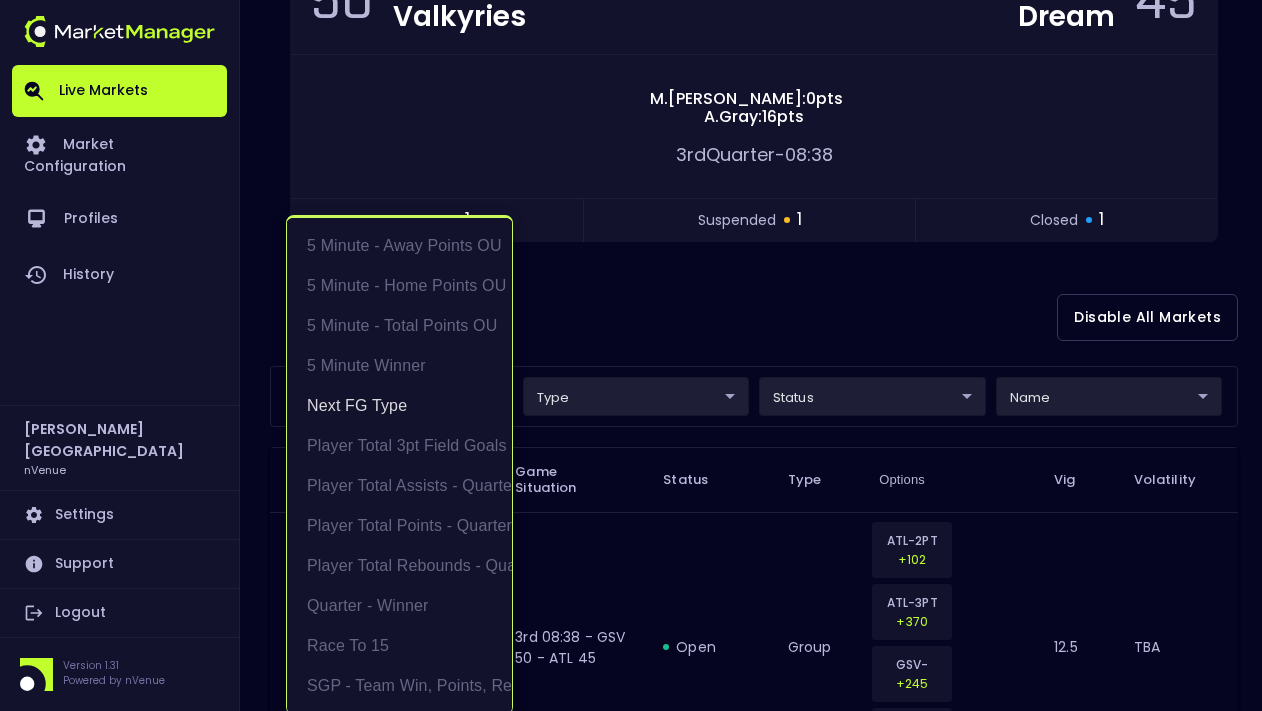 click at bounding box center [631, 355] 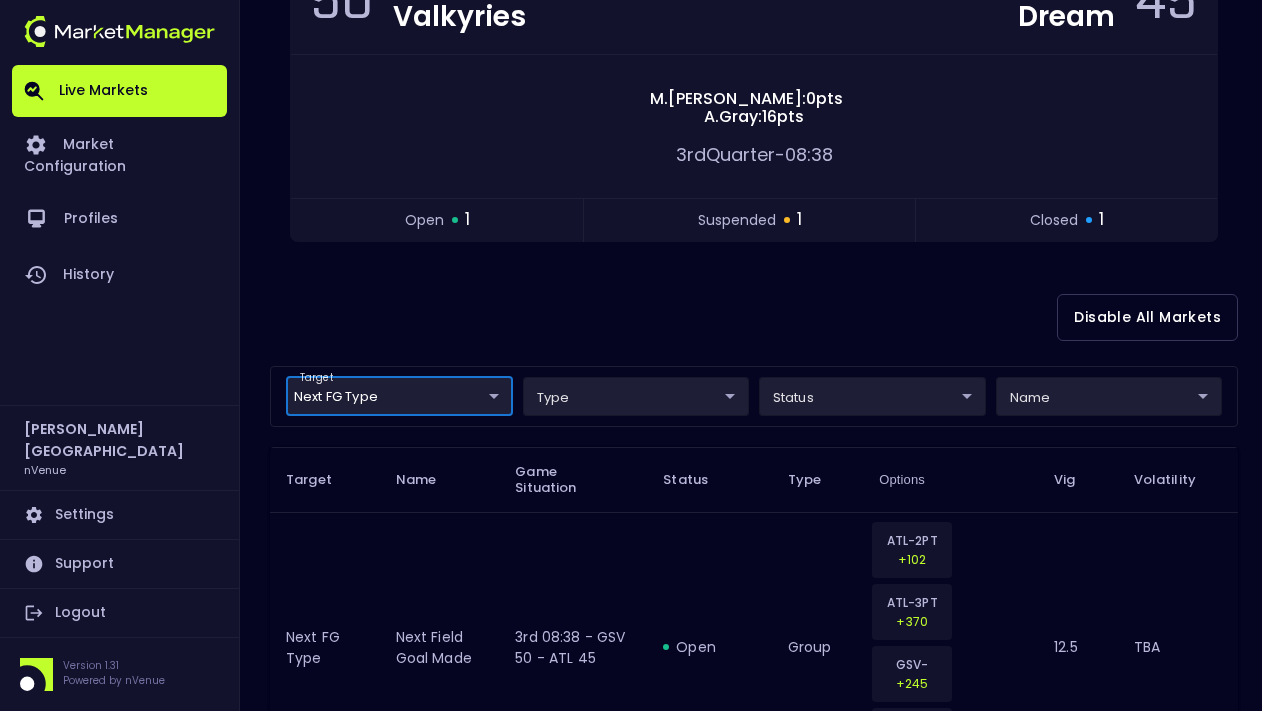 scroll, scrollTop: 0, scrollLeft: 0, axis: both 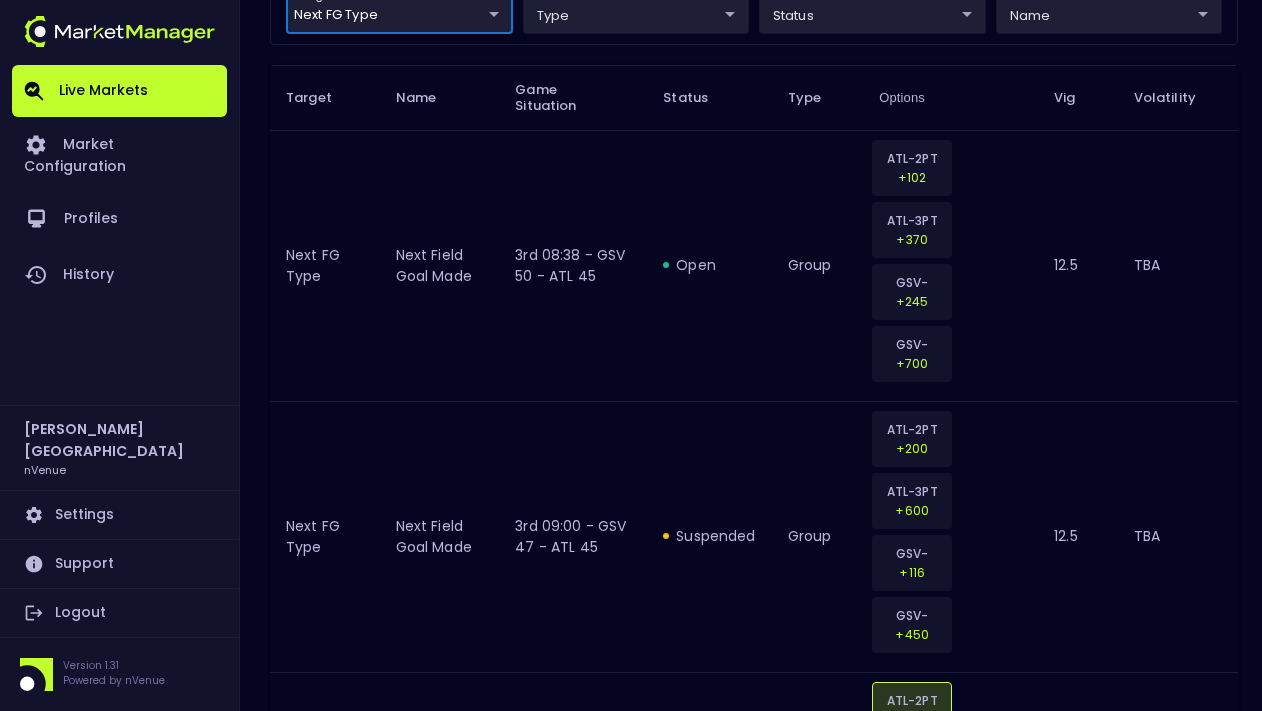 click on "Live Markets Market Configuration Profiles History [PERSON_NAME] nVenue Settings Support Logout   Version 1.31  Powered by nVenue < All Games [DATE] 8:39:23 PM Current Profile testing d66ee90f-df8e-430e-a05c-aaf70ad95ad9 Select Target Market Status Type Vig Volatility Options Close 50 GSV Valkyries ATL Dream 45 [PERSON_NAME] :  0  pts [PERSON_NAME] :  16  pts 3rd  Quarter  -  08:22 open 1 suspended 1 closed 1 Disable All Markets target Next FG Type Next FG Type ​ type ​ ​ status ​ ​ name ​ ​ Target Name Game Situation Status Type Options Vig Volatility Next FG Type Next Field Goal Made 3rd 08:38 - GSV 50 - ATL 45  open group ATL-2PT +102 ATL-3PT +370 GSV-2PT +245 GSV-3PT +700 12.5 TBA Next FG Type Next Field Goal Made 3rd 09:00 - GSV 47 - ATL 45  suspended group ATL-2PT +200 ATL-3PT +600 GSV-2PT +116 GSV-3PT +450 12.5 TBA Next FG Type Next Field Goal Made 3rd 09:28 - GSV 47 - ATL 43  closed group ATL-2PT +102 ATL-3PT +375 GSV-2PT +240 GSV-3PT +700 12.49 TBA Rows per page: 25 25" at bounding box center (631, 188) 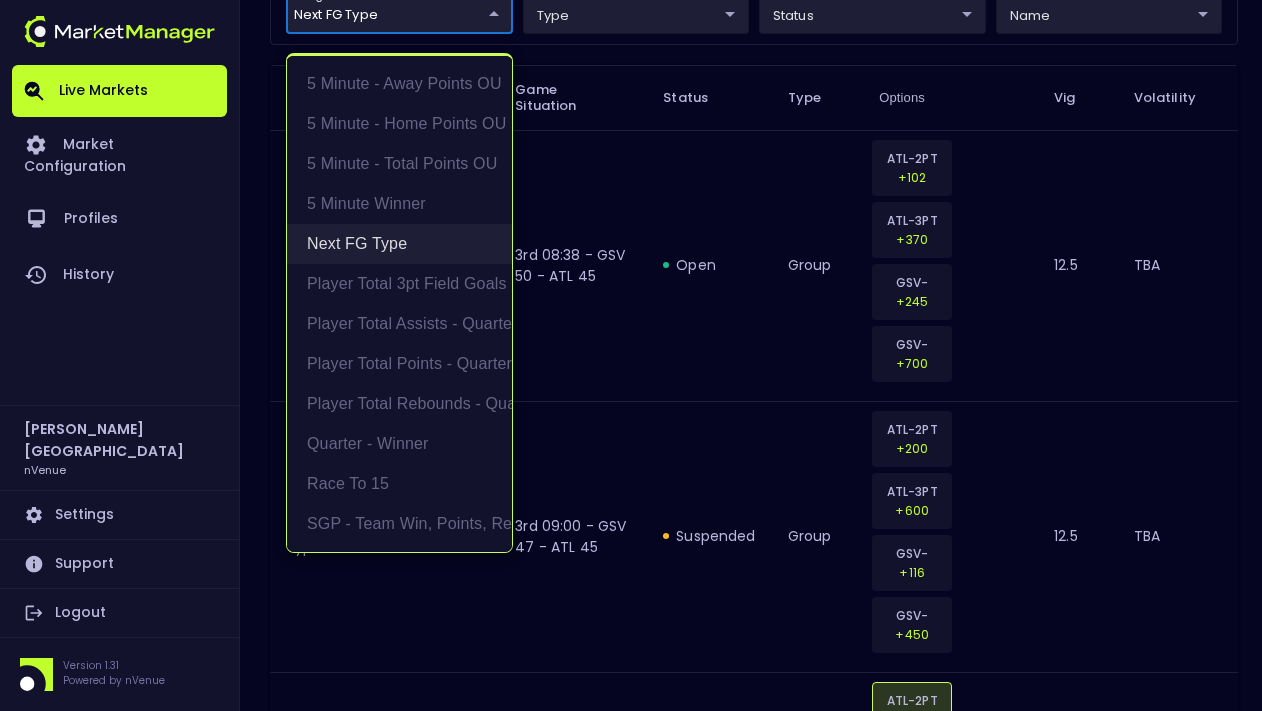 click on "Next FG Type" at bounding box center [399, 244] 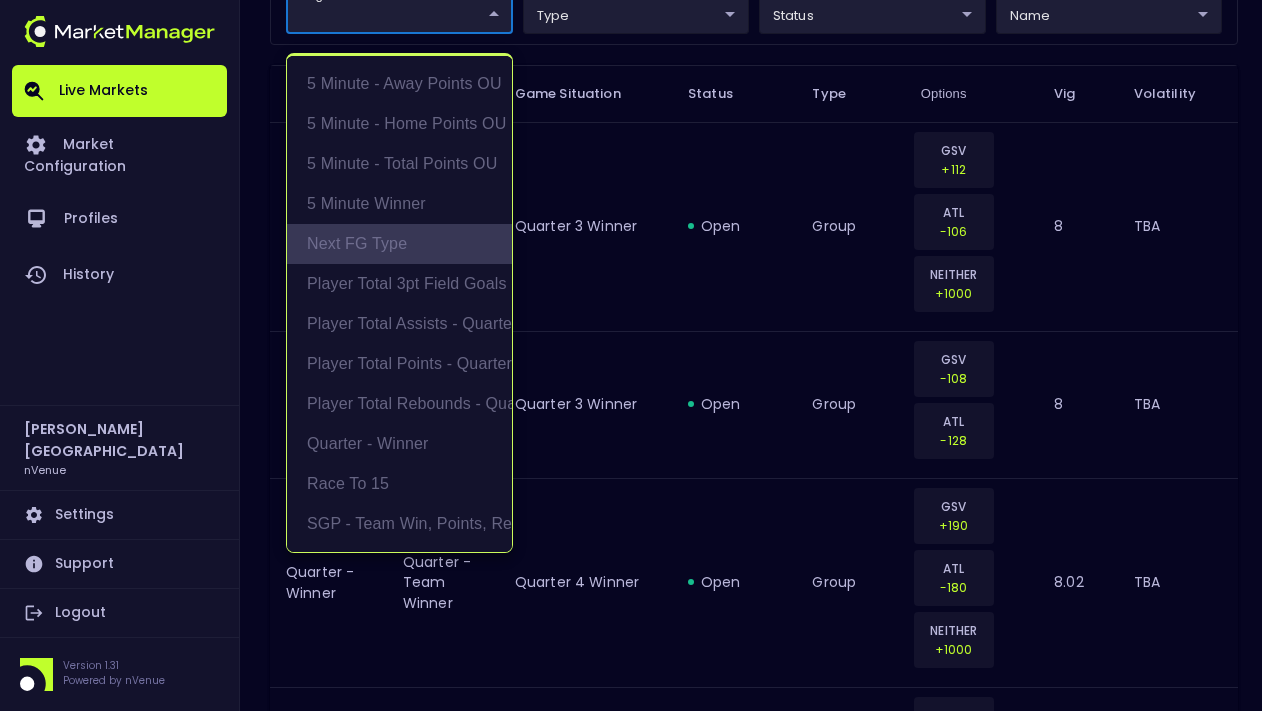 click on "Next FG Type" at bounding box center [399, 244] 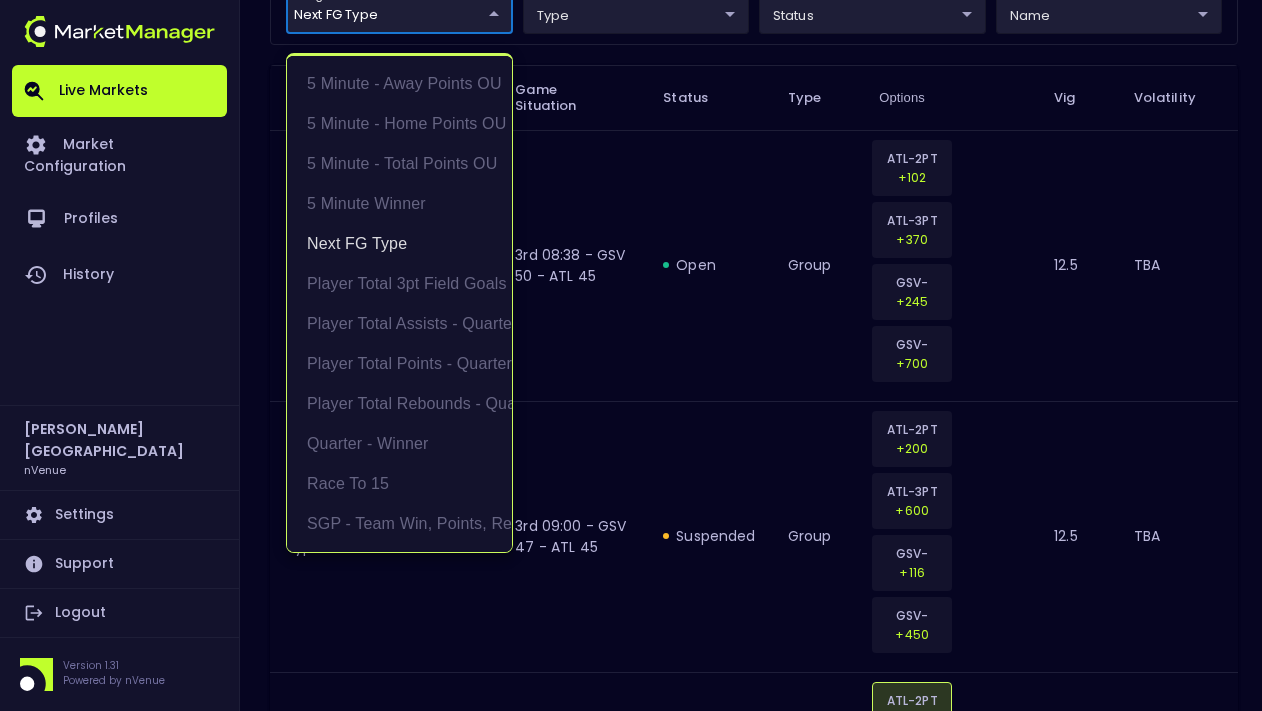 click at bounding box center [631, 355] 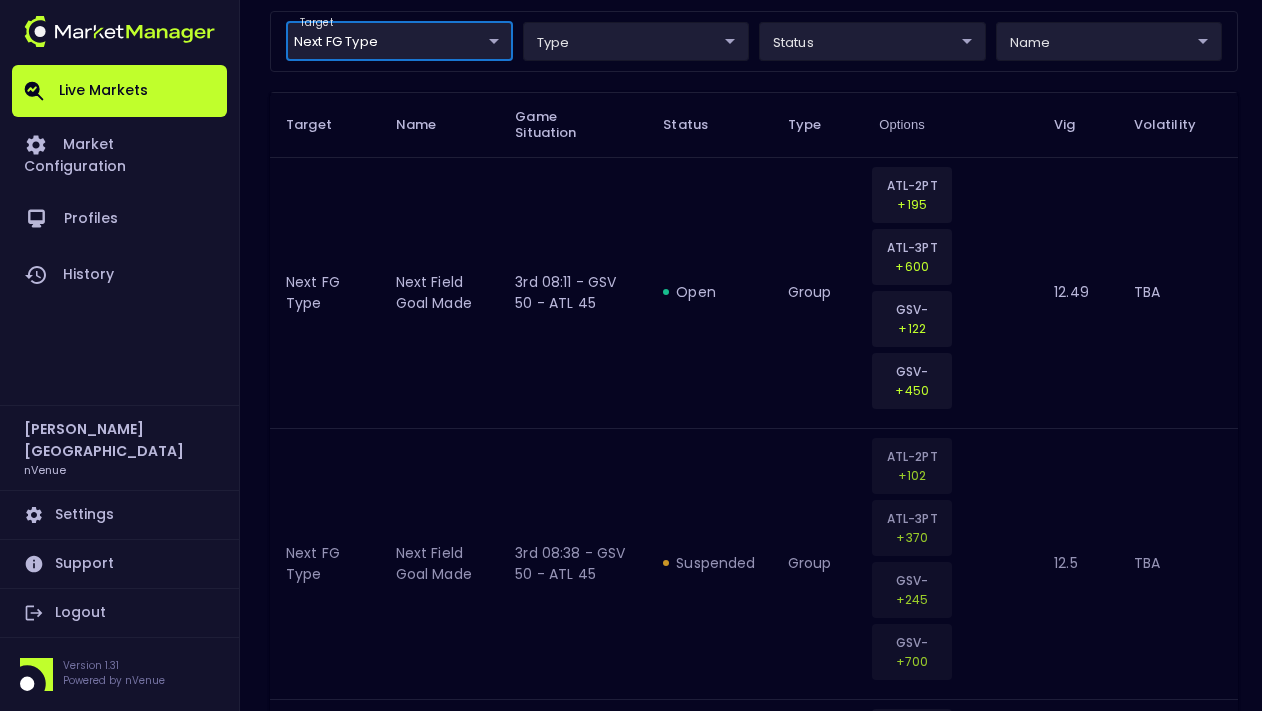 scroll, scrollTop: 606, scrollLeft: 0, axis: vertical 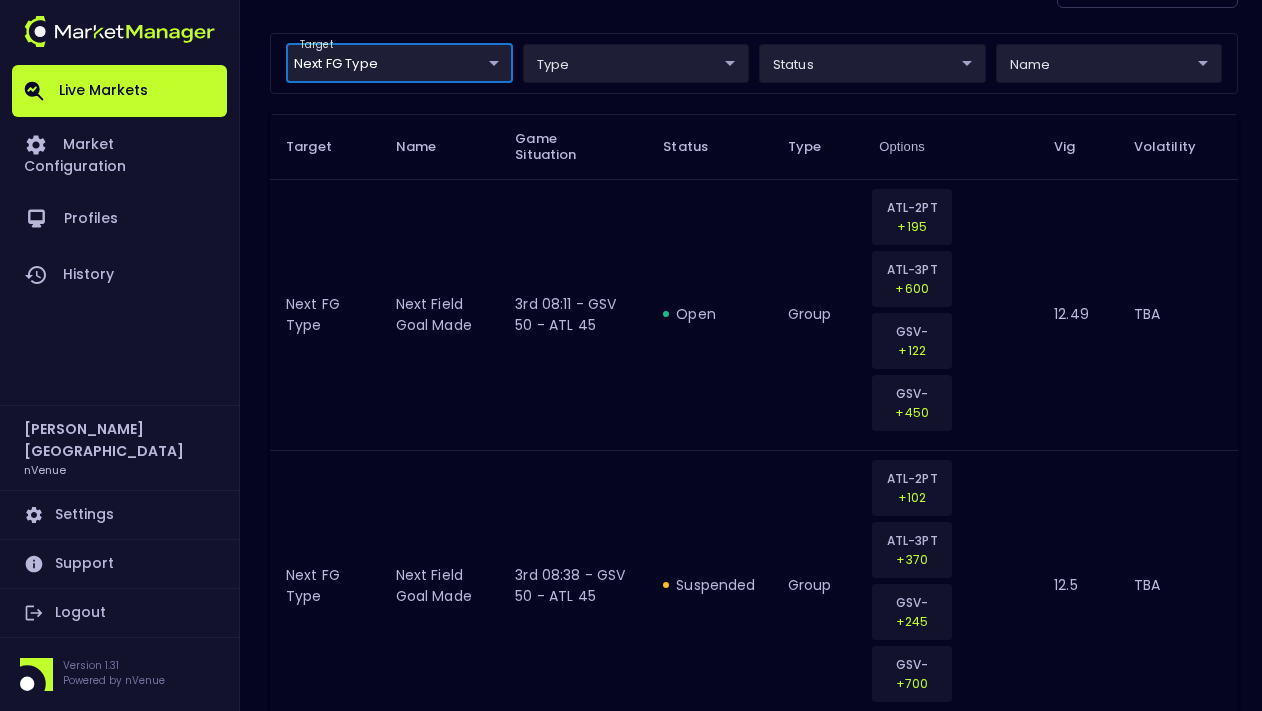 click on "Live Markets Market Configuration Profiles History [PERSON_NAME] nVenue Settings Support Logout   Version 1.31  Powered by nVenue < All Games [DATE] 8:39:40 PM Current Profile testing d66ee90f-df8e-430e-a05c-aaf70ad95ad9 Select Target Market Status Type Vig Volatility Options Close 50 GSV Valkyries ATL Dream 45 [PERSON_NAME] :  0  pts [PERSON_NAME] :  16  pts 3rd  Quarter  -  08:11 open 1 suspended 2 closed 1 Disable All Markets target Next FG Type Next FG Type ​ type ​ ​ status ​ ​ name ​ ​ Target Name Game Situation Status Type Options Vig Volatility Next FG Type Next Field Goal Made 3rd 08:11 - GSV 50 - ATL 45  open group ATL-2PT +195 ATL-3PT +600 GSV-2PT +122 GSV-3PT +450 12.49 TBA Next FG Type Next Field Goal Made 3rd 08:38 - GSV 50 - ATL 45  suspended group ATL-2PT +102 ATL-3PT +370 GSV-2PT +245 GSV-3PT +700 12.5 TBA Next FG Type Next Field Goal Made 3rd 09:00 - GSV 47 - ATL 45  suspended group ATL-2PT +200 ATL-3PT +600 GSV-2PT +116 GSV-3PT +450 12.5 TBA Next FG Type closed +102" at bounding box center [631, 372] 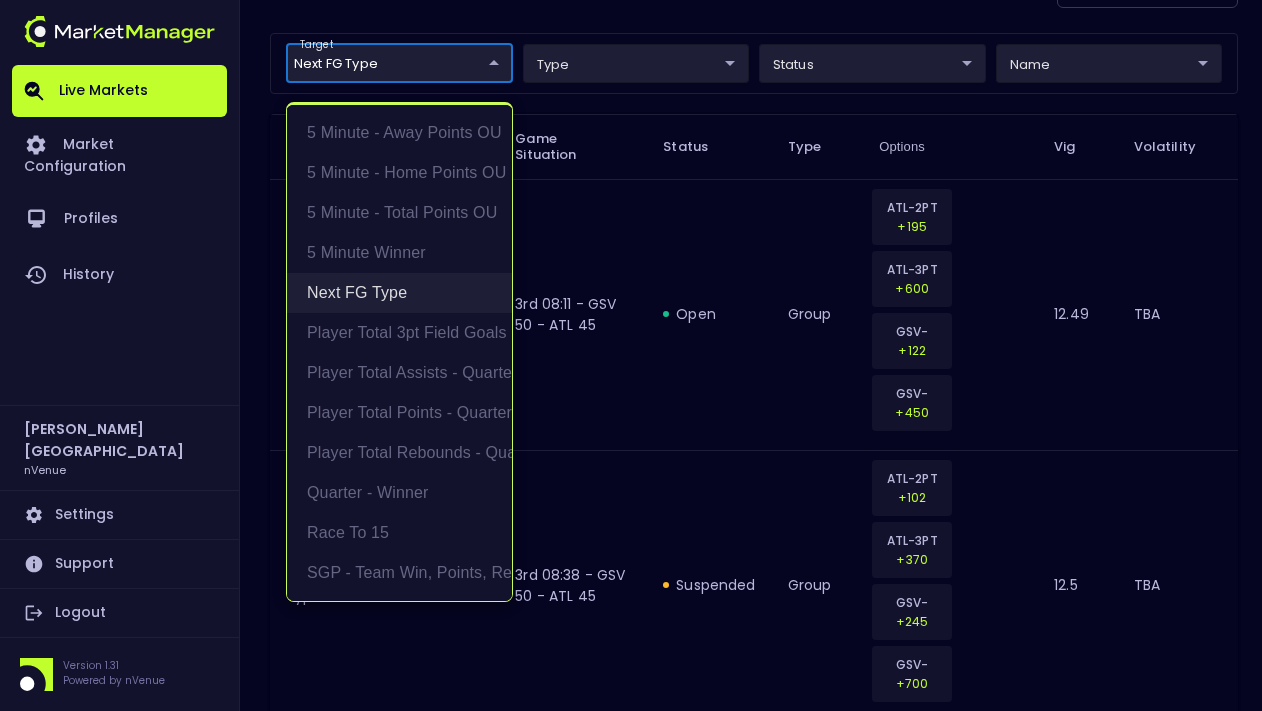 click on "Next FG Type" at bounding box center [399, 293] 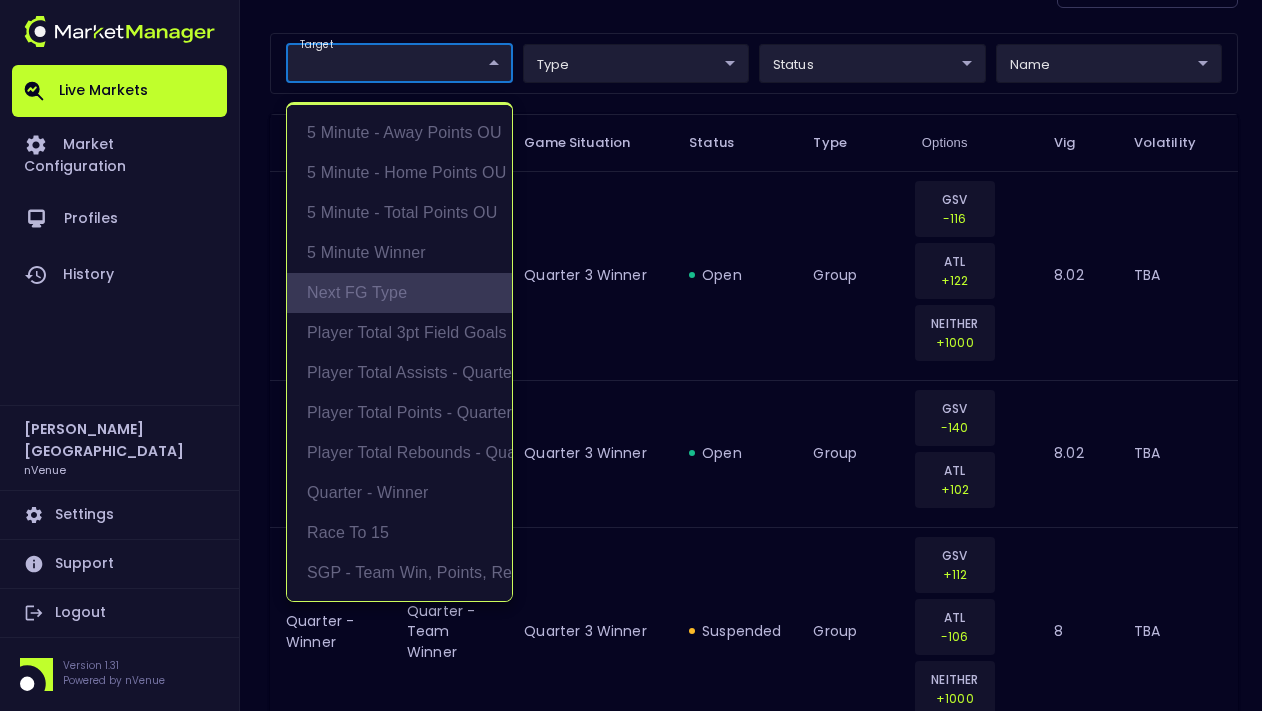 click on "Next FG Type" at bounding box center (399, 293) 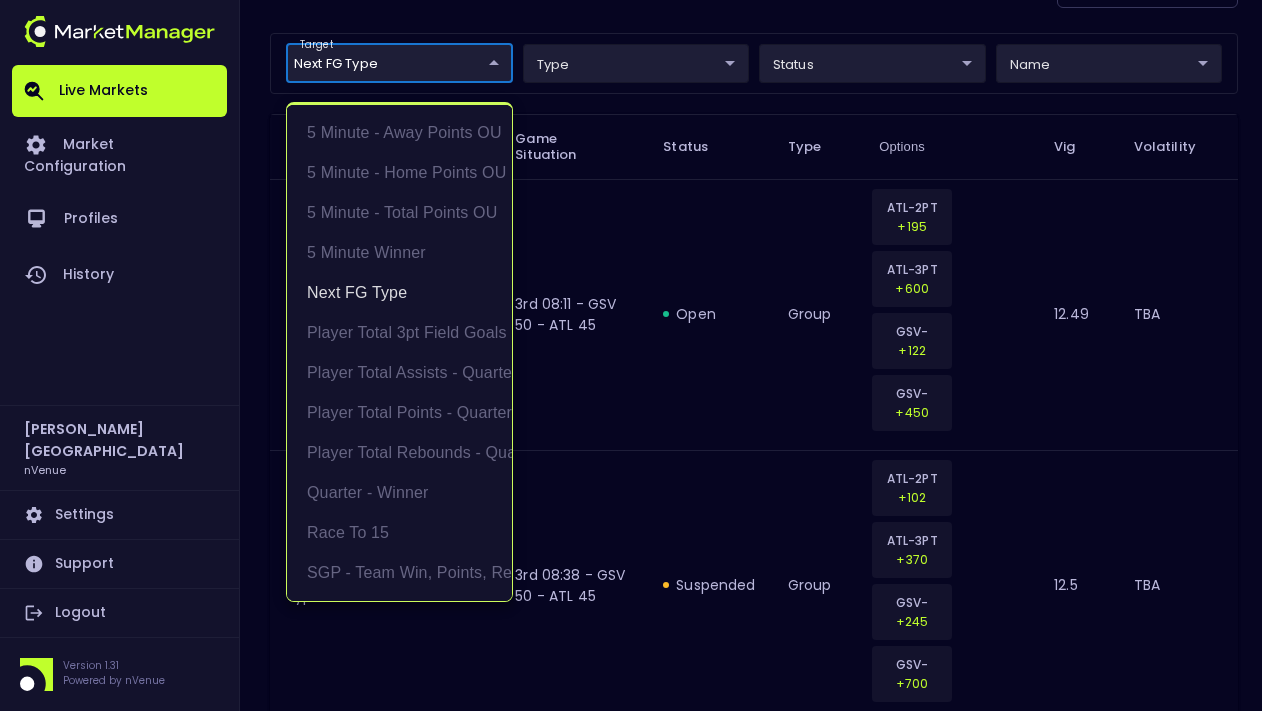 click at bounding box center [631, 355] 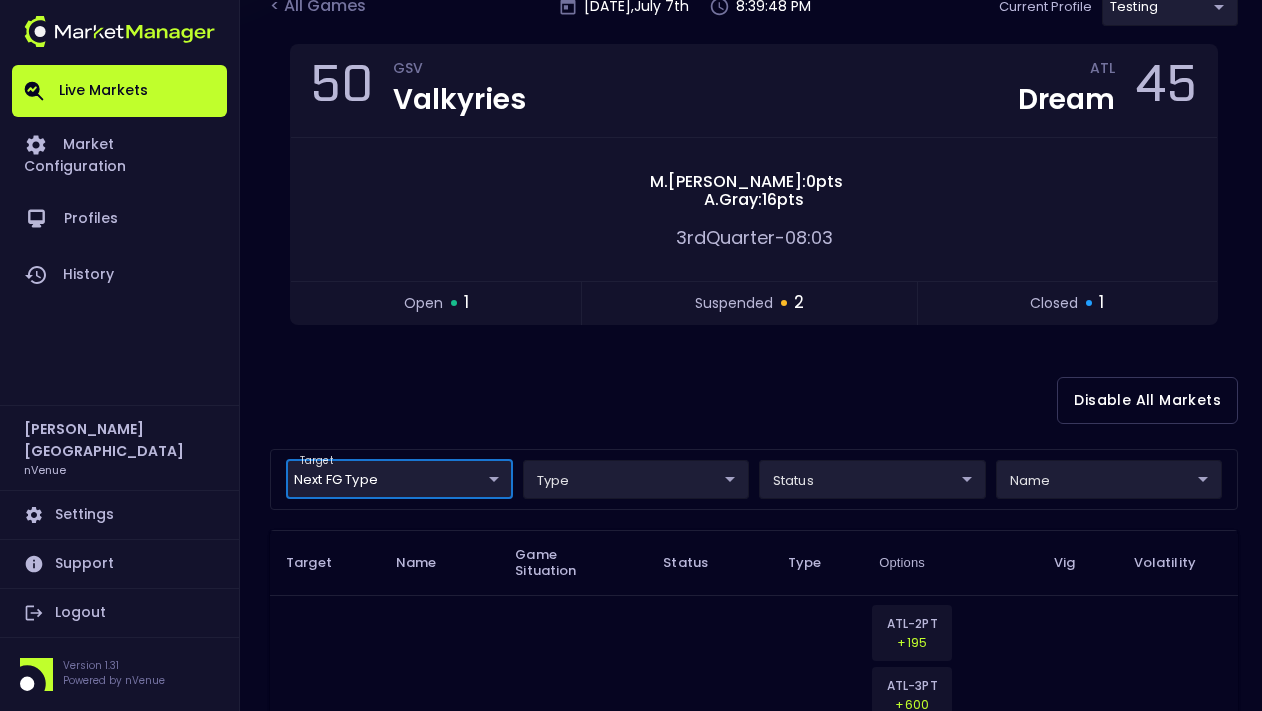 scroll, scrollTop: 188, scrollLeft: 0, axis: vertical 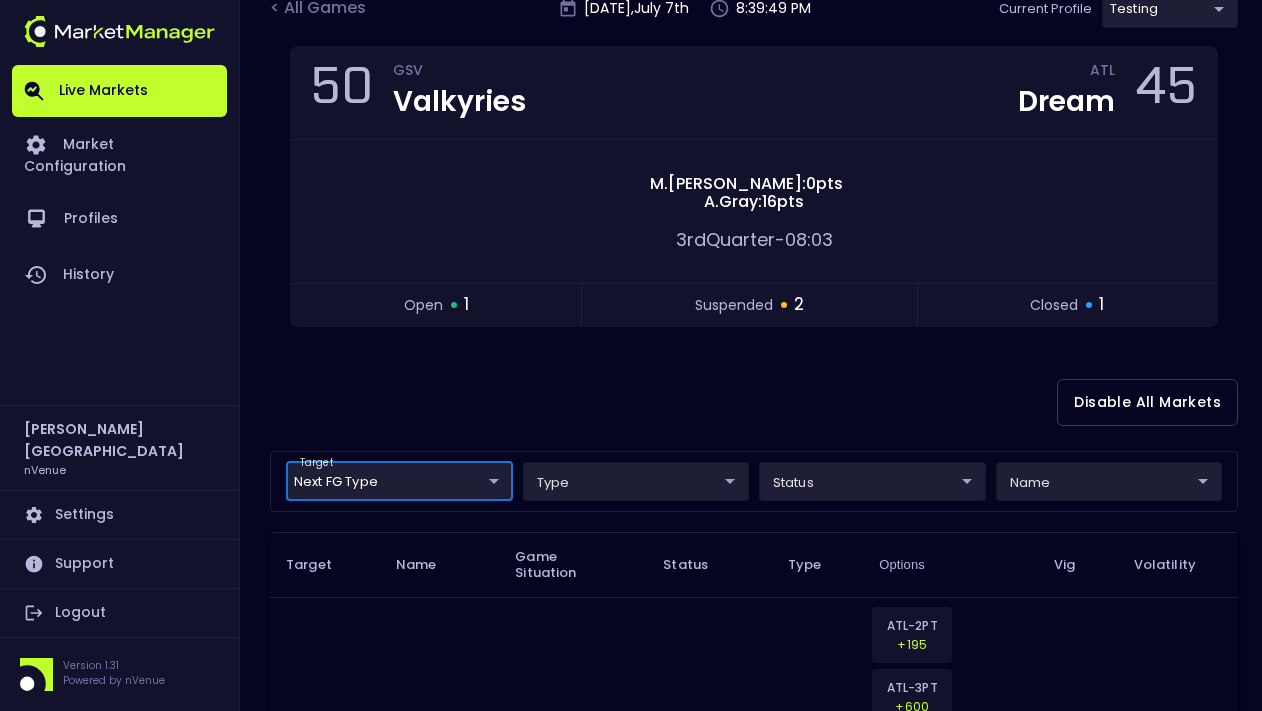 click on "Live Markets Market Configuration Profiles History [PERSON_NAME] nVenue Settings Support Logout   Version 1.31  Powered by nVenue < All Games [DATE] 8:39:49 PM Current Profile testing d66ee90f-df8e-430e-a05c-aaf70ad95ad9 Select Target Market Status Type Vig Volatility Options Close 50 GSV Valkyries ATL Dream 45 [PERSON_NAME] :  0  pts [PERSON_NAME] :  16  pts 3rd  Quarter  -  08:03 open 1 suspended 2 closed 1 Disable All Markets target Next FG Type Next FG Type ​ type ​ ​ status ​ ​ name ​ ​ Target Name Game Situation Status Type Options Vig Volatility Next FG Type Next Field Goal Made 3rd 08:11 - GSV 50 - ATL 45  open group ATL-2PT +195 ATL-3PT +600 GSV-2PT +122 GSV-3PT +450 12.49 TBA Next FG Type Next Field Goal Made 3rd 08:38 - GSV 50 - ATL 45  suspended group ATL-2PT +102 ATL-3PT +370 GSV-2PT +245 GSV-3PT +700 12.5 TBA Next FG Type Next Field Goal Made 3rd 09:00 - GSV 47 - ATL 45  suspended group ATL-2PT +200 ATL-3PT +600 GSV-2PT +116 GSV-3PT +450 12.5 TBA Next FG Type closed +102" at bounding box center [631, 790] 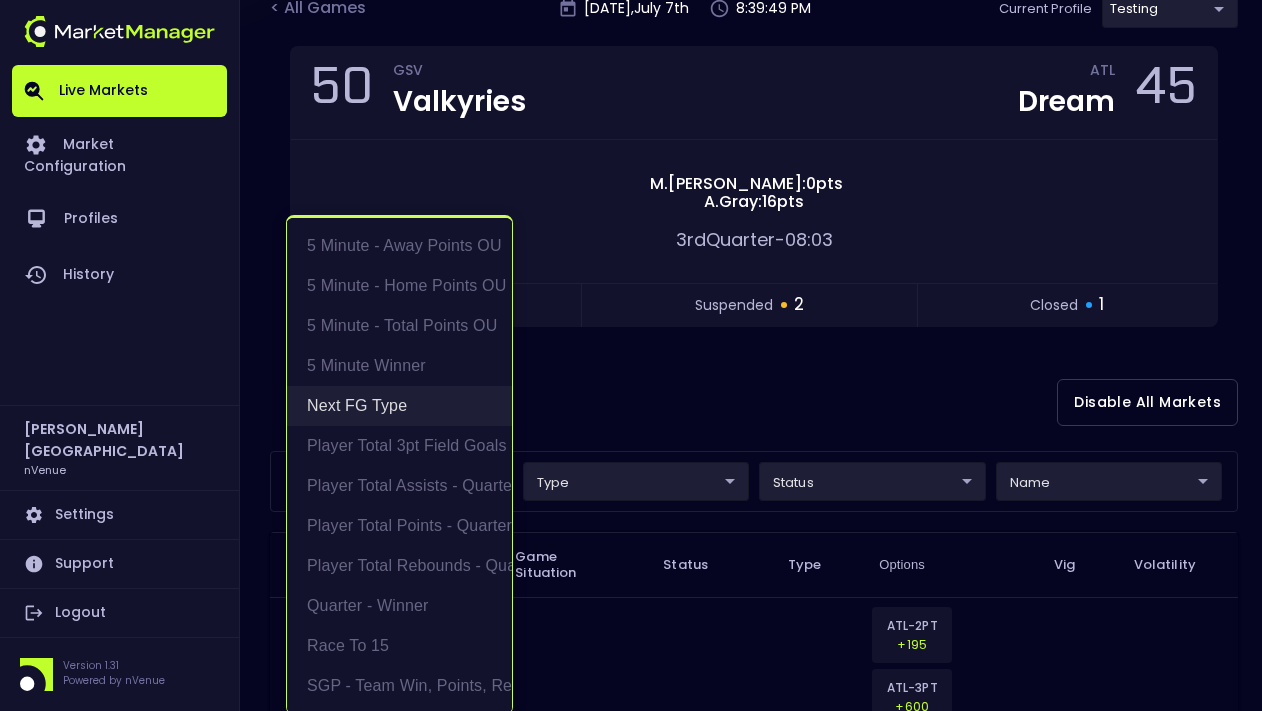 click on "Next FG Type" at bounding box center [399, 406] 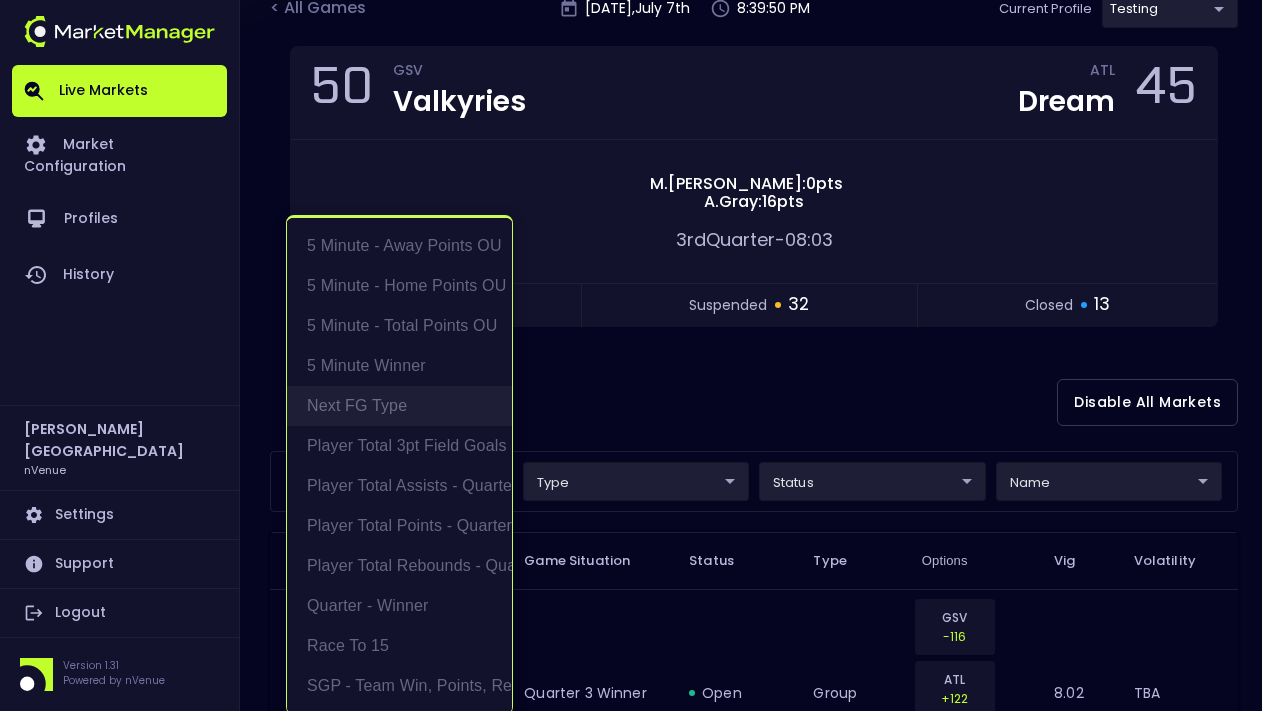 click on "Next FG Type" at bounding box center [399, 406] 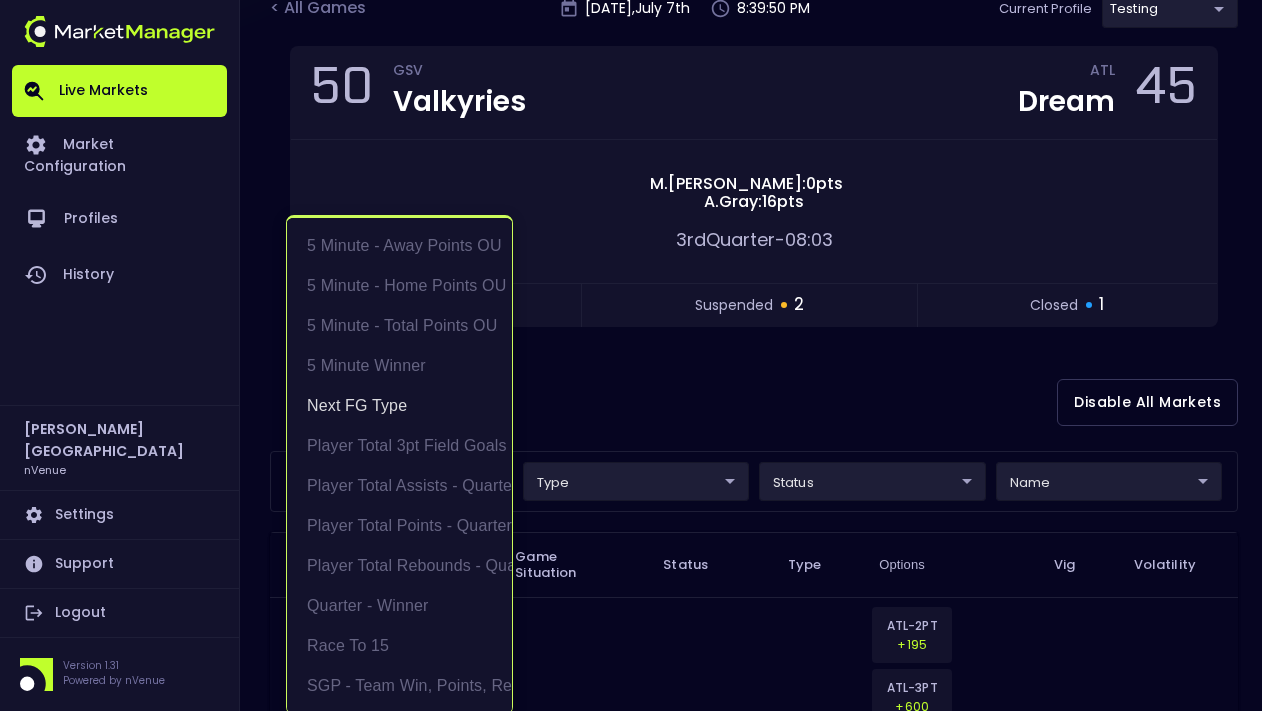 click at bounding box center (631, 355) 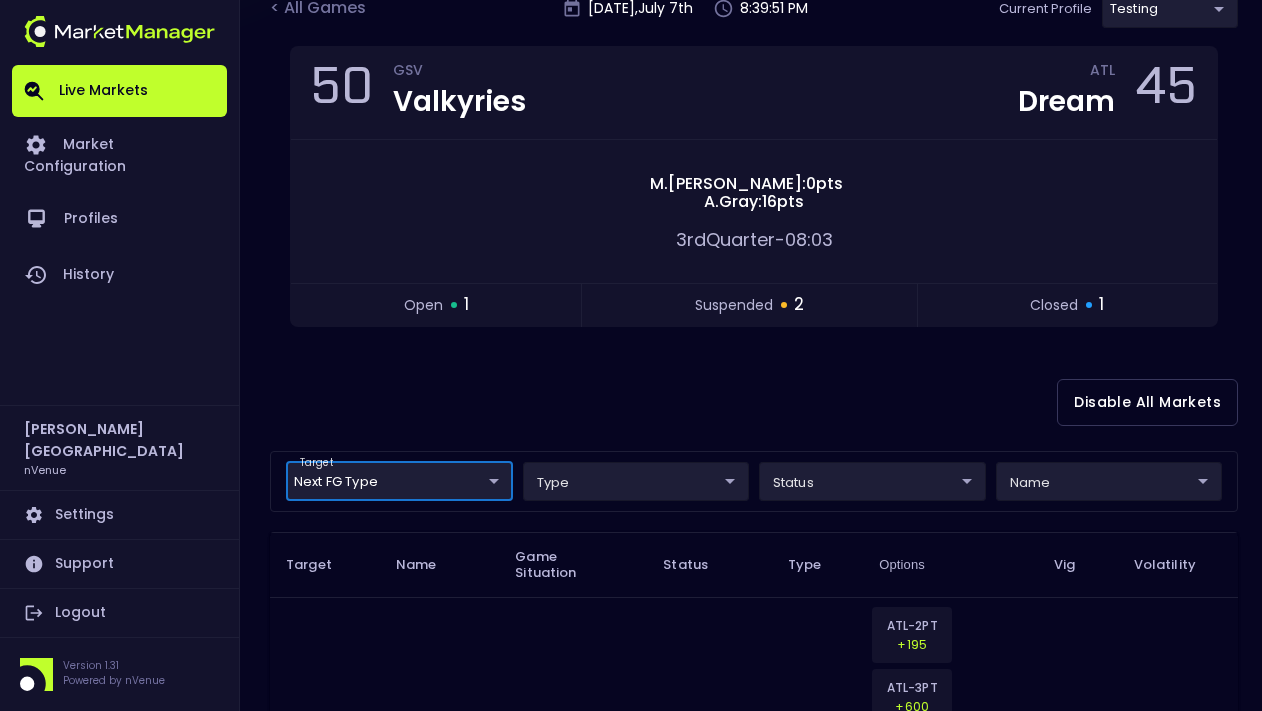 scroll, scrollTop: 0, scrollLeft: 0, axis: both 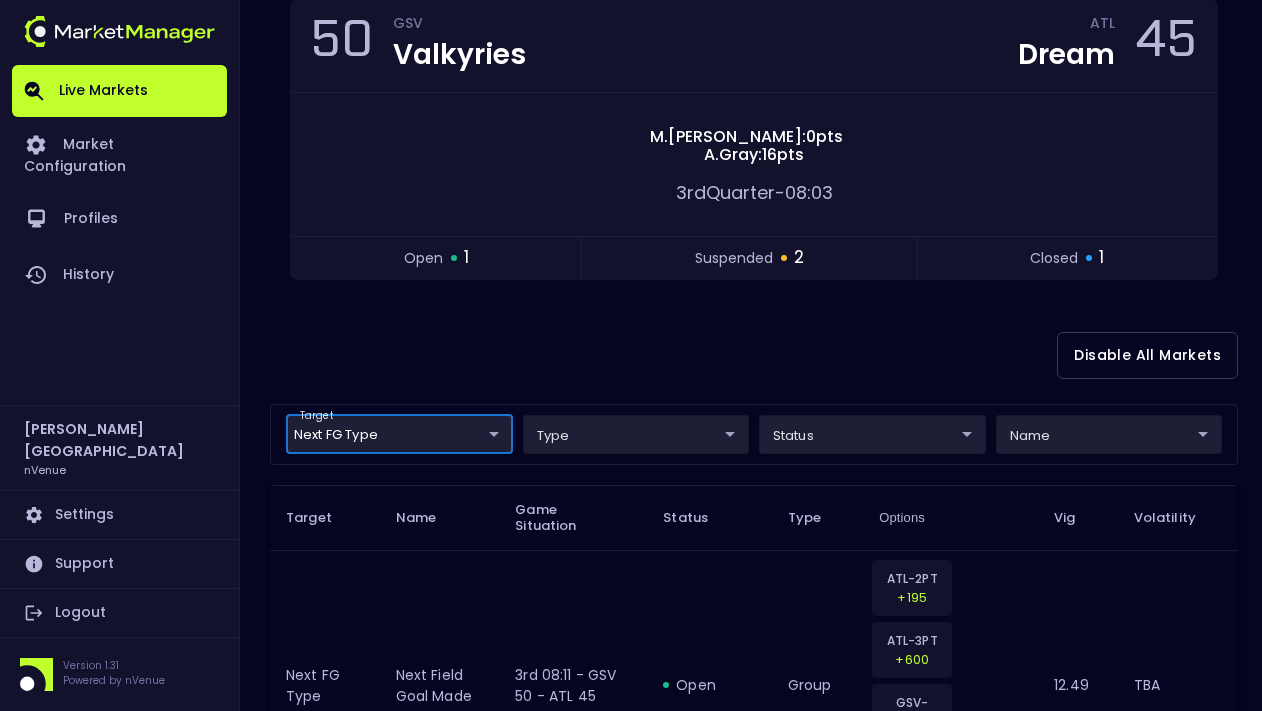 click on "Live Markets Market Configuration Profiles History [PERSON_NAME] nVenue Settings Support Logout   Version 1.31  Powered by nVenue < All Games [DATE] 8:40:08 PM Current Profile testing d66ee90f-df8e-430e-a05c-aaf70ad95ad9 Select Target Market Status Type Vig Volatility Options Close 50 GSV Valkyries ATL Dream 45 [PERSON_NAME] :  0  pts [PERSON_NAME] :  16  pts 3rd  Quarter  -  08:03 open 1 suspended 2 closed 1 Disable All Markets target Next FG Type Next FG Type ​ type ​ ​ status ​ ​ name ​ ​ Target Name Game Situation Status Type Options Vig Volatility Next FG Type Next Field Goal Made 3rd 08:11 - GSV 50 - ATL 45  open group ATL-2PT +195 ATL-3PT +600 GSV-2PT +122 GSV-3PT +450 12.49 TBA Next FG Type Next Field Goal Made 3rd 08:38 - GSV 50 - ATL 45  suspended group ATL-2PT +102 ATL-3PT +370 GSV-2PT +245 GSV-3PT +700 12.5 TBA Next FG Type Next Field Goal Made 3rd 09:00 - GSV 47 - ATL 45  suspended group ATL-2PT +200 ATL-3PT +600 GSV-2PT +116 GSV-3PT +450 12.5 TBA Next FG Type closed +102" at bounding box center [631, 743] 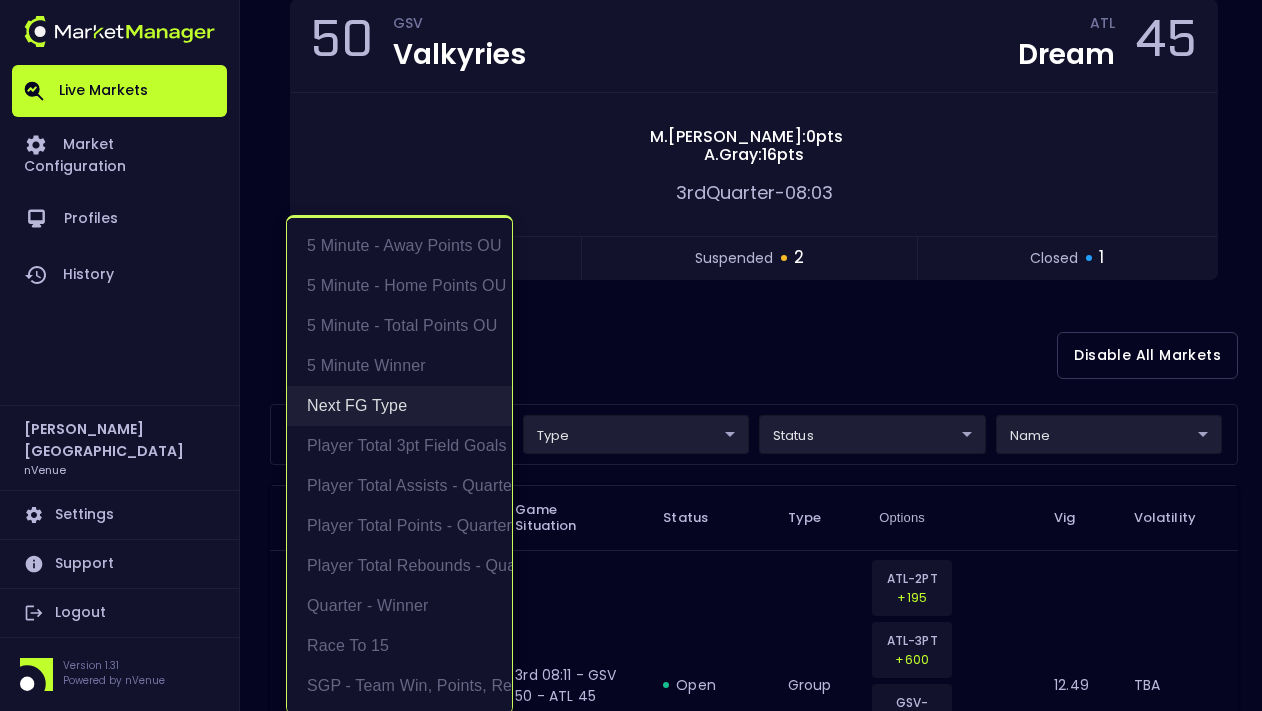 click on "Next FG Type" at bounding box center (399, 406) 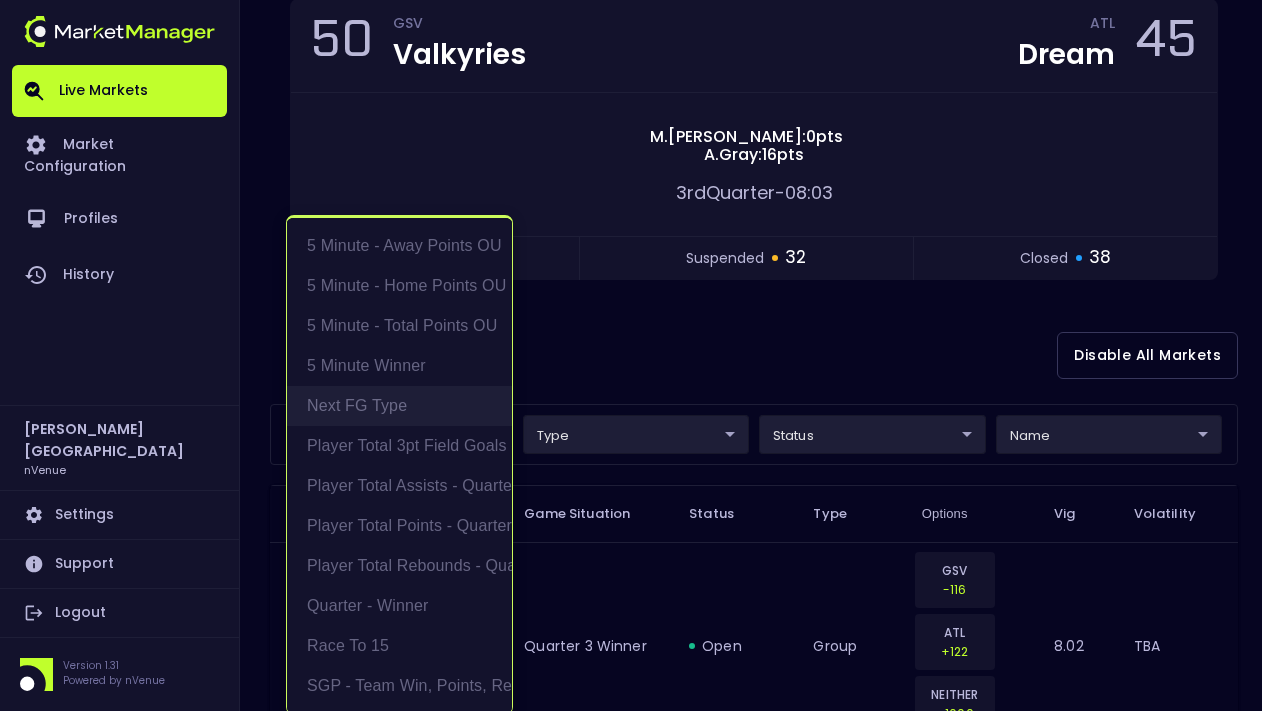 click on "Next FG Type" at bounding box center (399, 406) 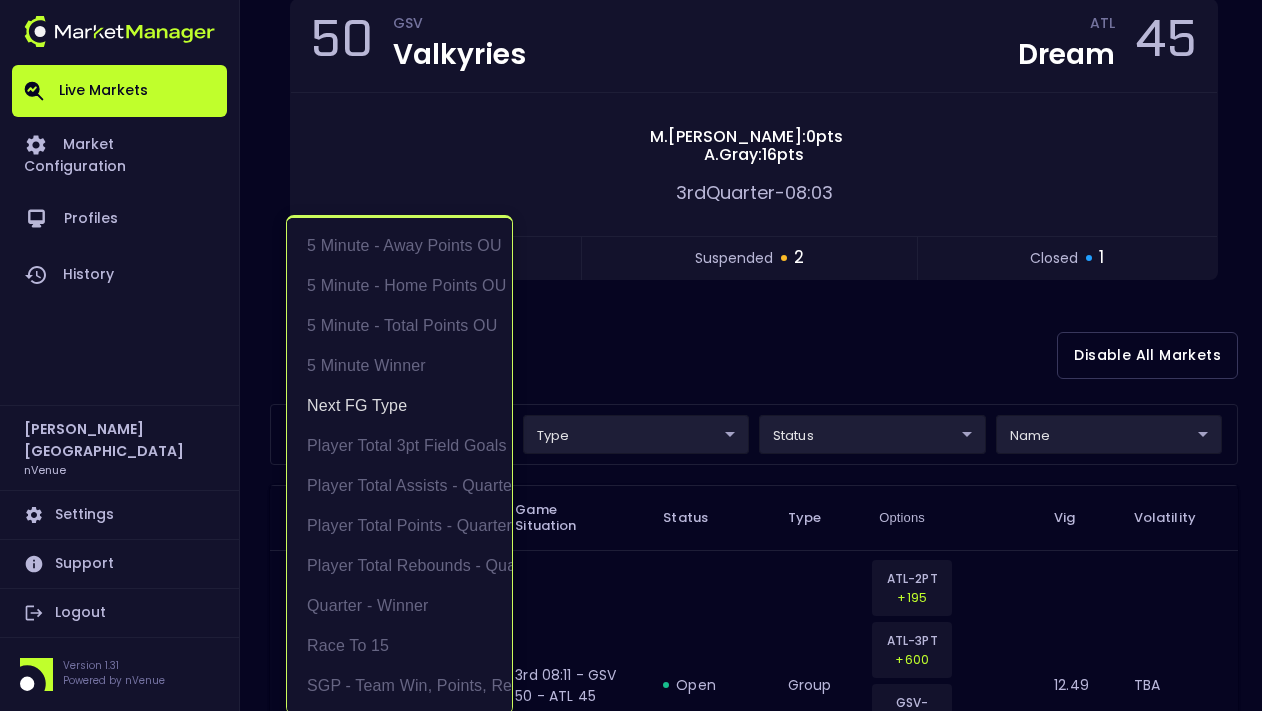 click at bounding box center (631, 355) 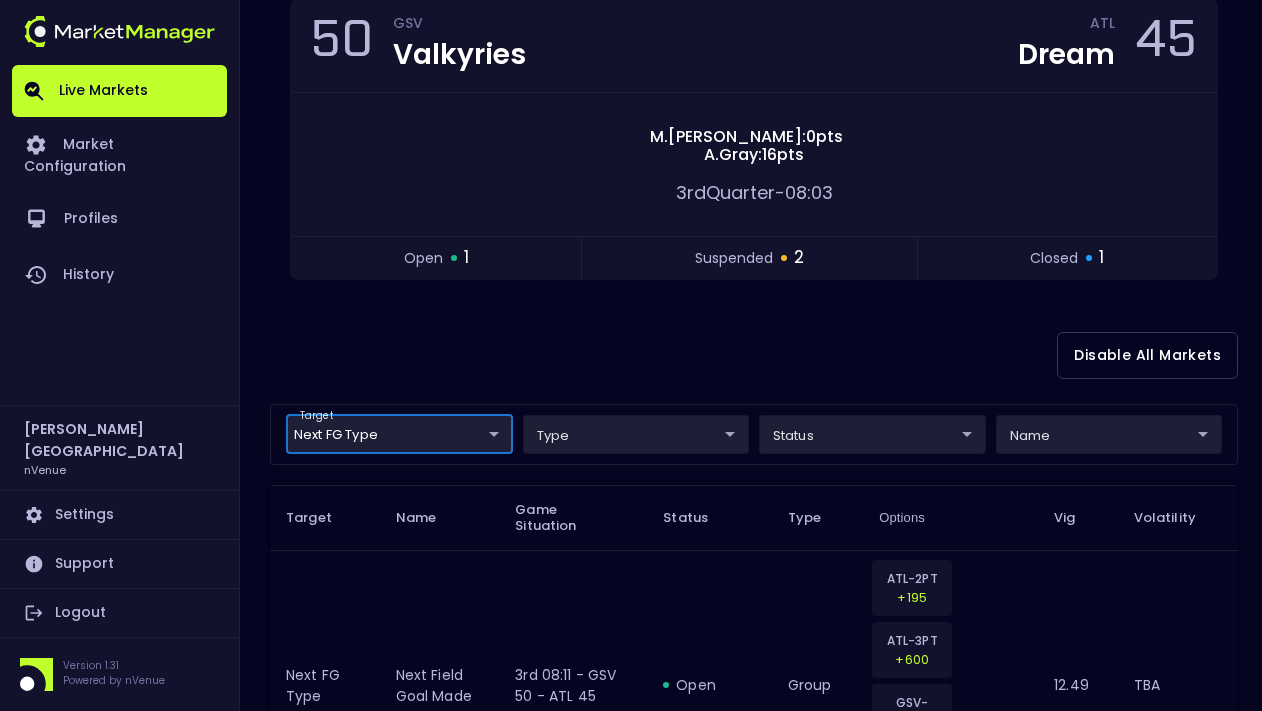 scroll, scrollTop: 0, scrollLeft: 0, axis: both 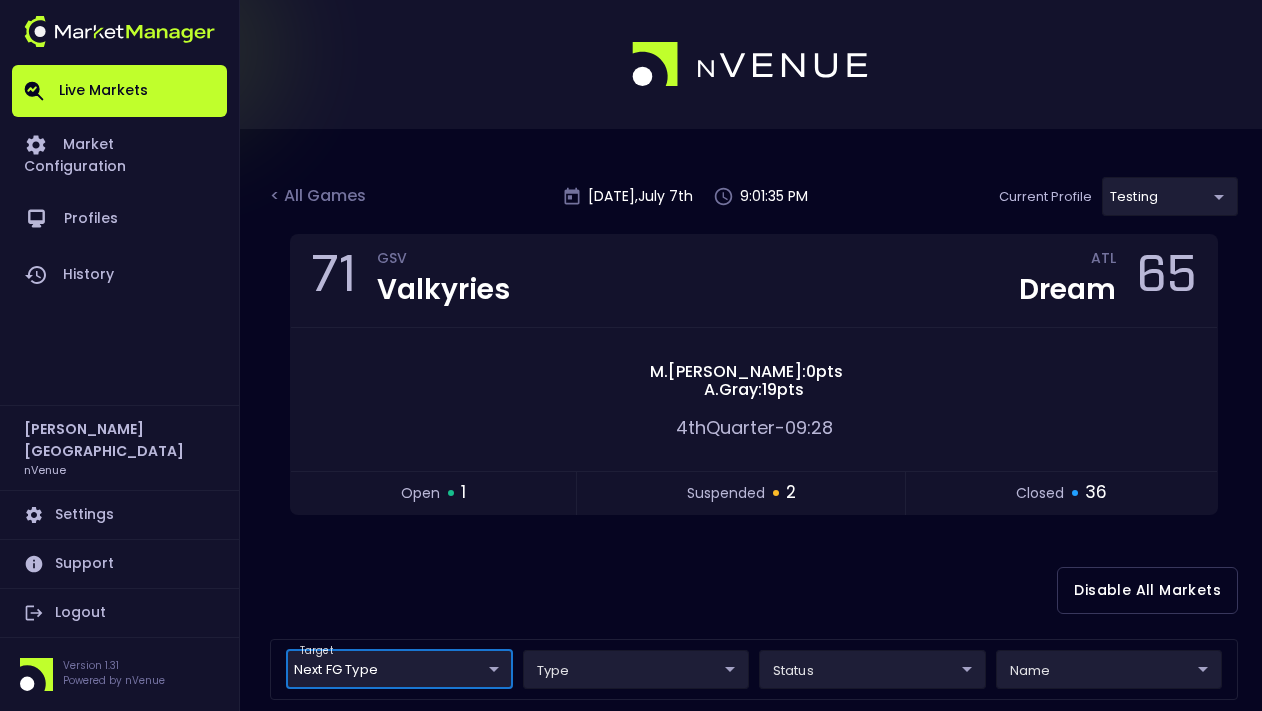 click on "< All Games" at bounding box center (320, 197) 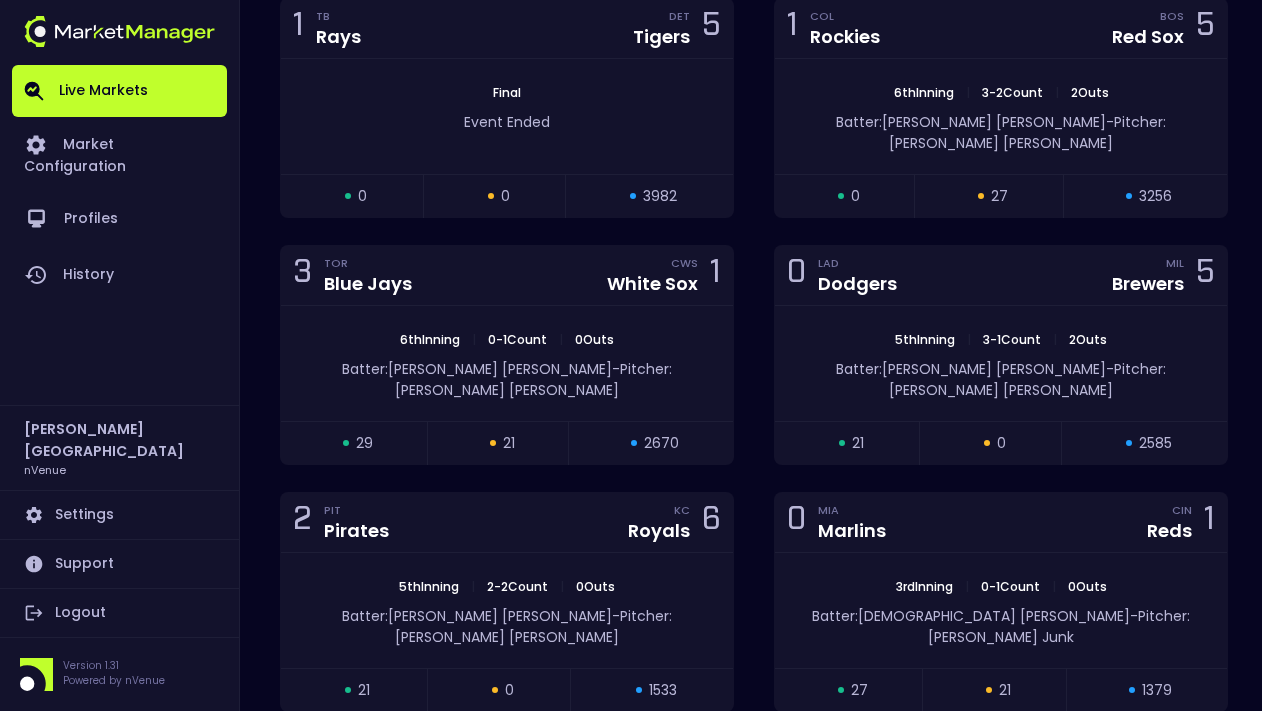 scroll, scrollTop: 1038, scrollLeft: 0, axis: vertical 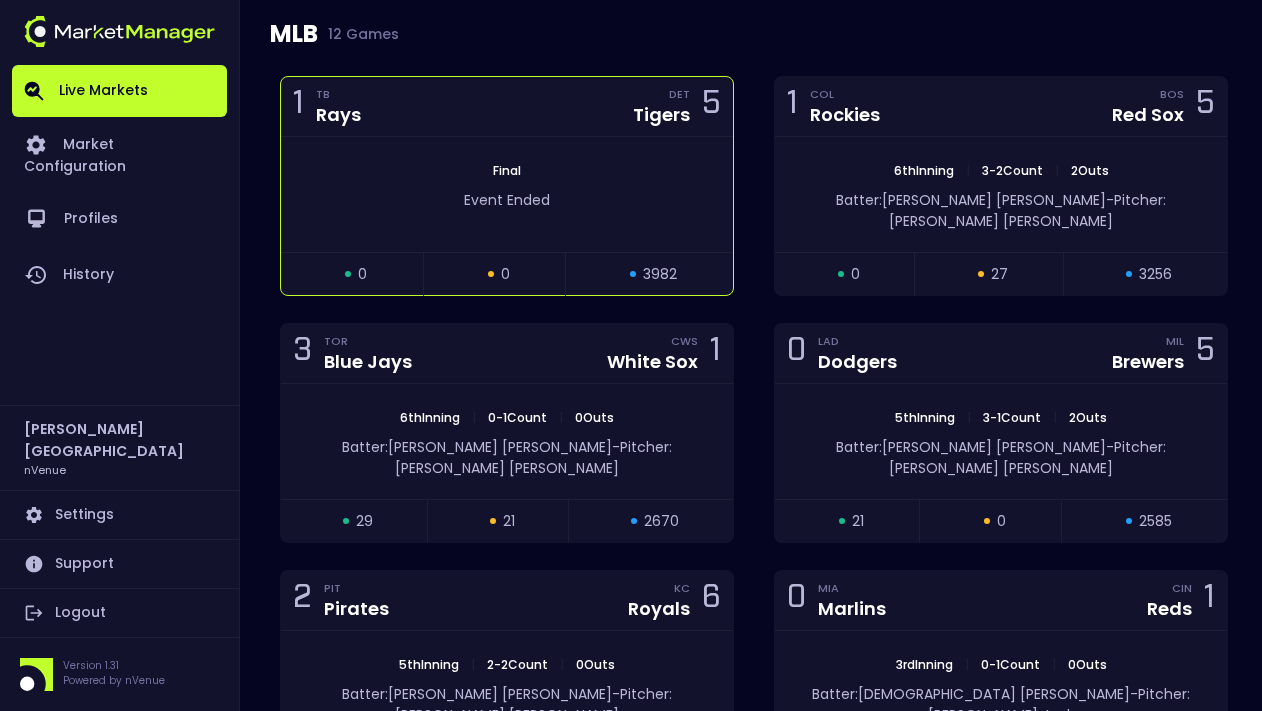 click on "Final Event Ended" at bounding box center (507, 194) 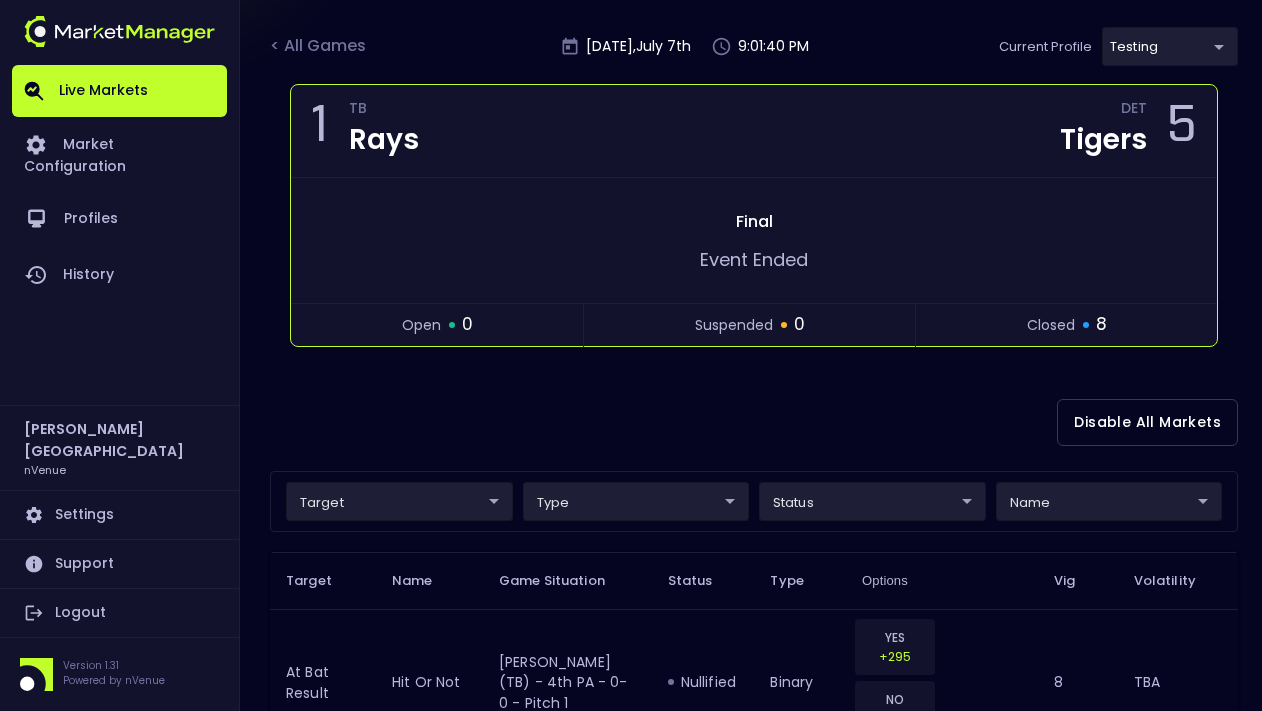 scroll, scrollTop: 300, scrollLeft: 0, axis: vertical 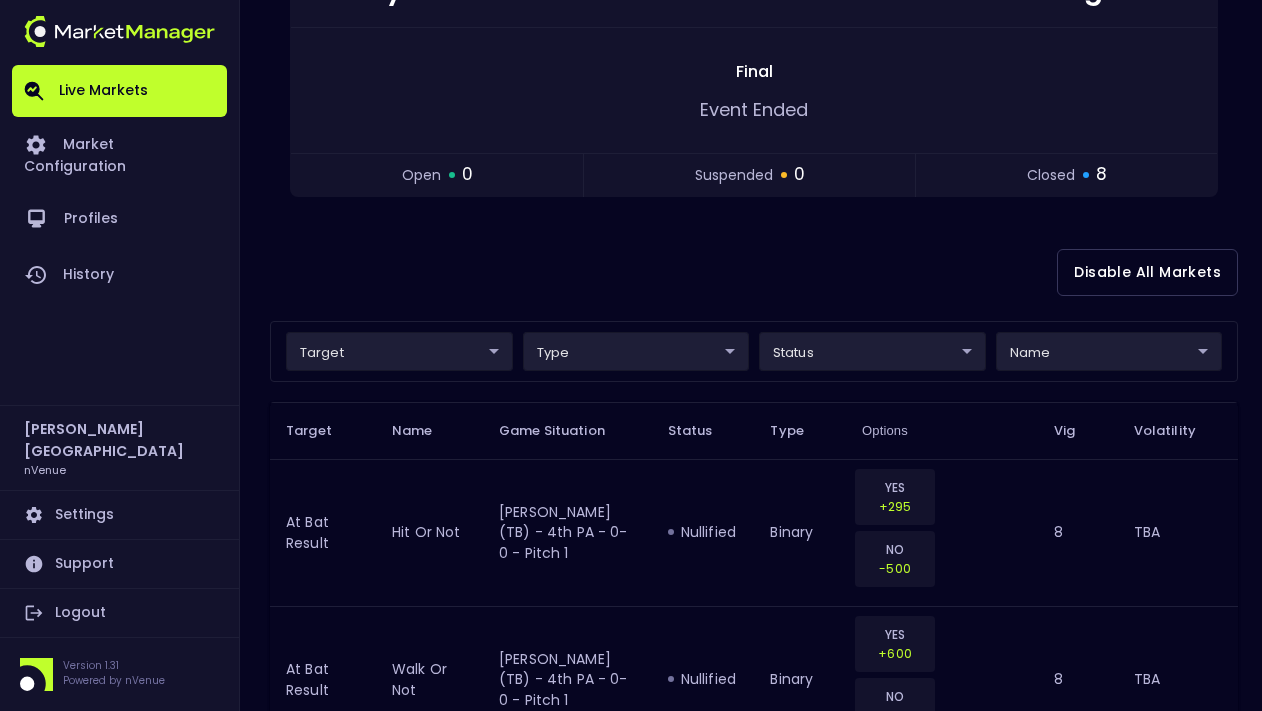 click on "Live Markets Market Configuration Profiles History [PERSON_NAME] nVenue Settings Support Logout   Version 1.31  Powered by nVenue < All Games [DATE] 9:01:42 PM Current Profile testing d66ee90f-df8e-430e-a05c-aaf70ad95ad9 Select Target Market Status Type Vig Volatility Options Close 1 TB Rays DET Tigers 5 Final Event Ended open 0 suspended 0 closed 8 Disable All Markets target ​ ​ type ​ ​ status ​ ​ name ​ ​ Target Name Game Situation Status Type Options Vig Volatility At Bat Result hit or not Taylor Walls (TB) - 4th PA - 0-0 - Pitch 1  nullified binary YES +295 NO -500 8 TBA At Bat Result walk or not Taylor Walls (TB) - 4th PA - 0-0 - Pitch 1  nullified binary YES +600 NO -1500 8 TBA At Bat Result single Taylor Walls (TB) - 4th PA - 0-0 - Pitch 1  nullified binary YES +400 NO -800 8 TBA At Bat Result double Taylor Walls (TB) - 4th PA - 0-0 - Pitch 1  nullified binary YES +1200 4 TBA At Bat Result triple Taylor Walls (TB) - 4th PA - 0-0 - Pitch 1  nullified binary YES +2000 4 4" at bounding box center [631, 2539] 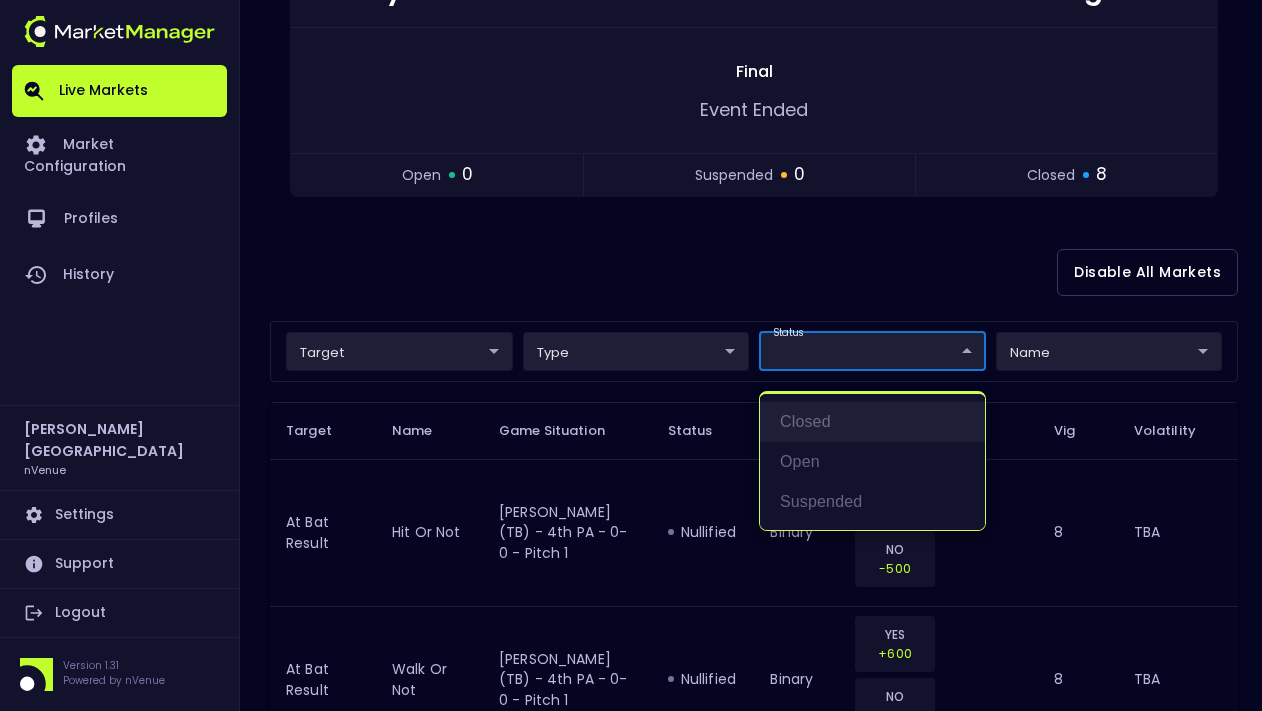 click on "closed" at bounding box center (872, 422) 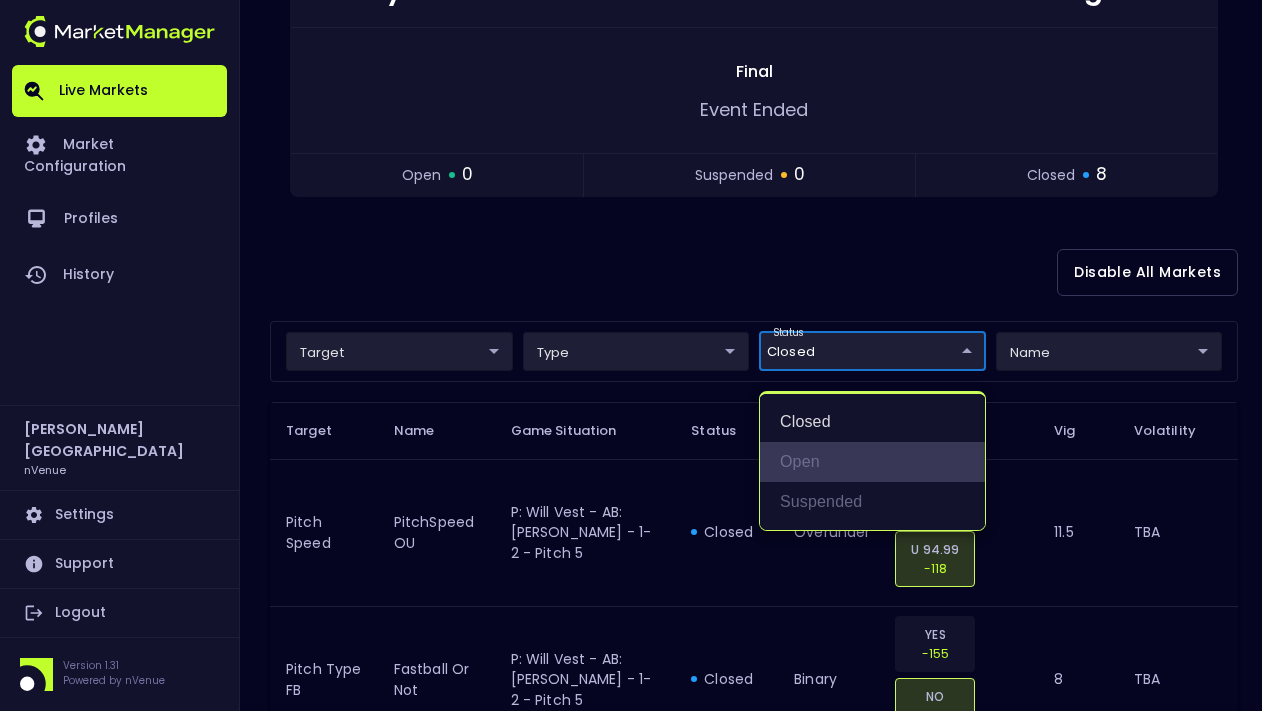 click on "open" at bounding box center [872, 462] 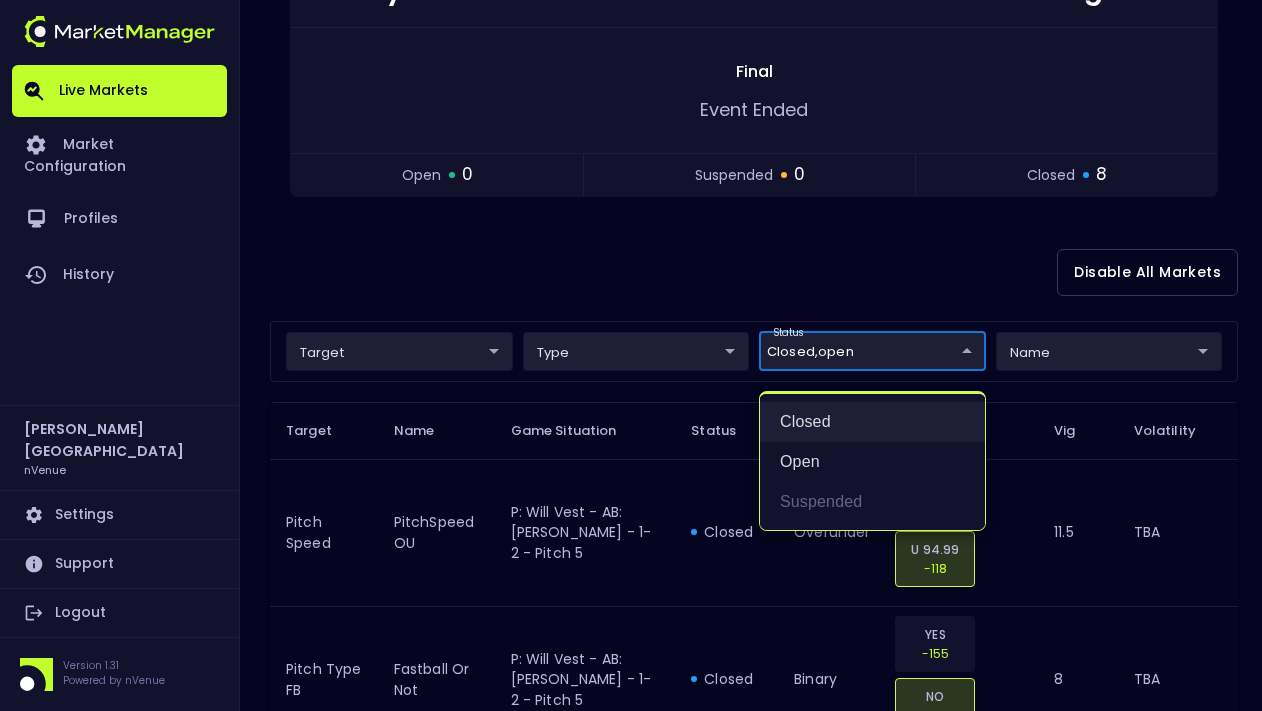 click on "closed" at bounding box center [872, 422] 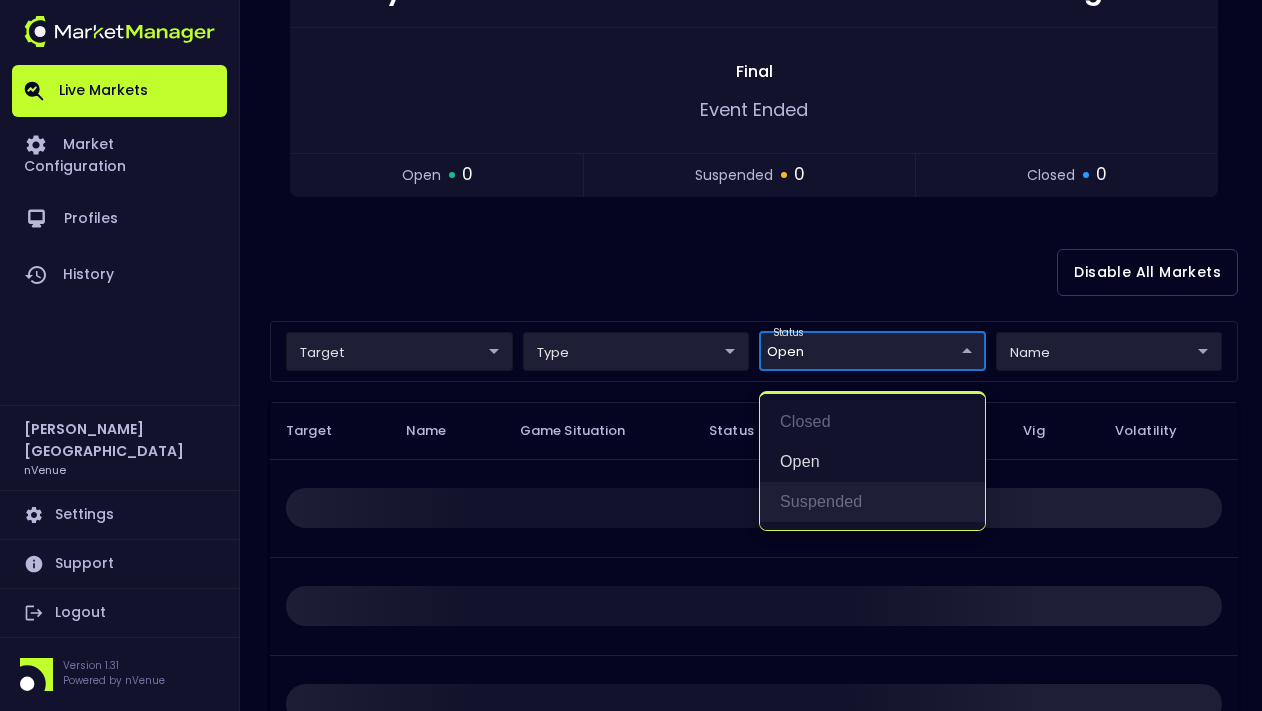 click on "suspended" at bounding box center (872, 502) 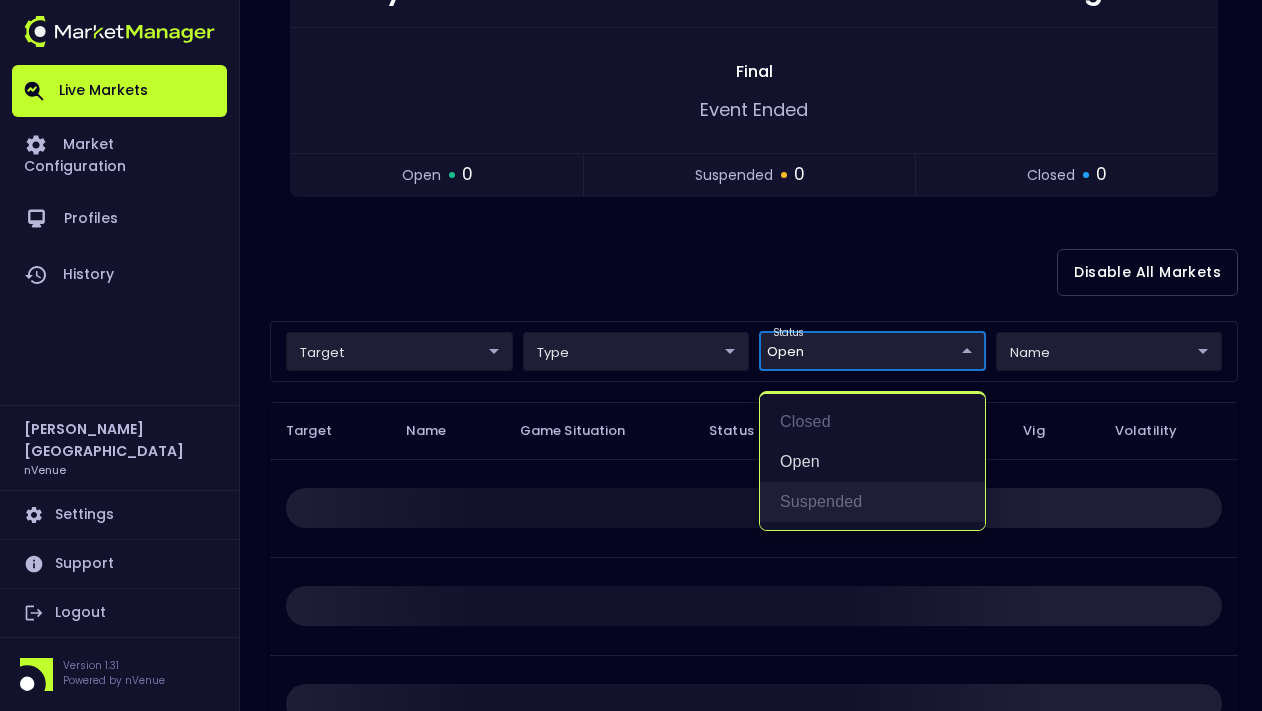 type on "open,suspended" 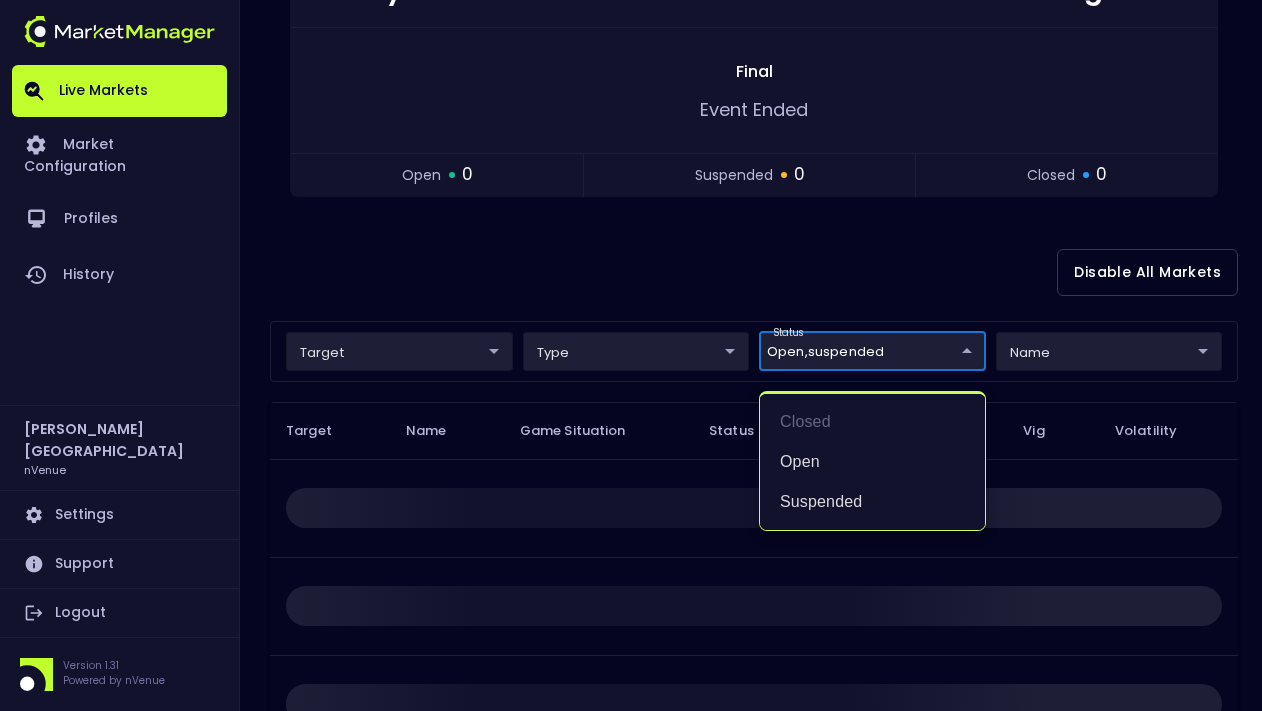click at bounding box center [631, 355] 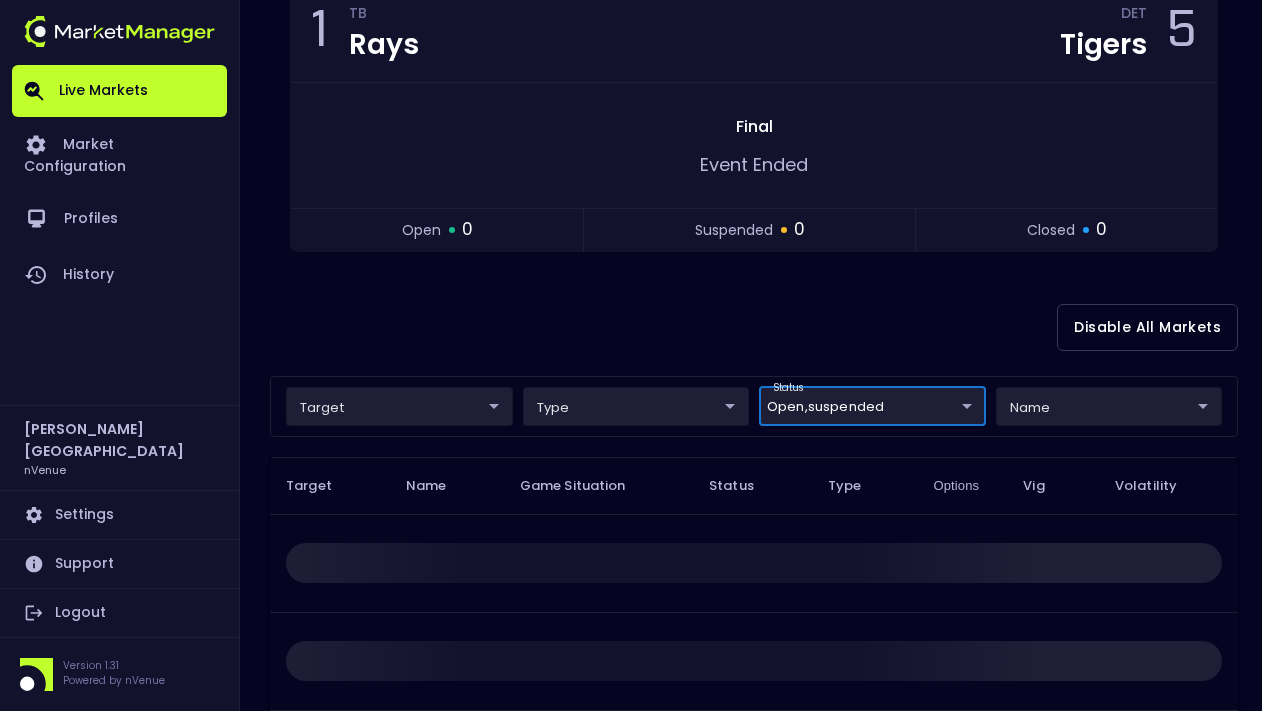 scroll, scrollTop: 242, scrollLeft: 0, axis: vertical 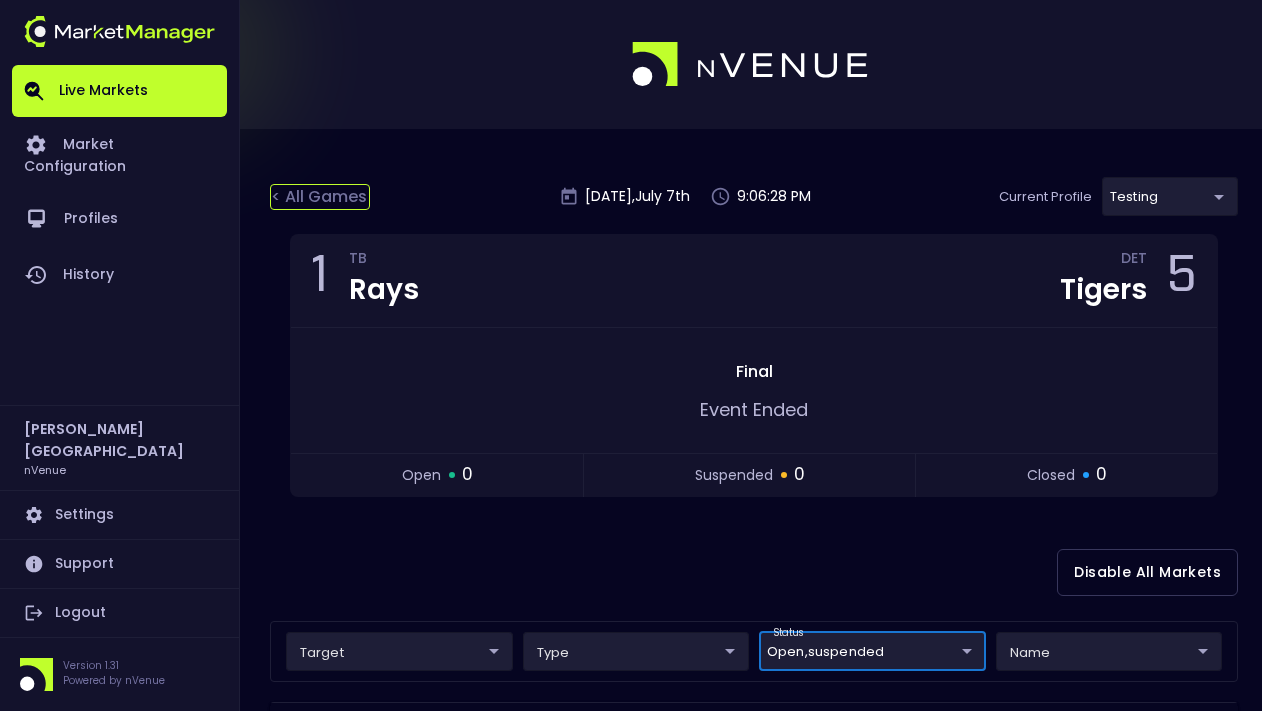 click on "< All Games" at bounding box center (320, 197) 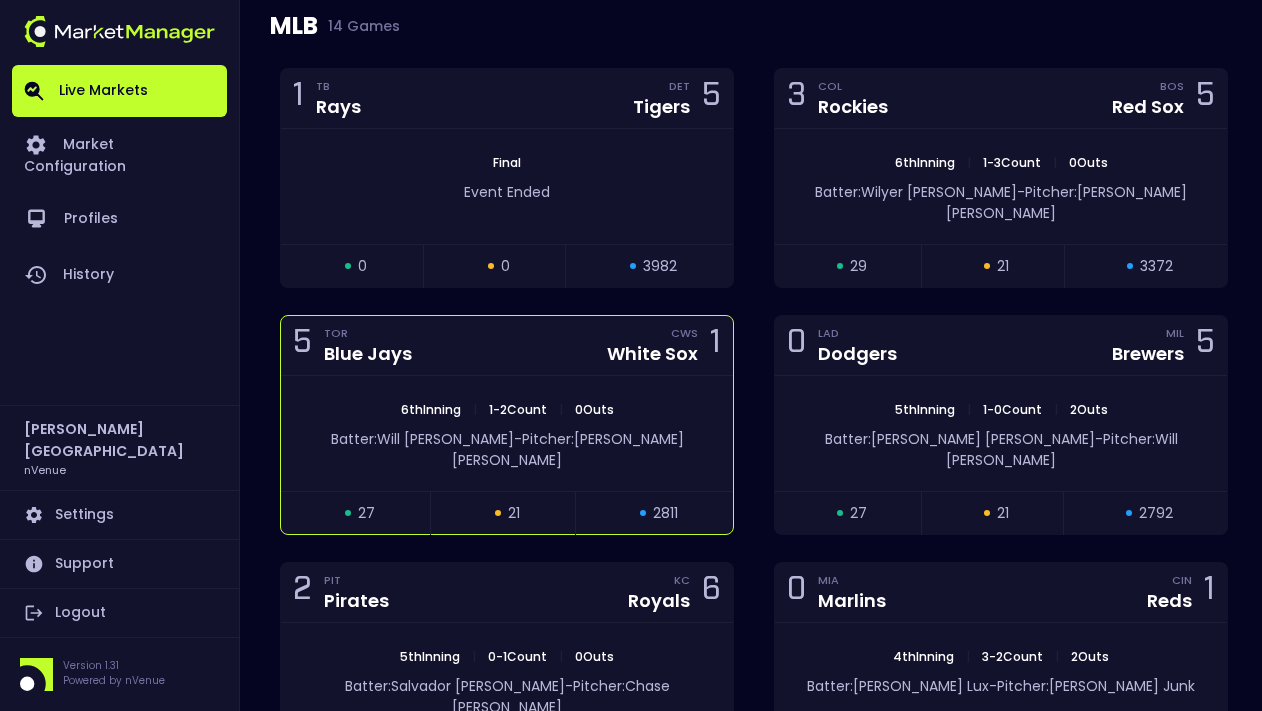 scroll, scrollTop: 1179, scrollLeft: 0, axis: vertical 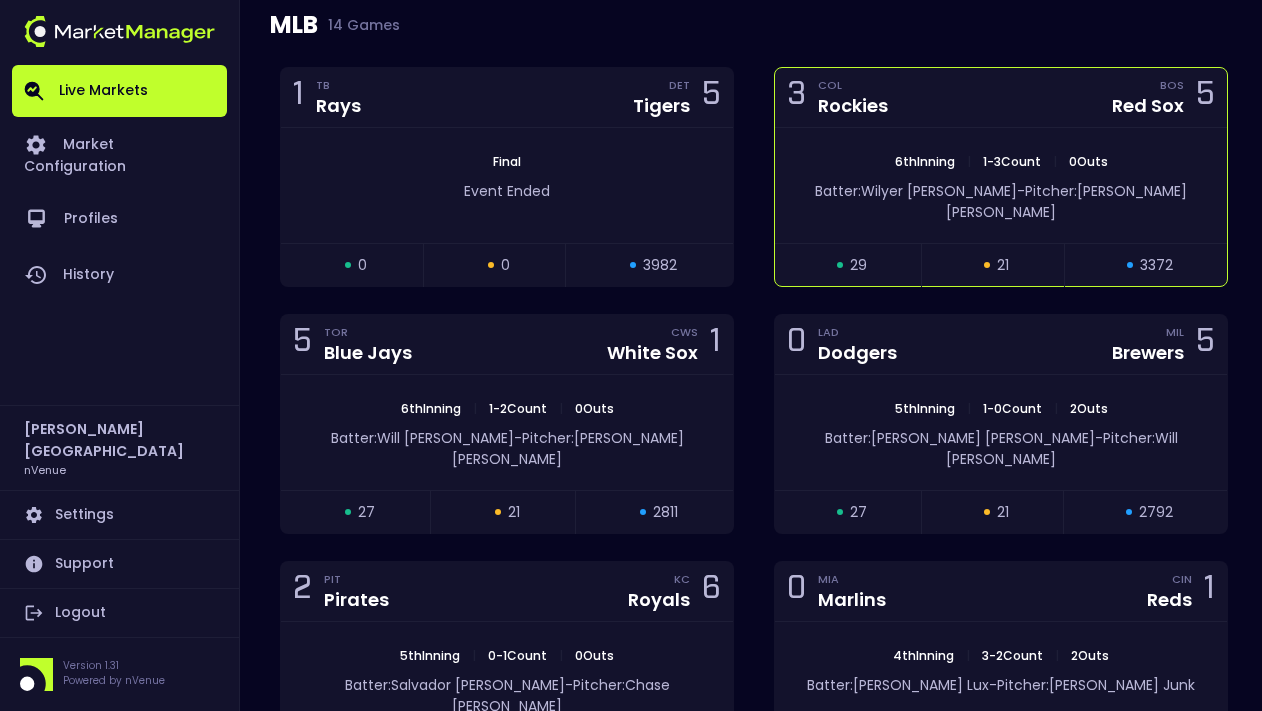 click on "6th  Inning | 1 - 3  Count | 0  Outs Batter:  [PERSON_NAME]:  [PERSON_NAME]" at bounding box center [1001, 185] 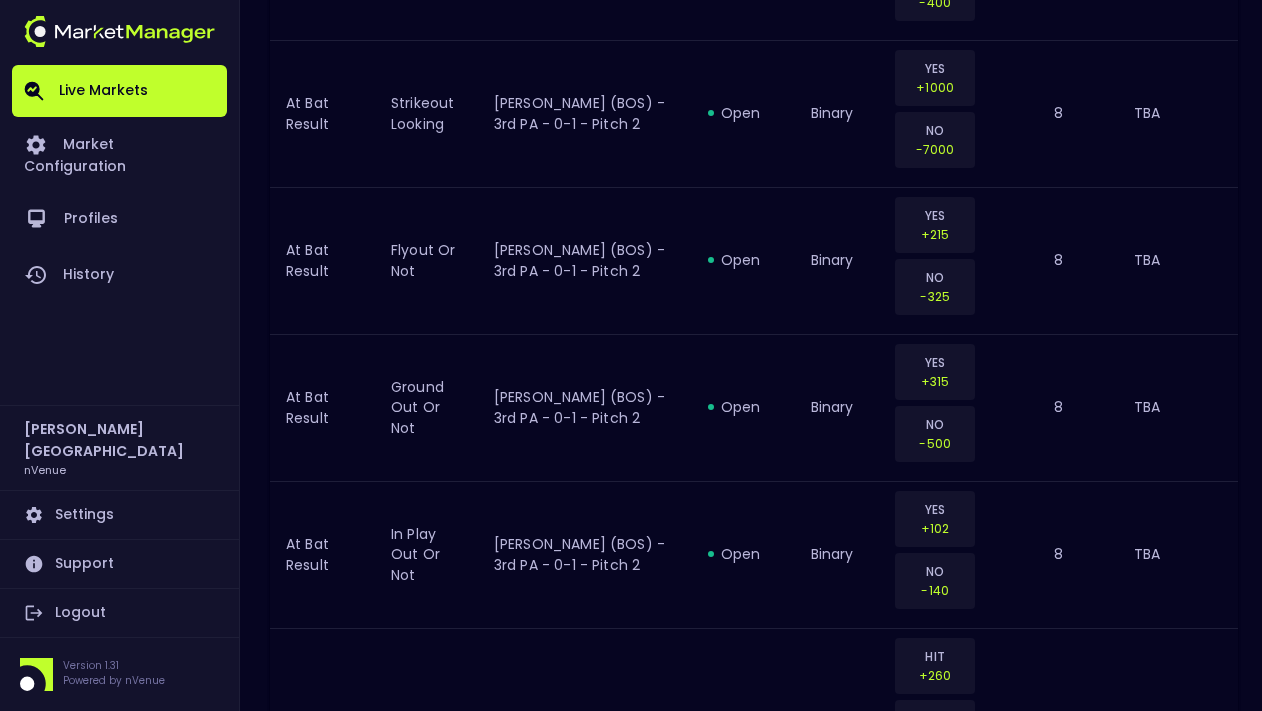 scroll, scrollTop: 2406, scrollLeft: 0, axis: vertical 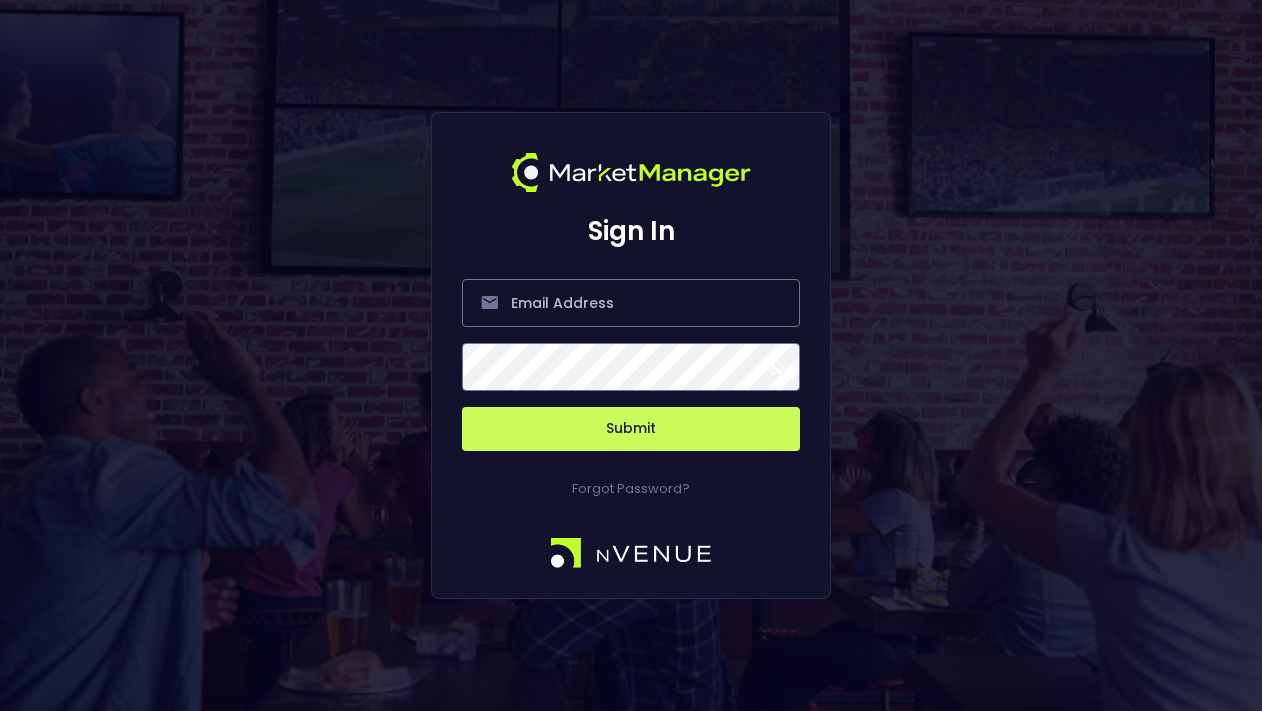 click on "Submit" at bounding box center (631, 353) 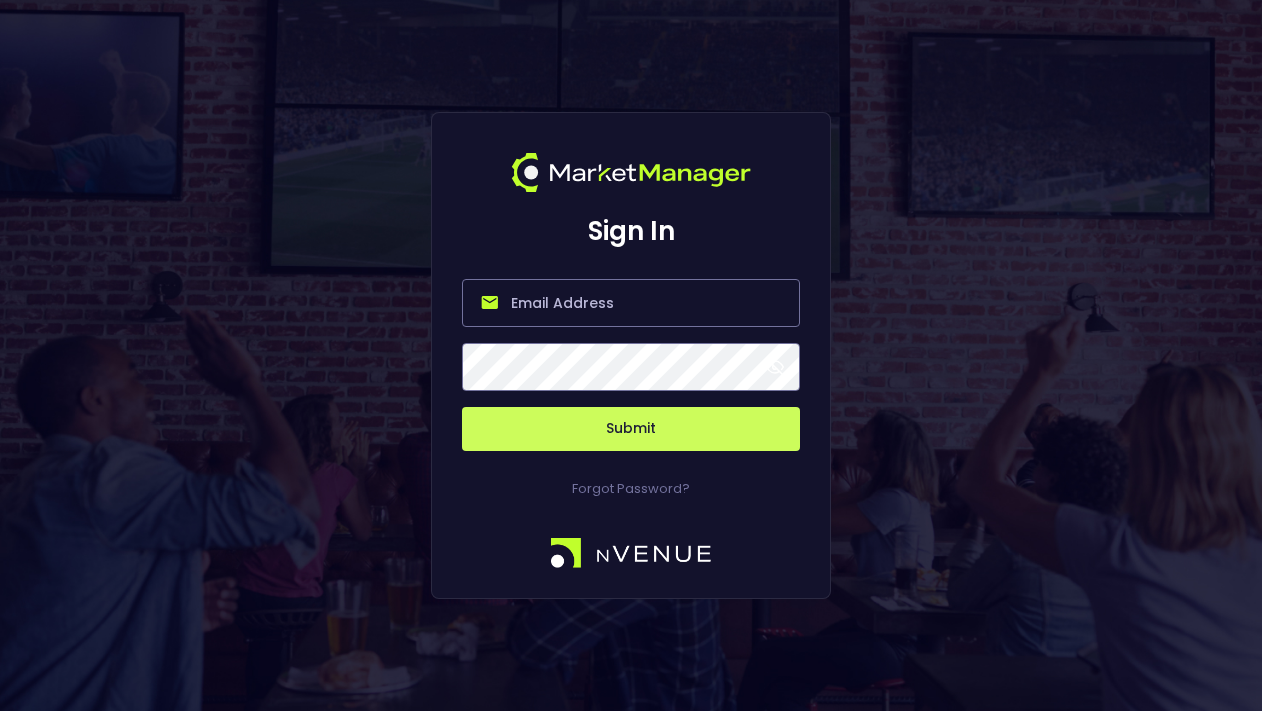 click at bounding box center [631, 303] 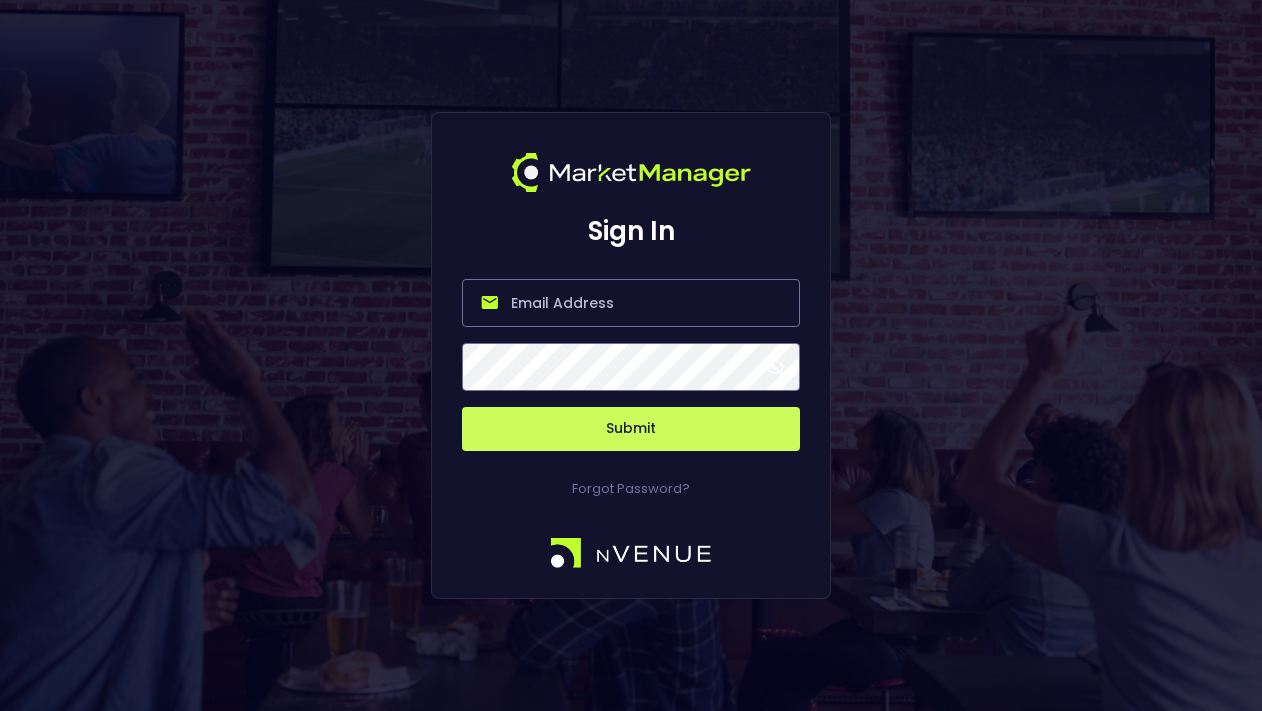 type on "[PERSON_NAME][EMAIL_ADDRESS][DOMAIN_NAME]" 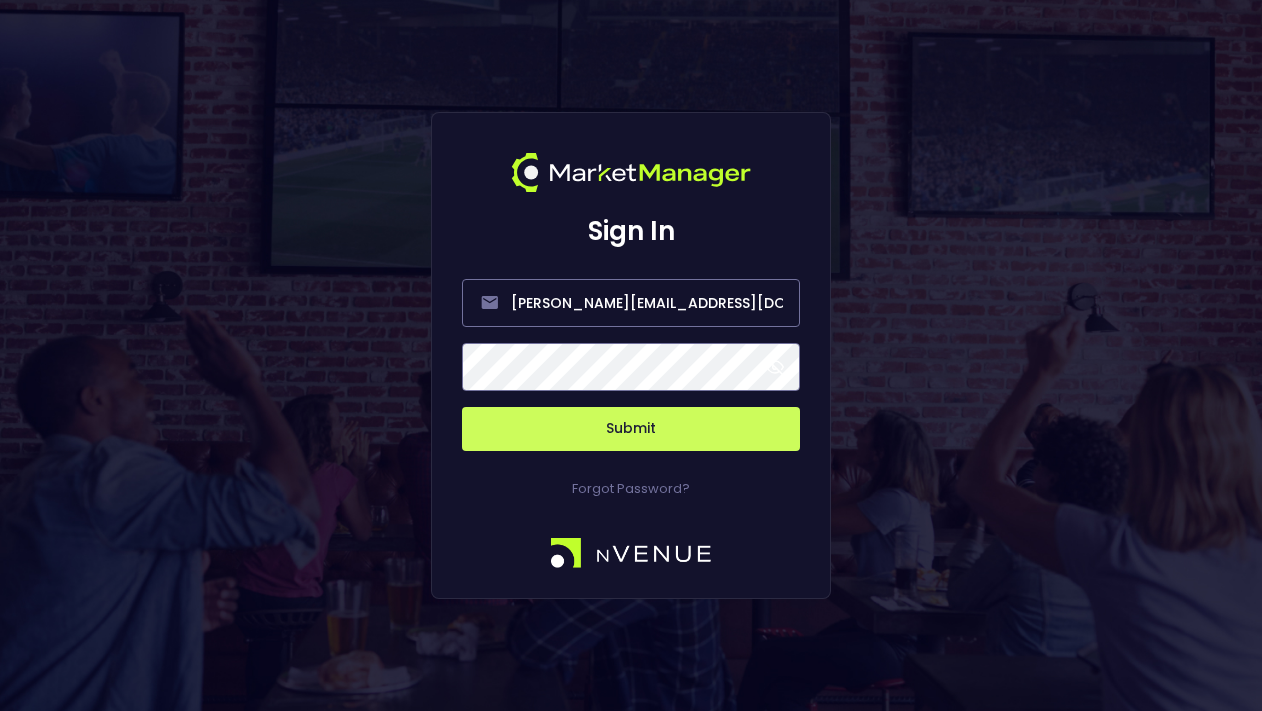 click on "Submit" at bounding box center (631, 429) 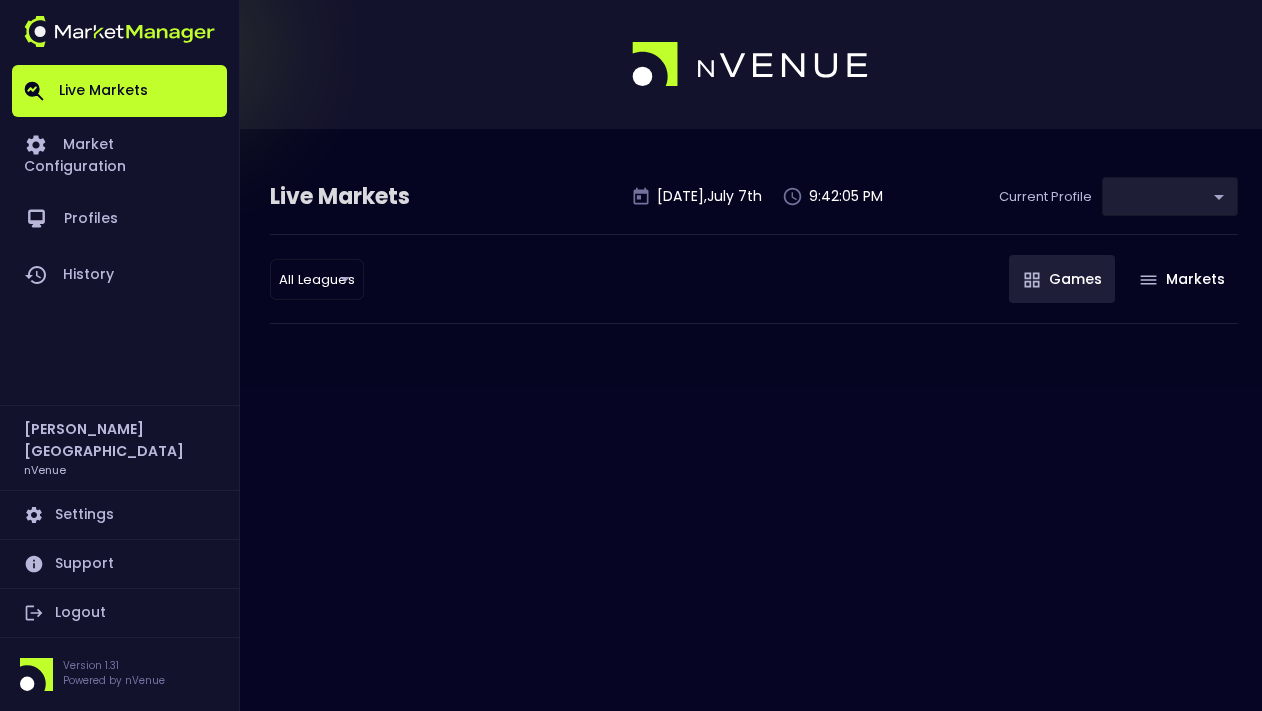 type on "d66ee90f-df8e-430e-a05c-aaf70ad95ad9" 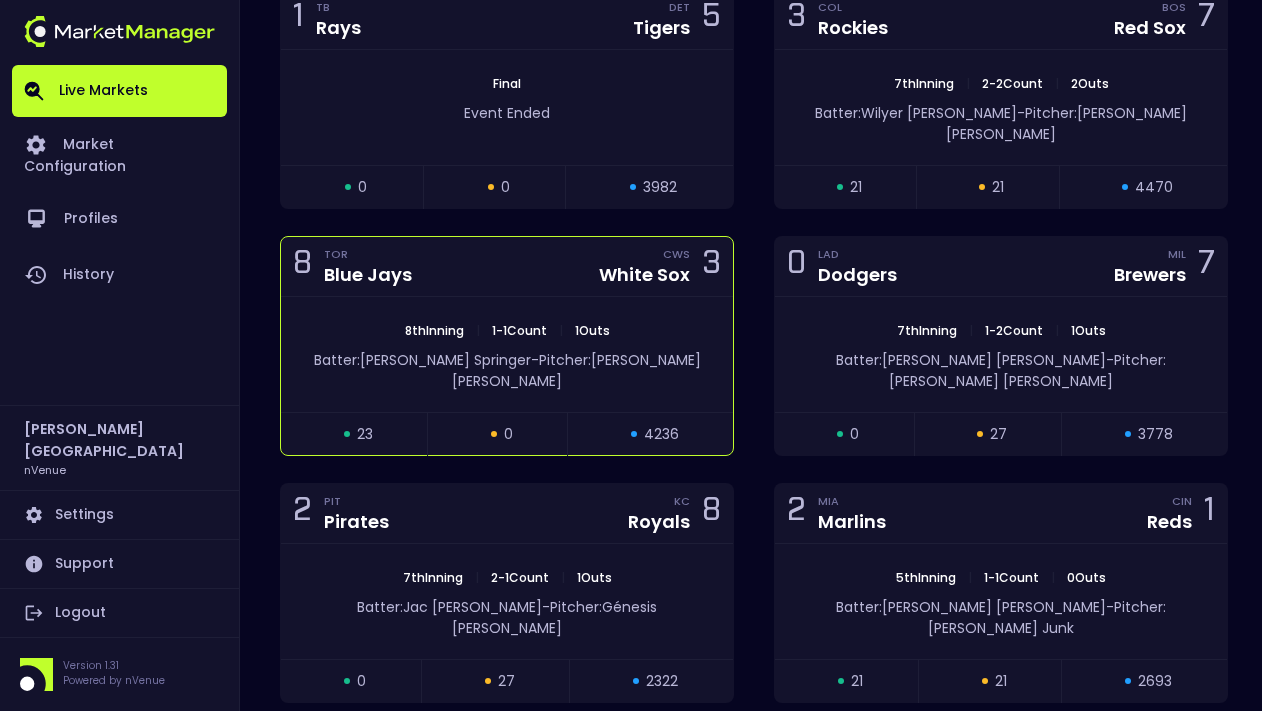 scroll, scrollTop: 1251, scrollLeft: 0, axis: vertical 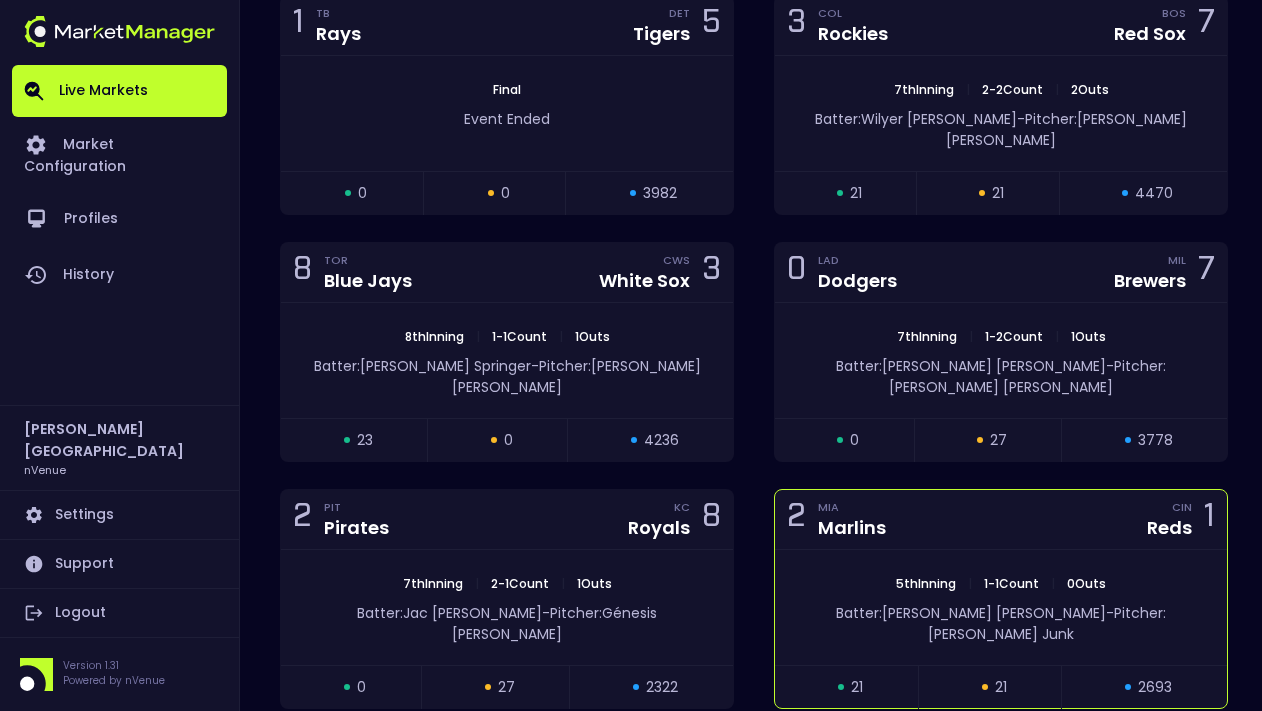 click on "2 MIA Marlins CIN Reds 1" at bounding box center [1001, 520] 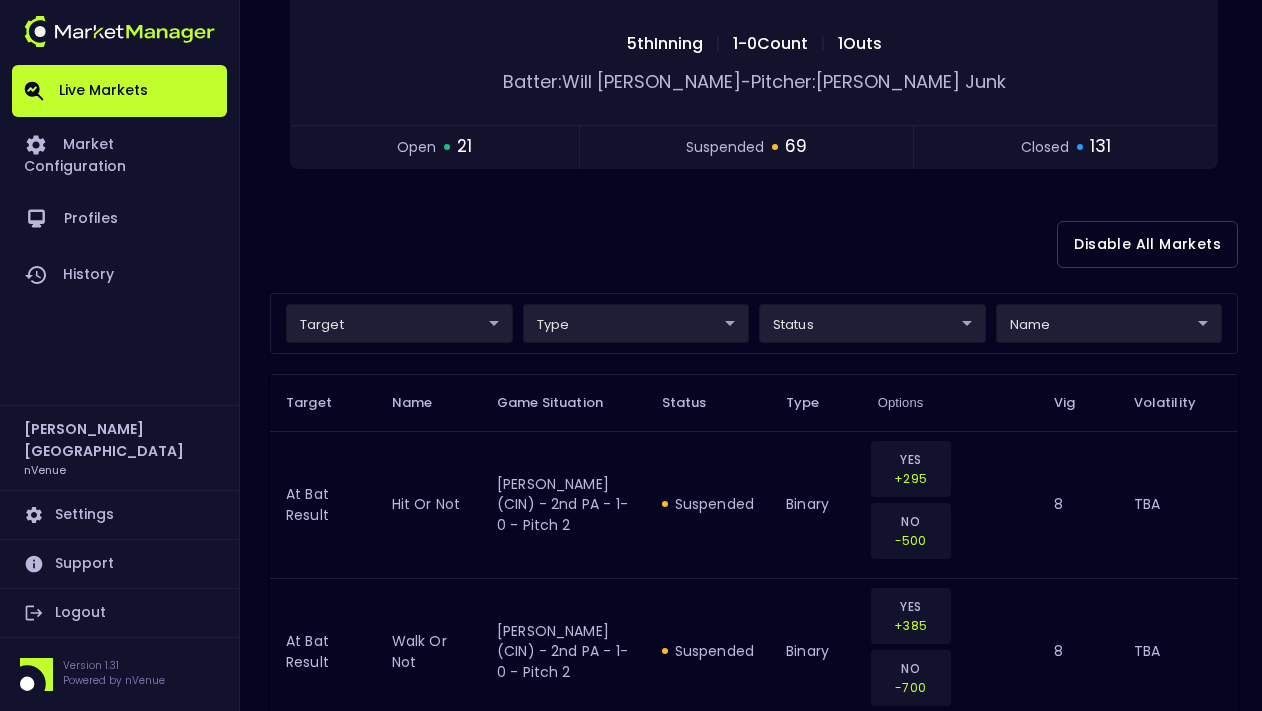 scroll, scrollTop: 0, scrollLeft: 0, axis: both 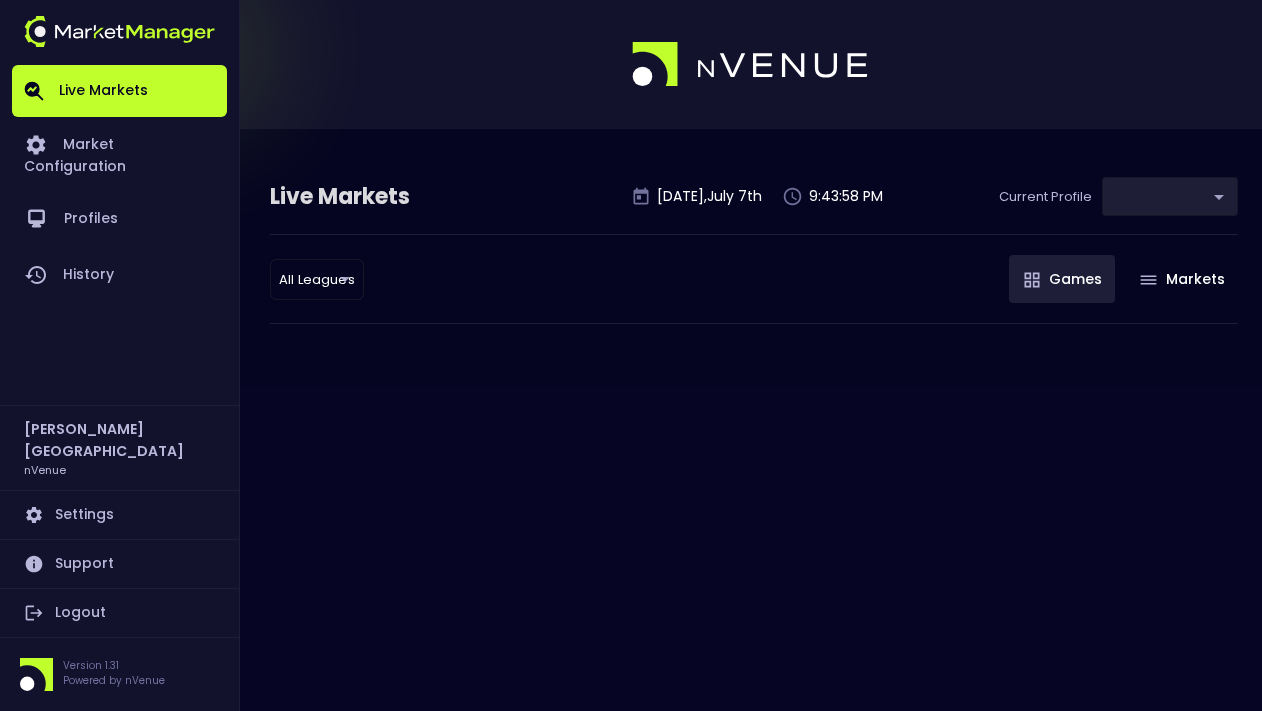 type on "d66ee90f-df8e-430e-a05c-aaf70ad95ad9" 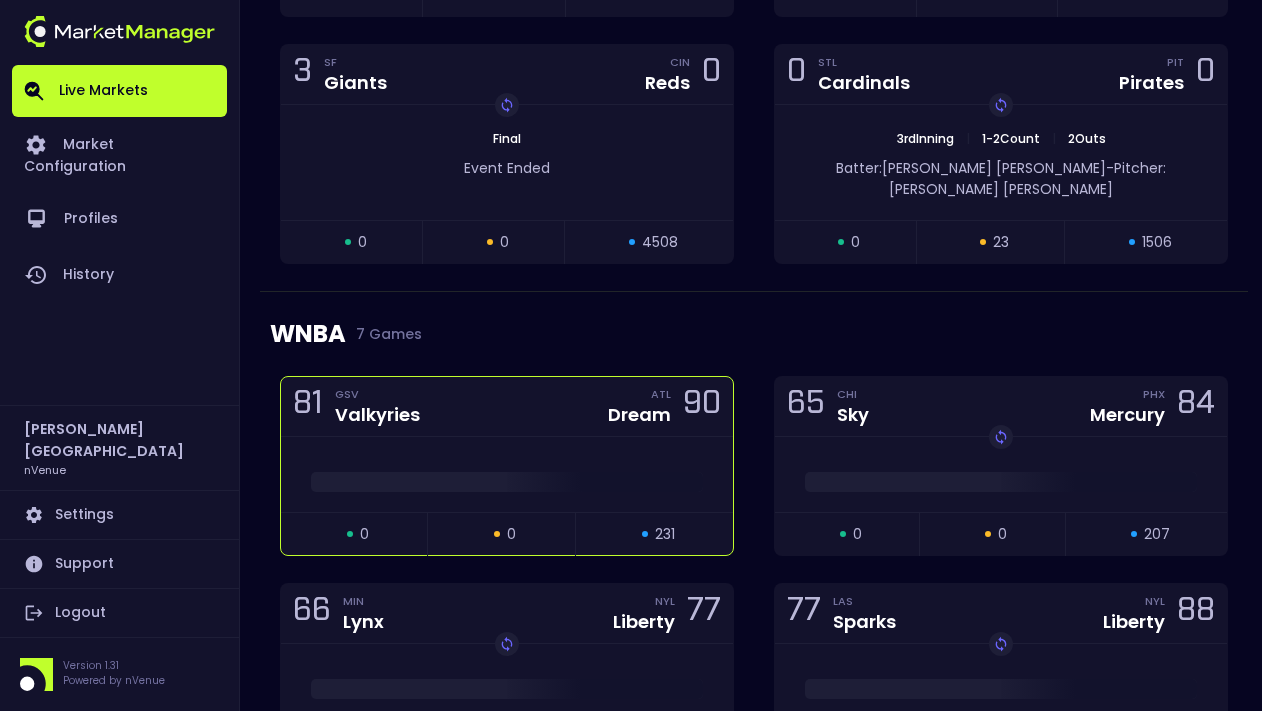 scroll, scrollTop: 2795, scrollLeft: 0, axis: vertical 